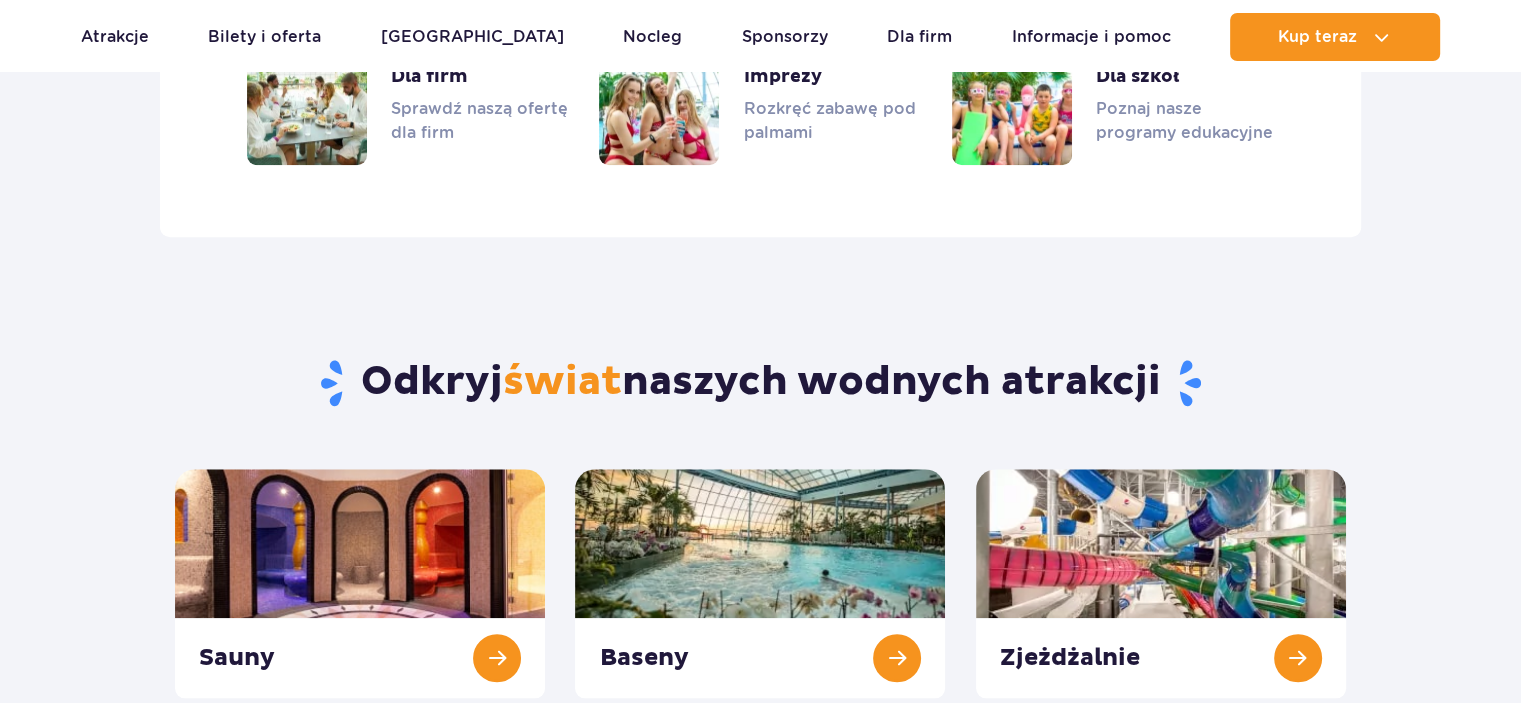 scroll, scrollTop: 1966, scrollLeft: 0, axis: vertical 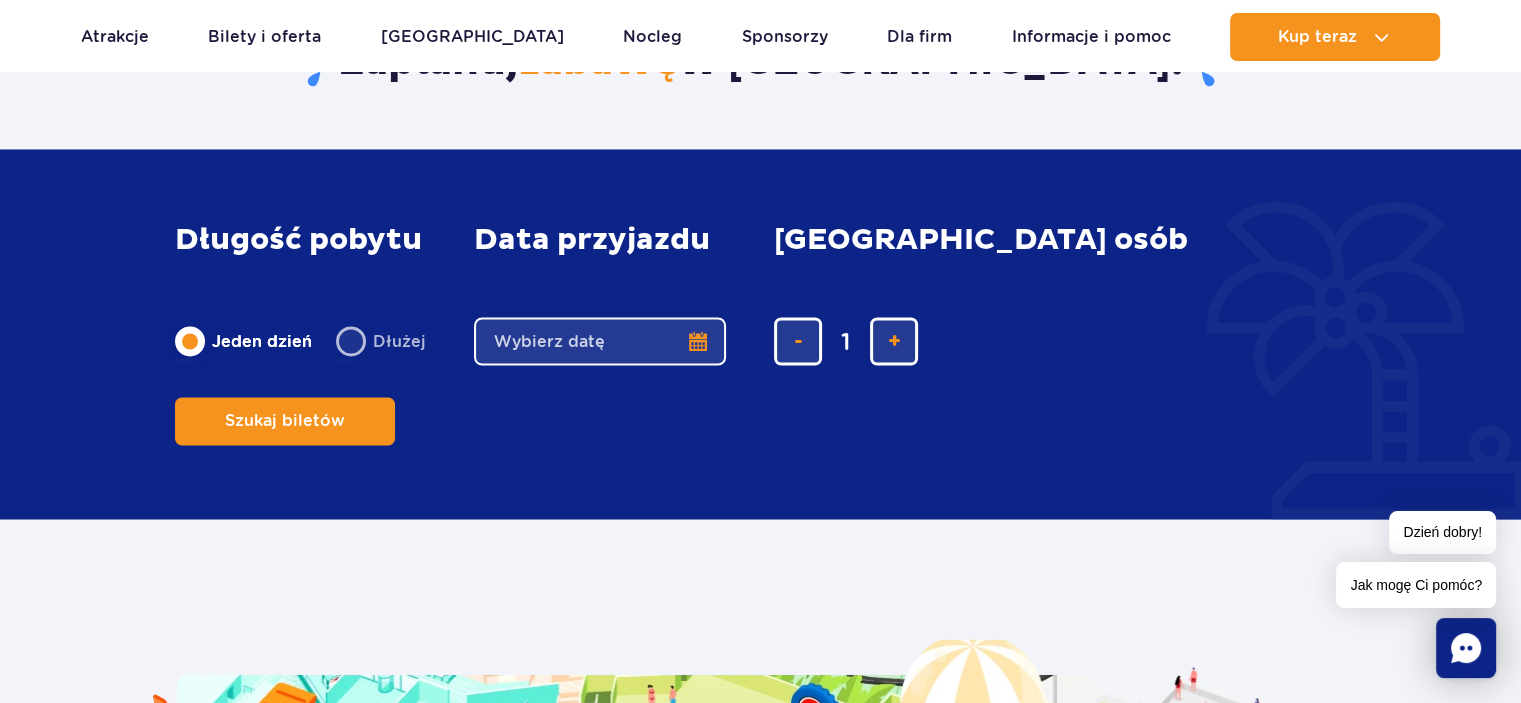 click on "Date from" at bounding box center (600, 341) 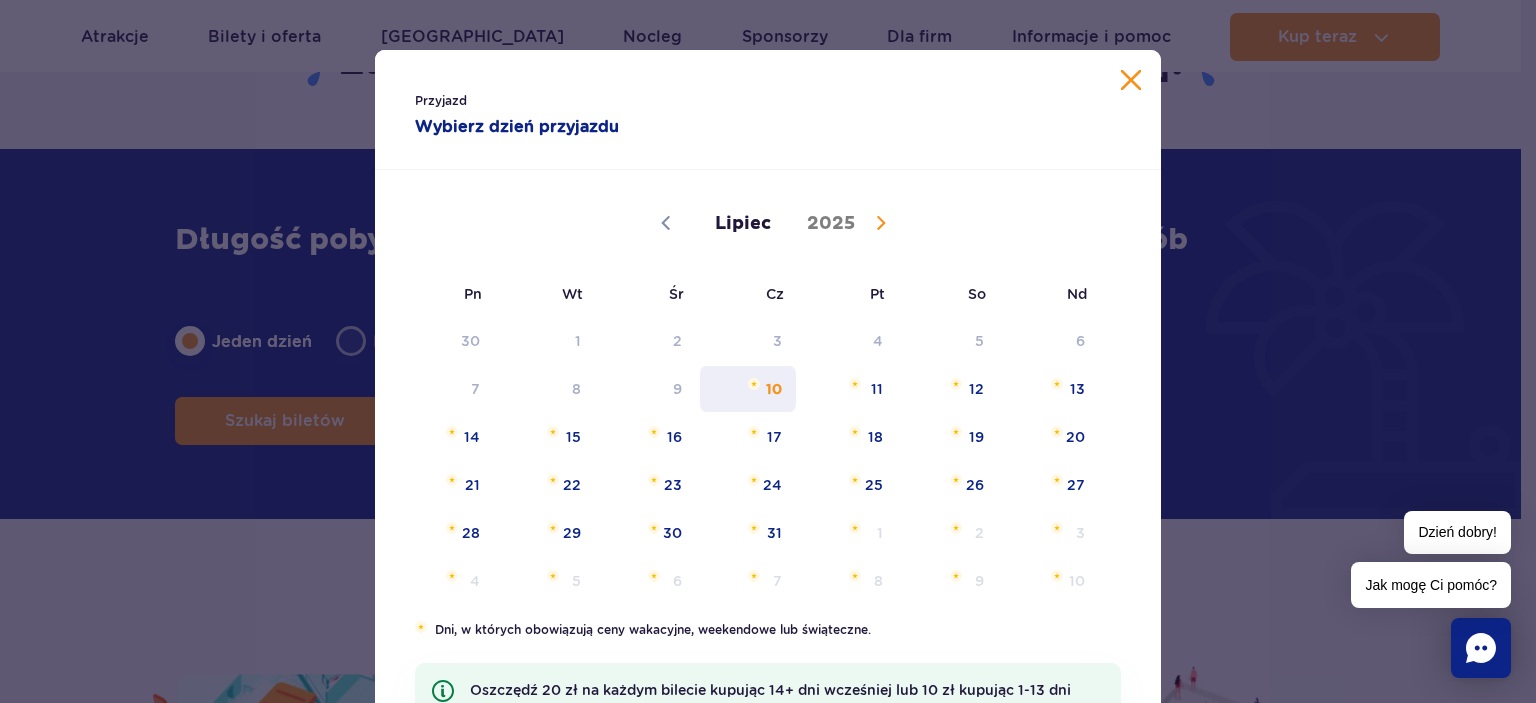 click on "10" at bounding box center [748, 389] 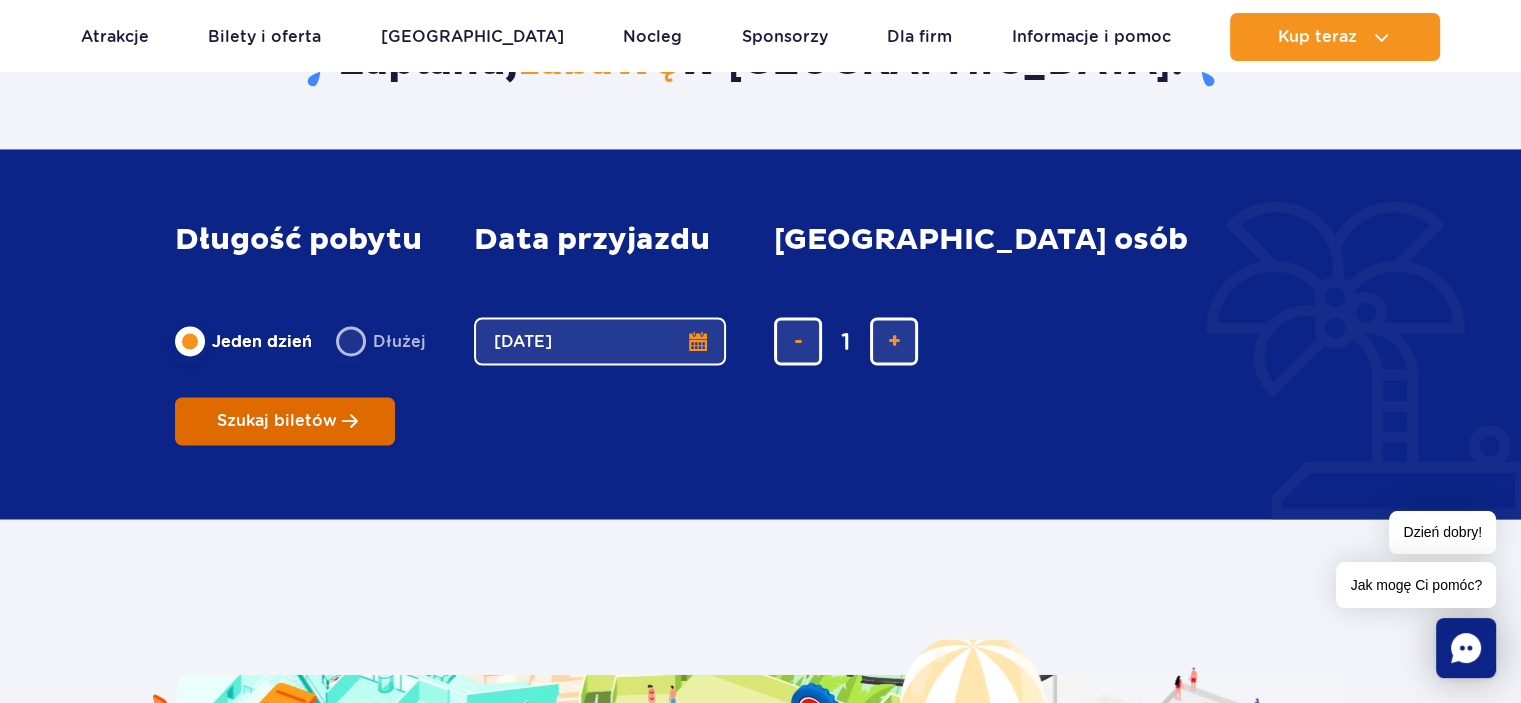 click on "Szukaj biletów" at bounding box center [277, 421] 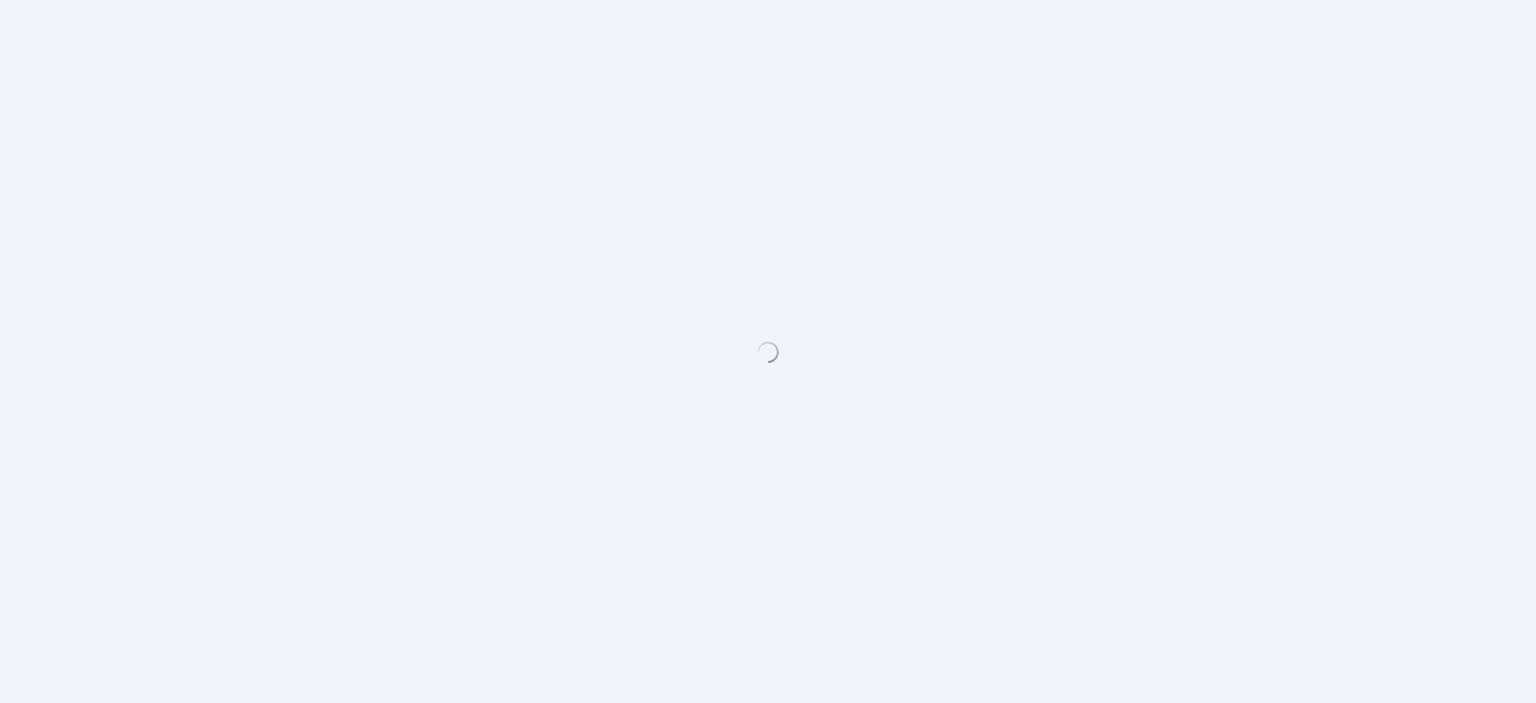 scroll, scrollTop: 0, scrollLeft: 0, axis: both 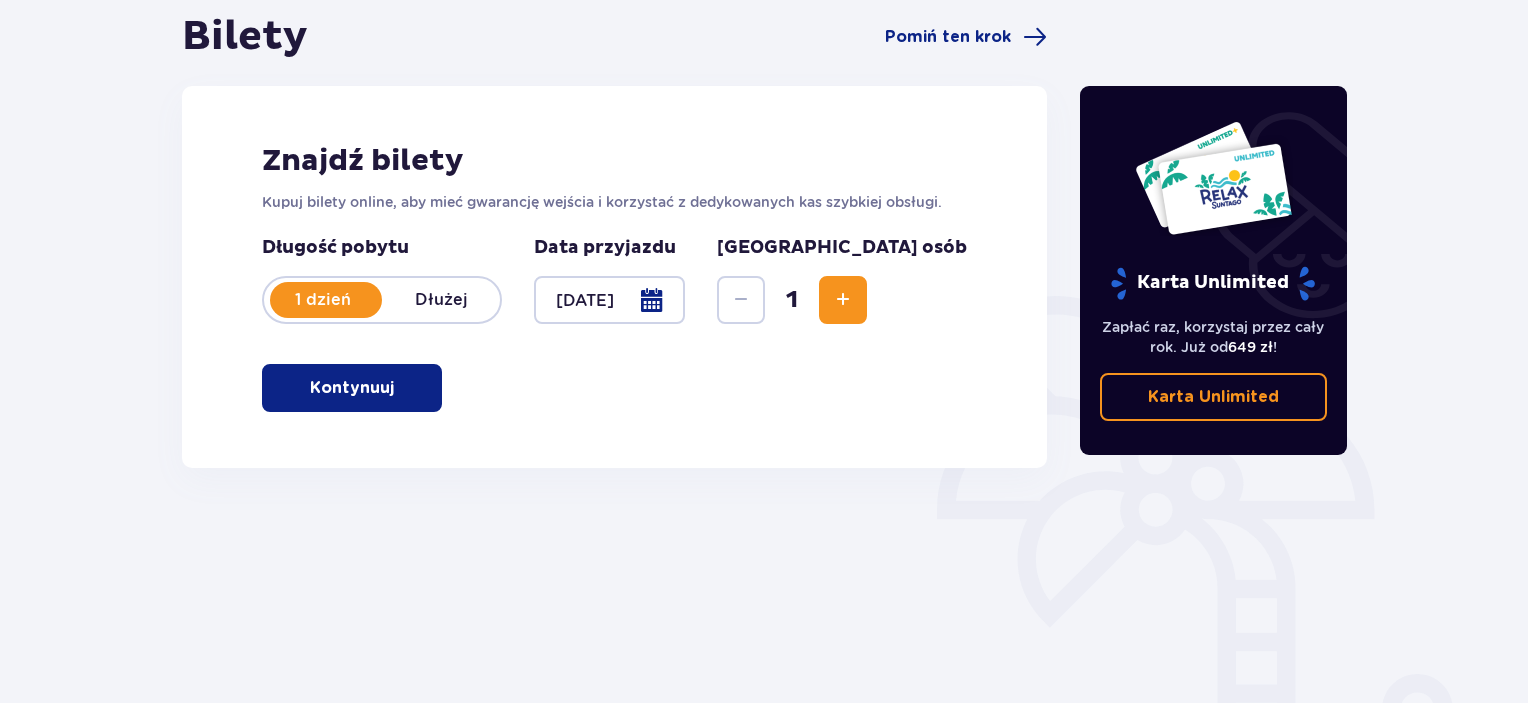 click at bounding box center (398, 388) 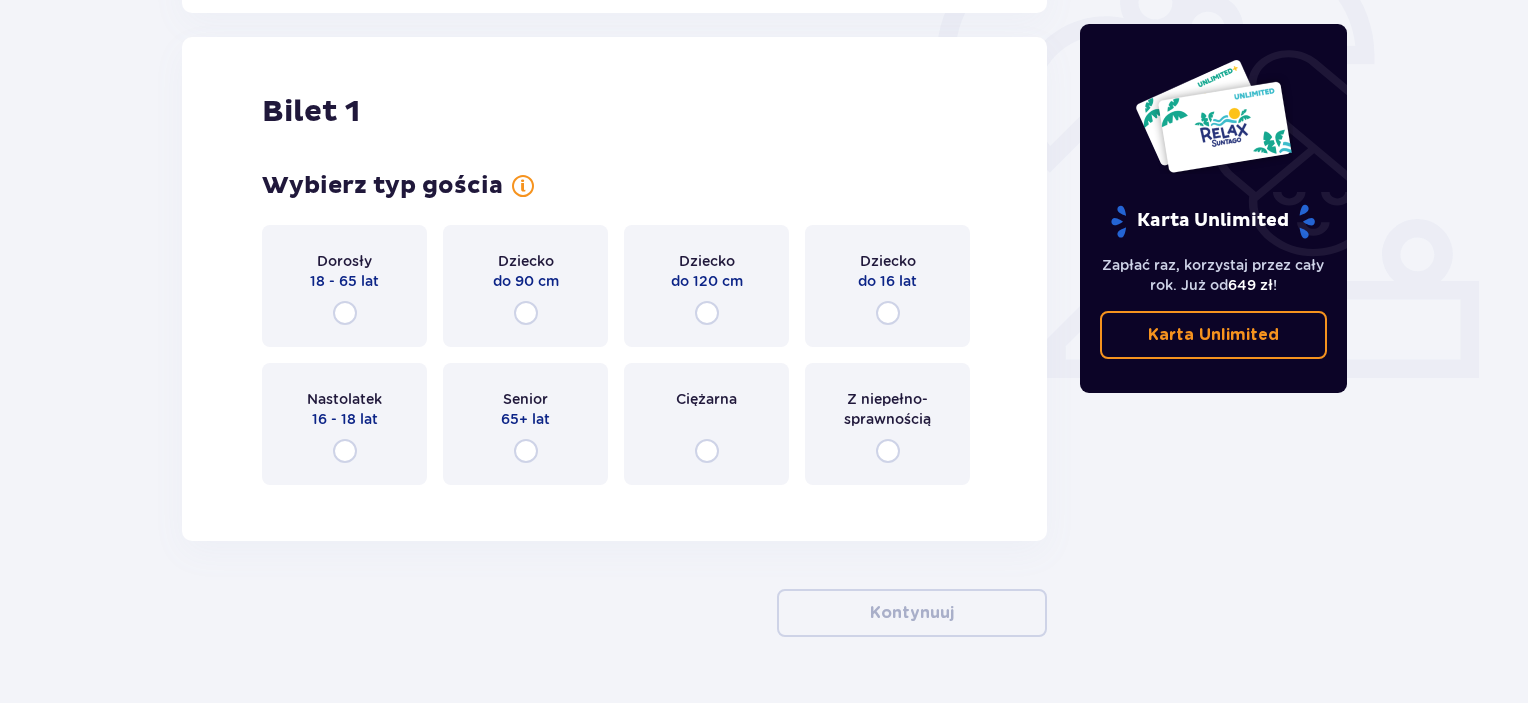 scroll, scrollTop: 668, scrollLeft: 0, axis: vertical 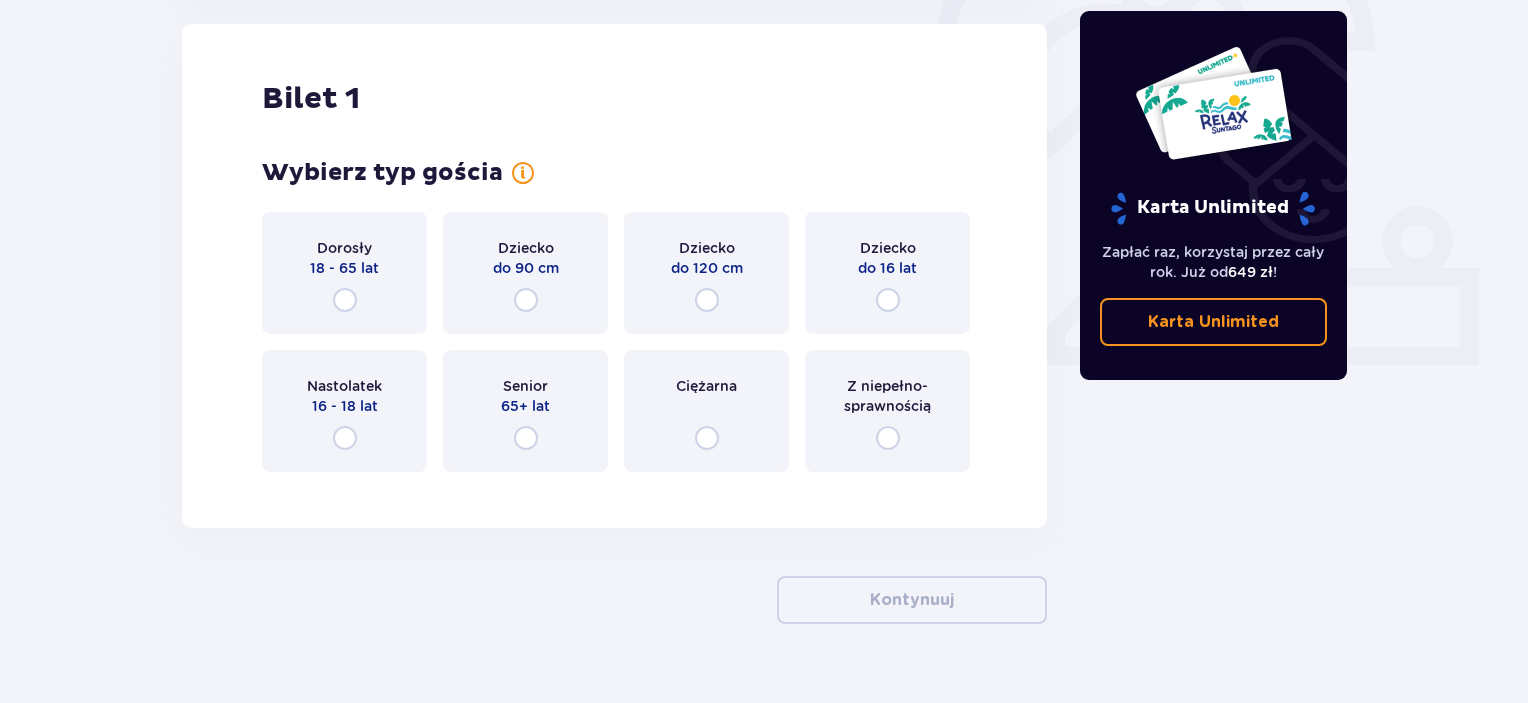 click on "Dorosły 18 - 65 lat" at bounding box center (344, 273) 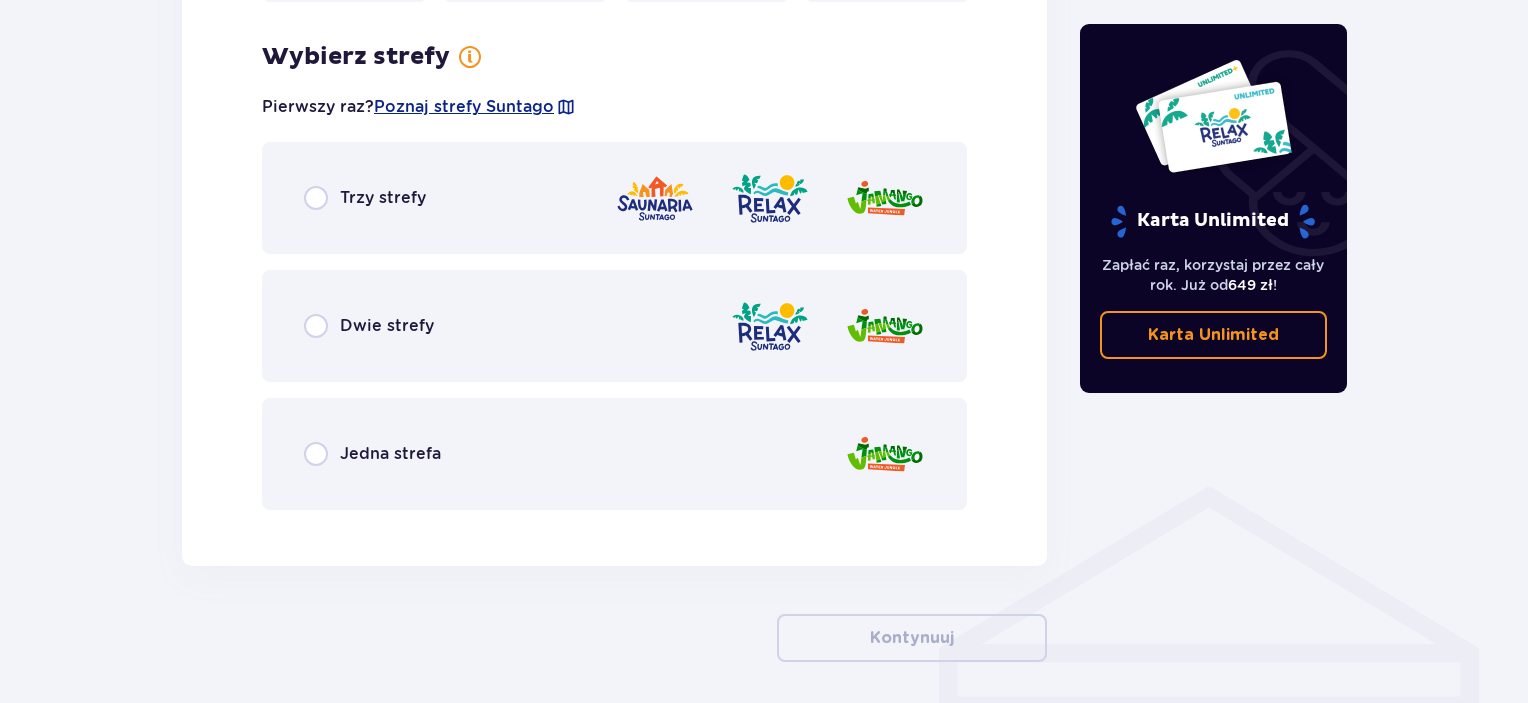 scroll, scrollTop: 1156, scrollLeft: 0, axis: vertical 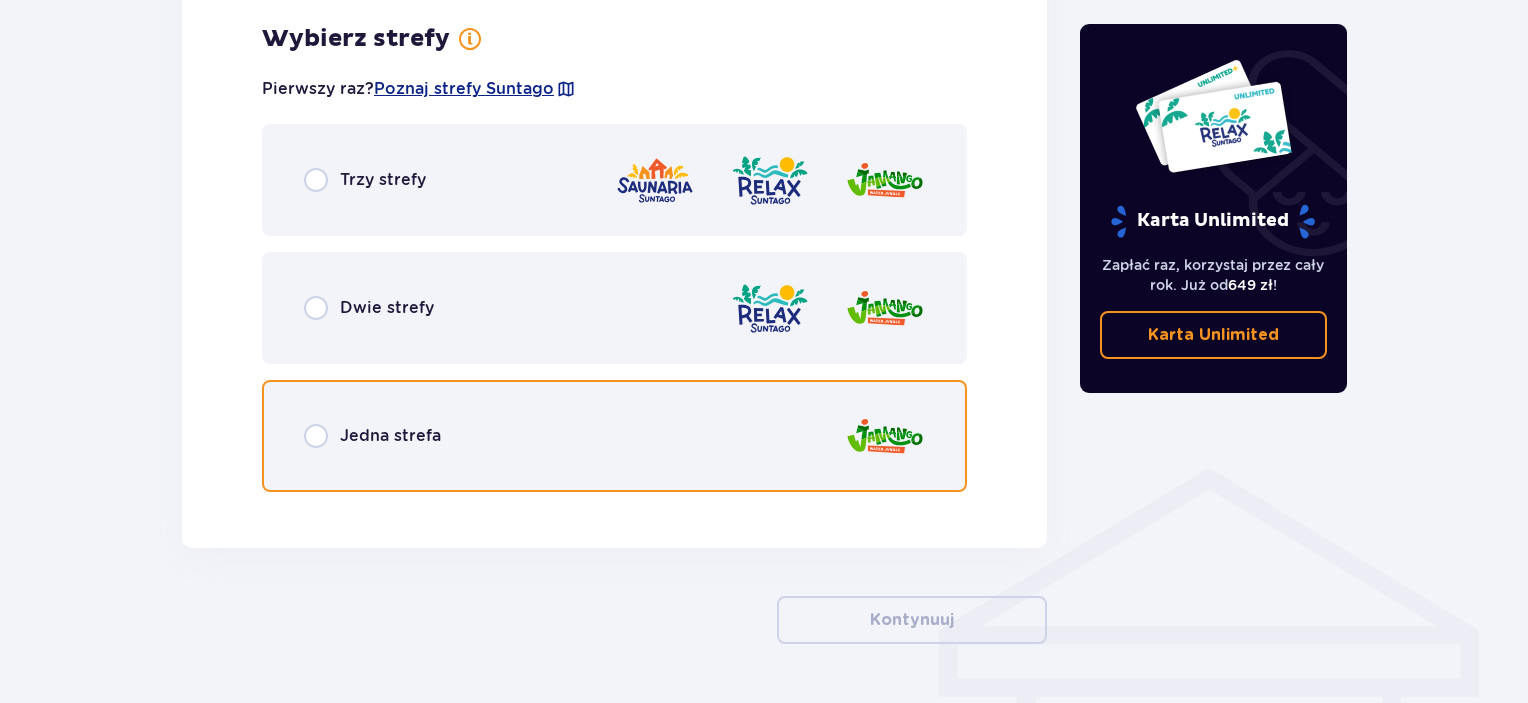 click at bounding box center [316, 436] 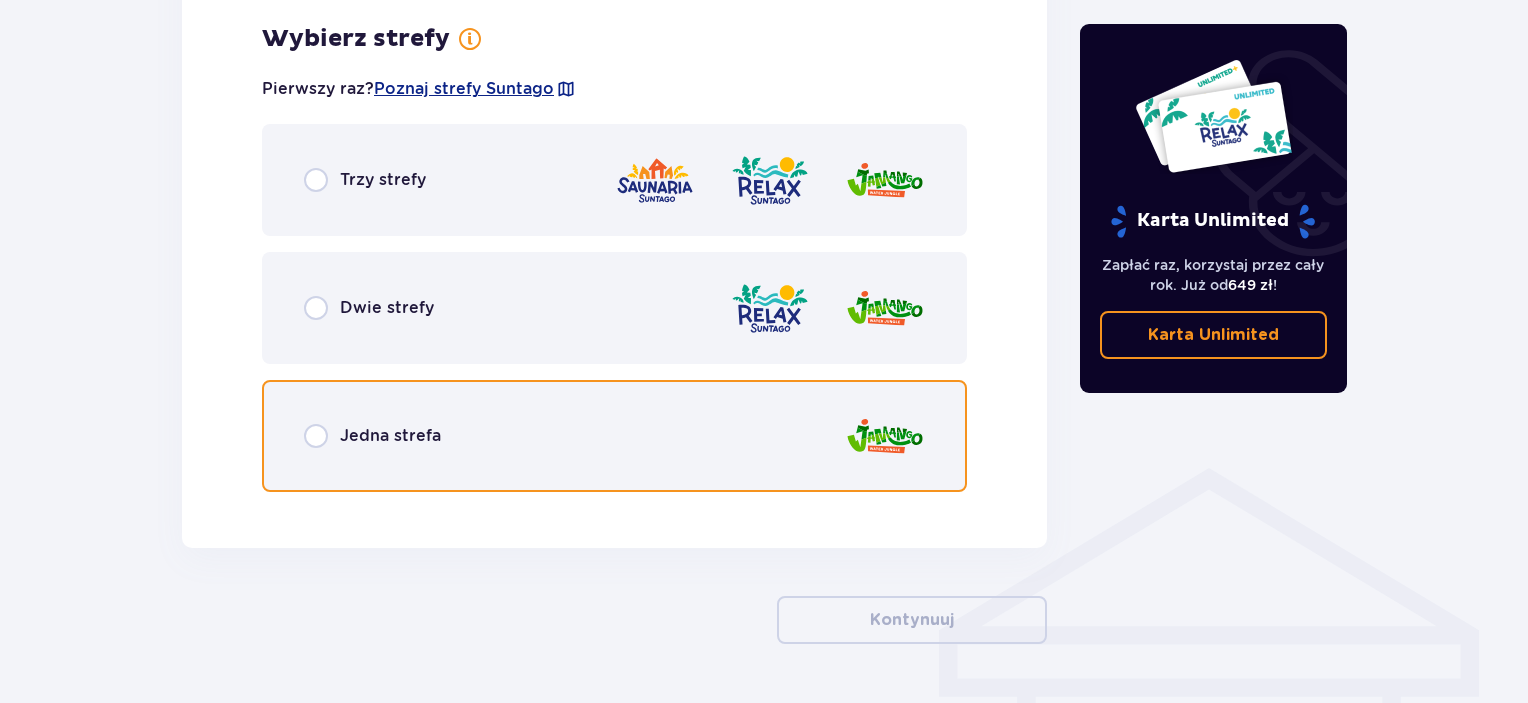 radio on "true" 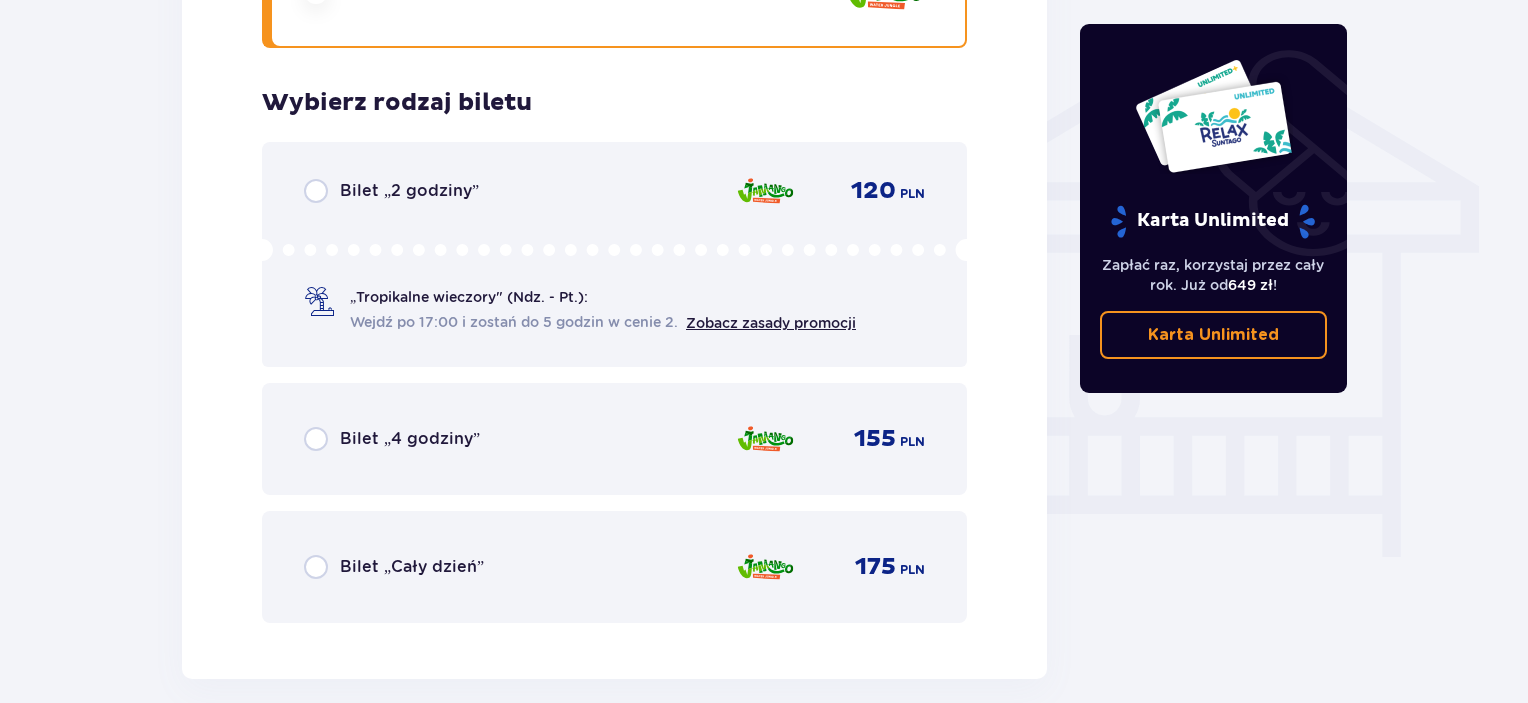 scroll, scrollTop: 1664, scrollLeft: 0, axis: vertical 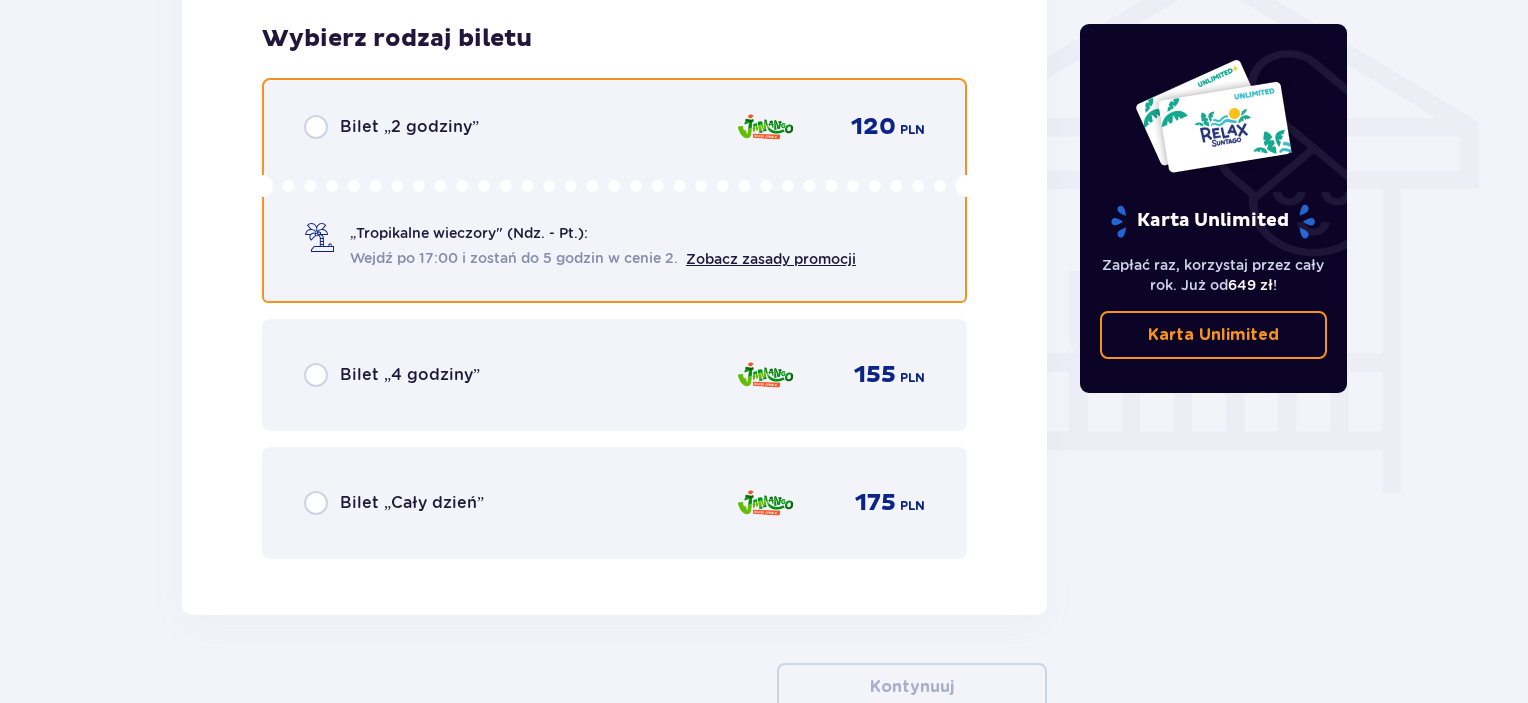 click at bounding box center [316, 127] 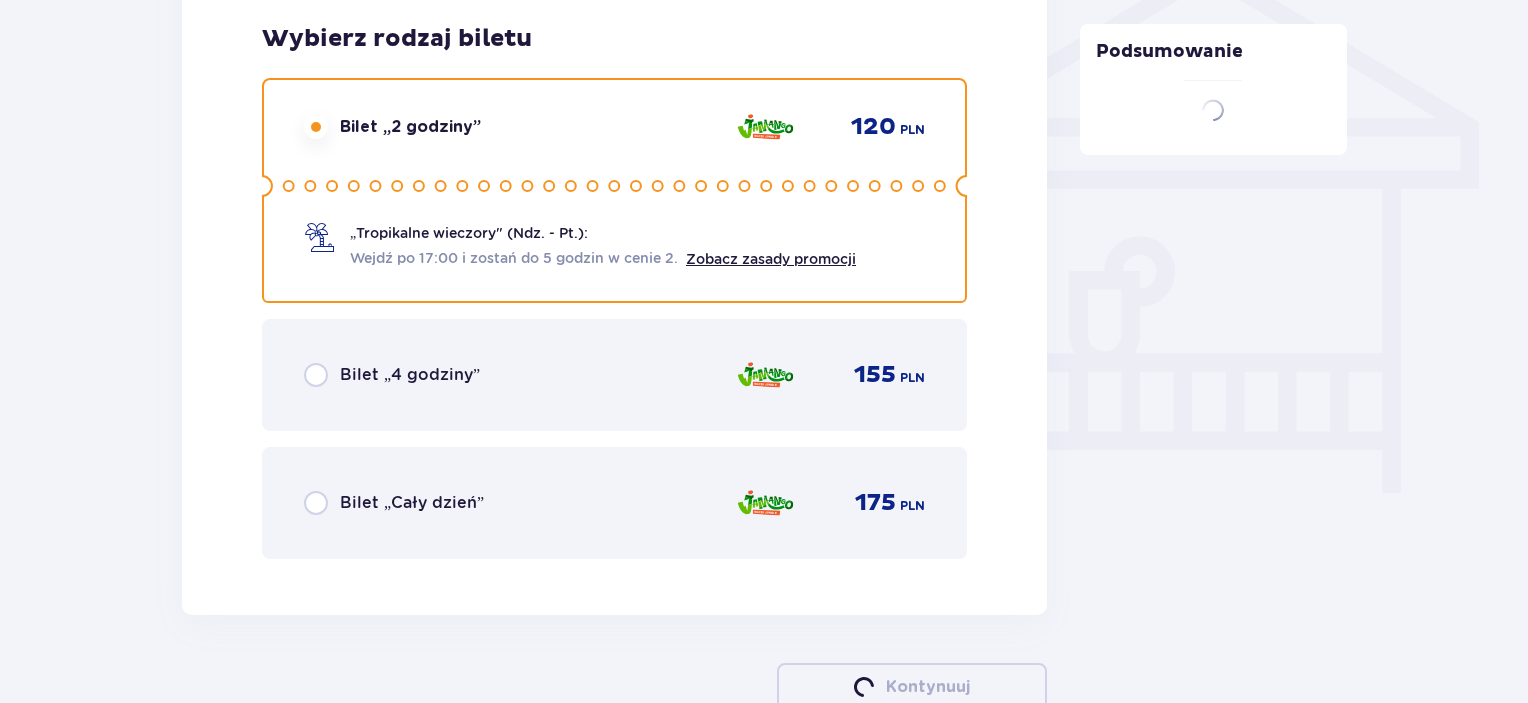 click 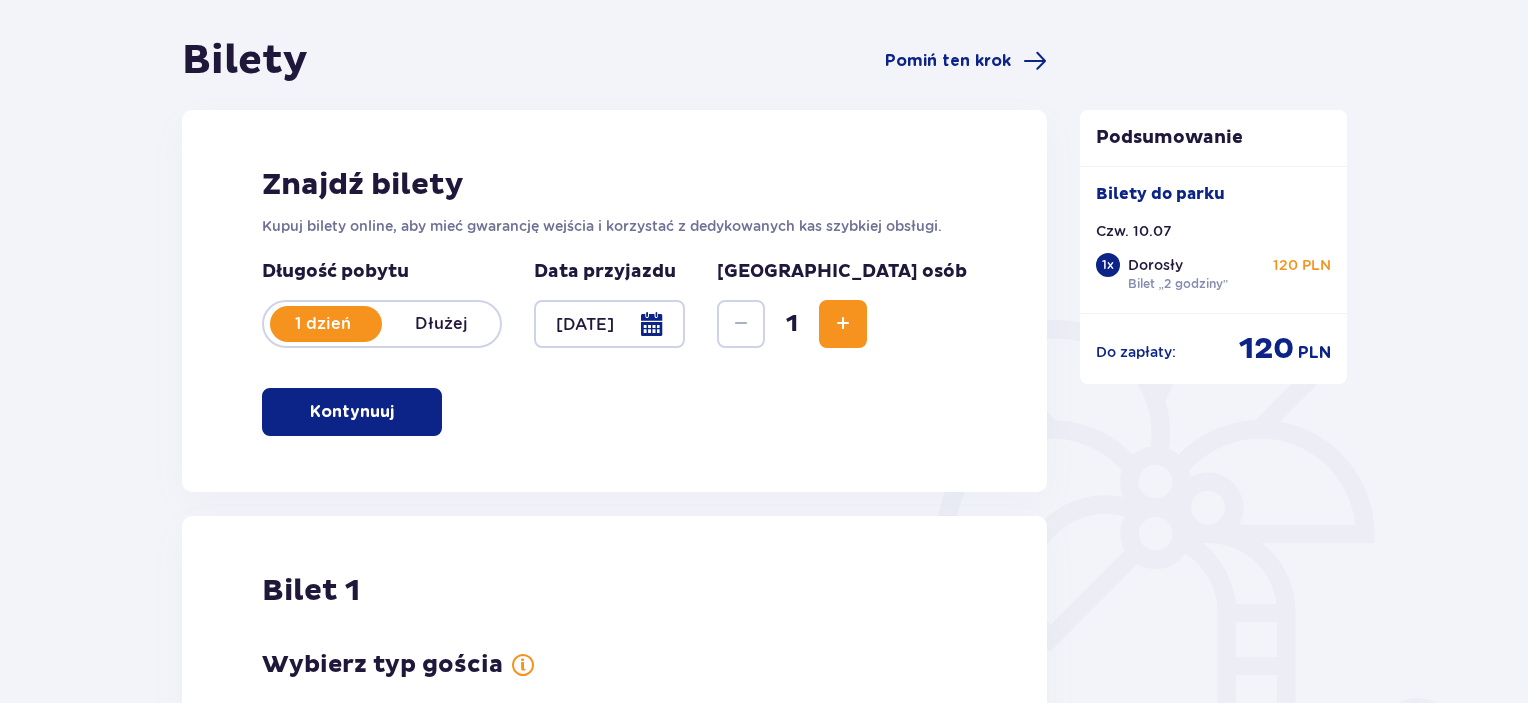 scroll, scrollTop: 0, scrollLeft: 0, axis: both 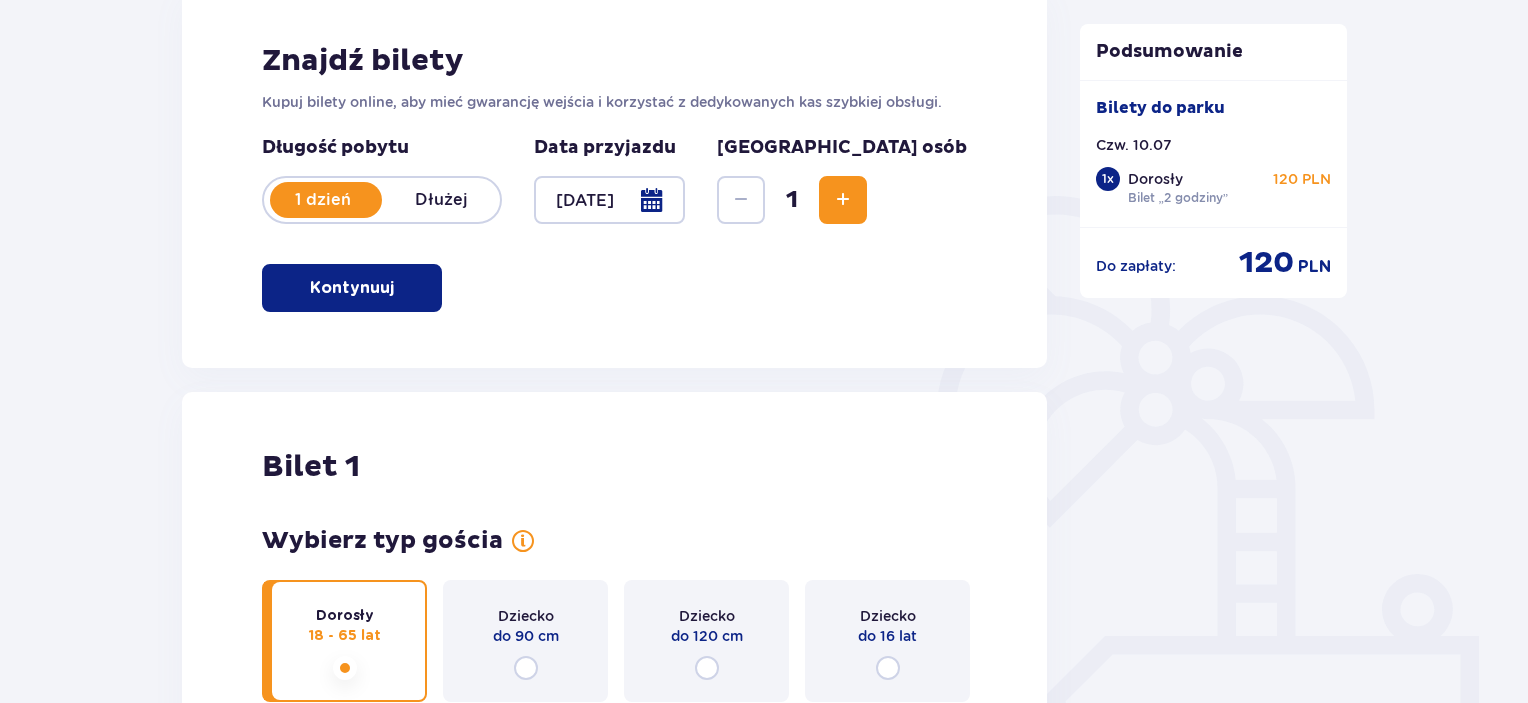 click at bounding box center (843, 200) 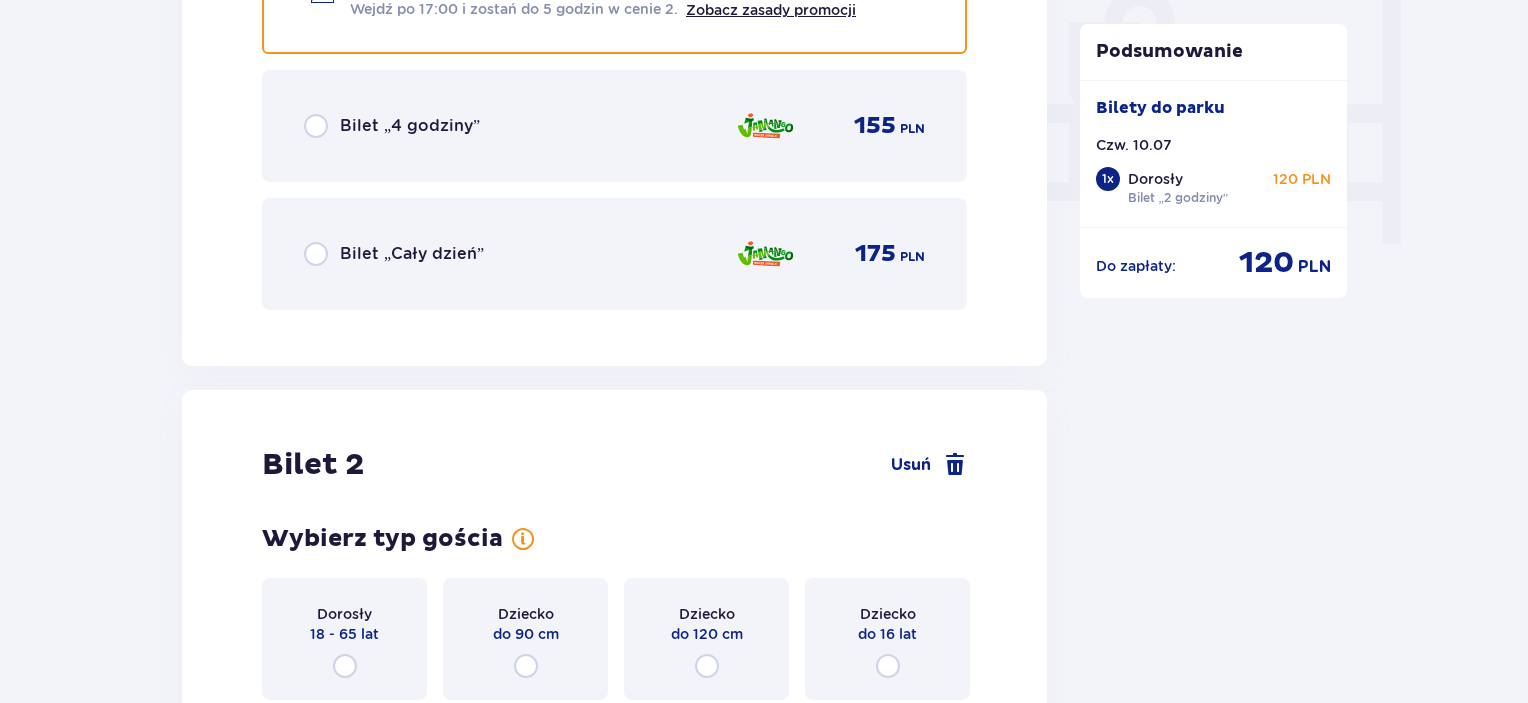 scroll, scrollTop: 2078, scrollLeft: 0, axis: vertical 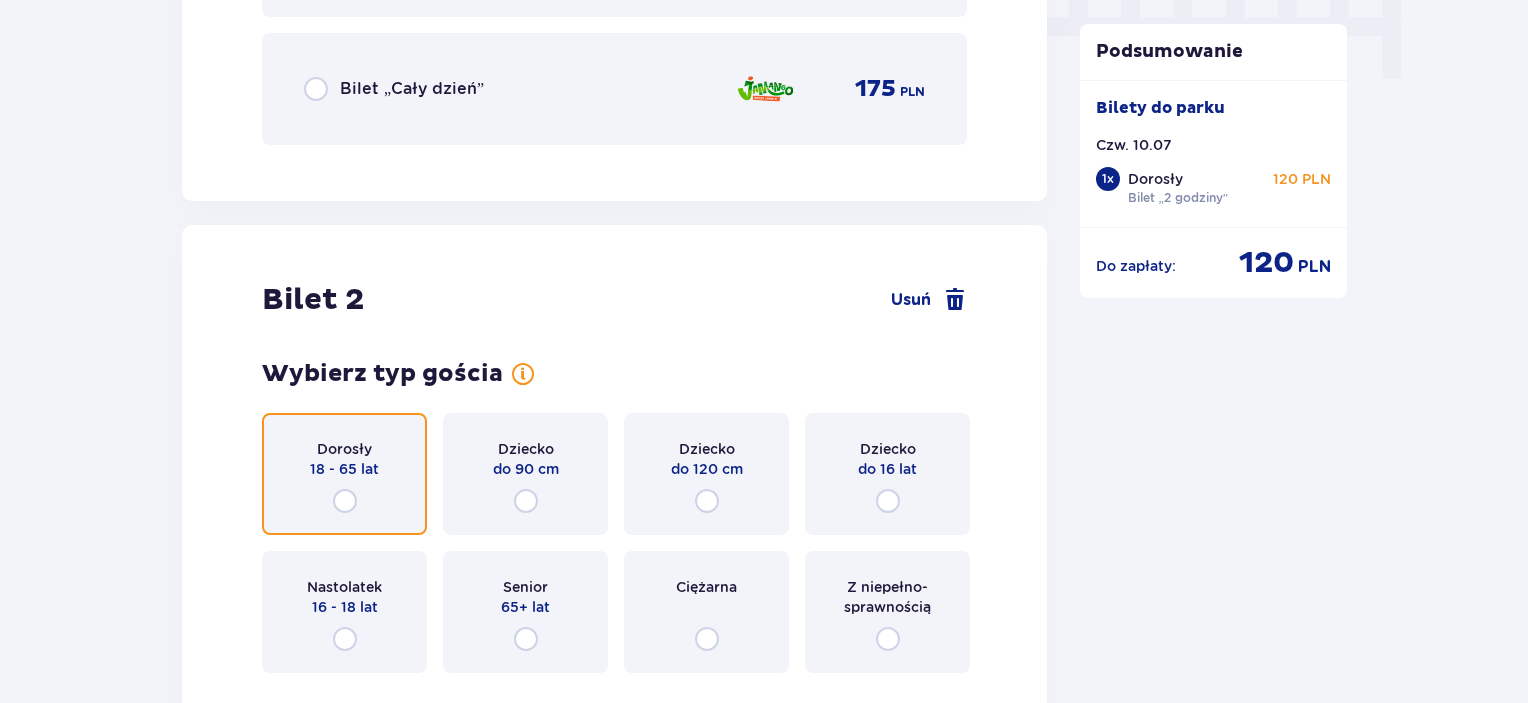 click at bounding box center [345, 501] 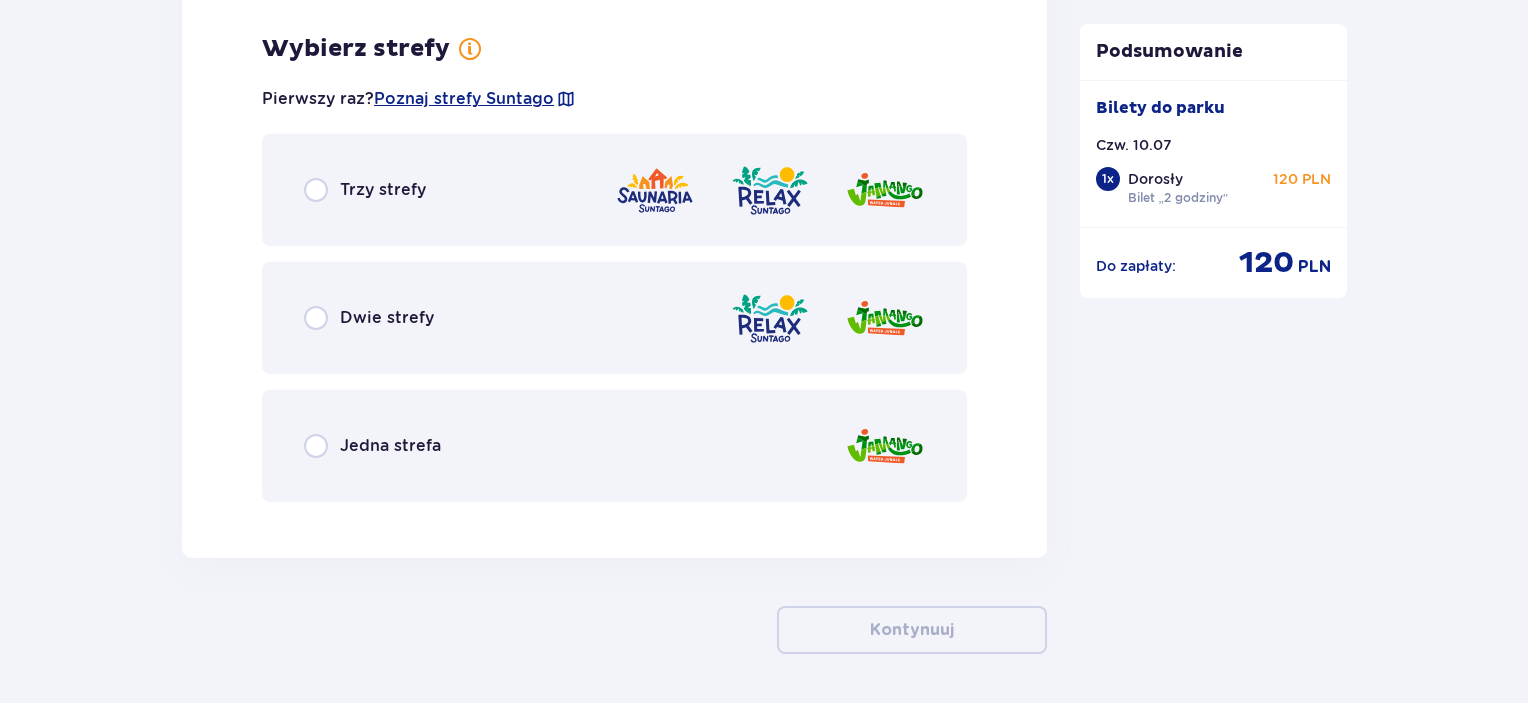scroll, scrollTop: 2766, scrollLeft: 0, axis: vertical 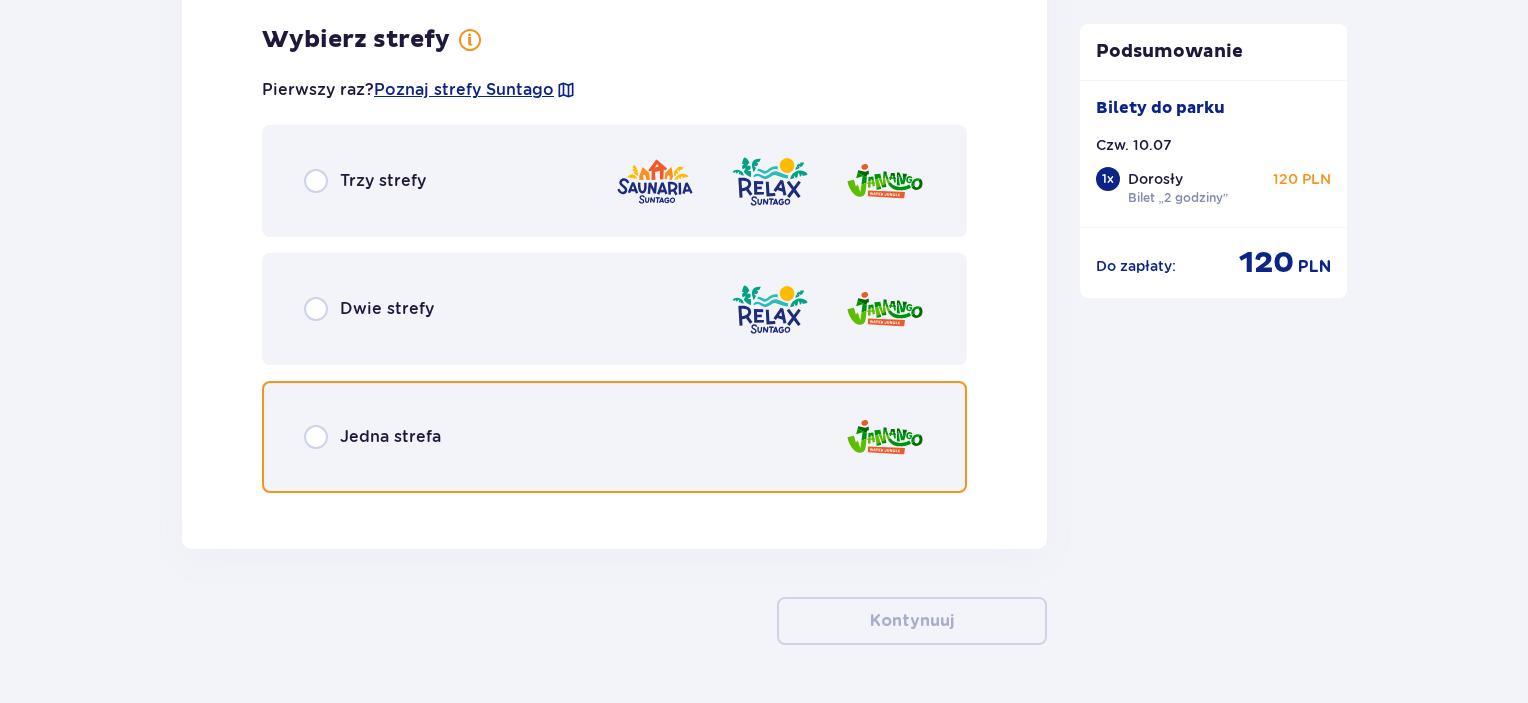 click at bounding box center [316, 437] 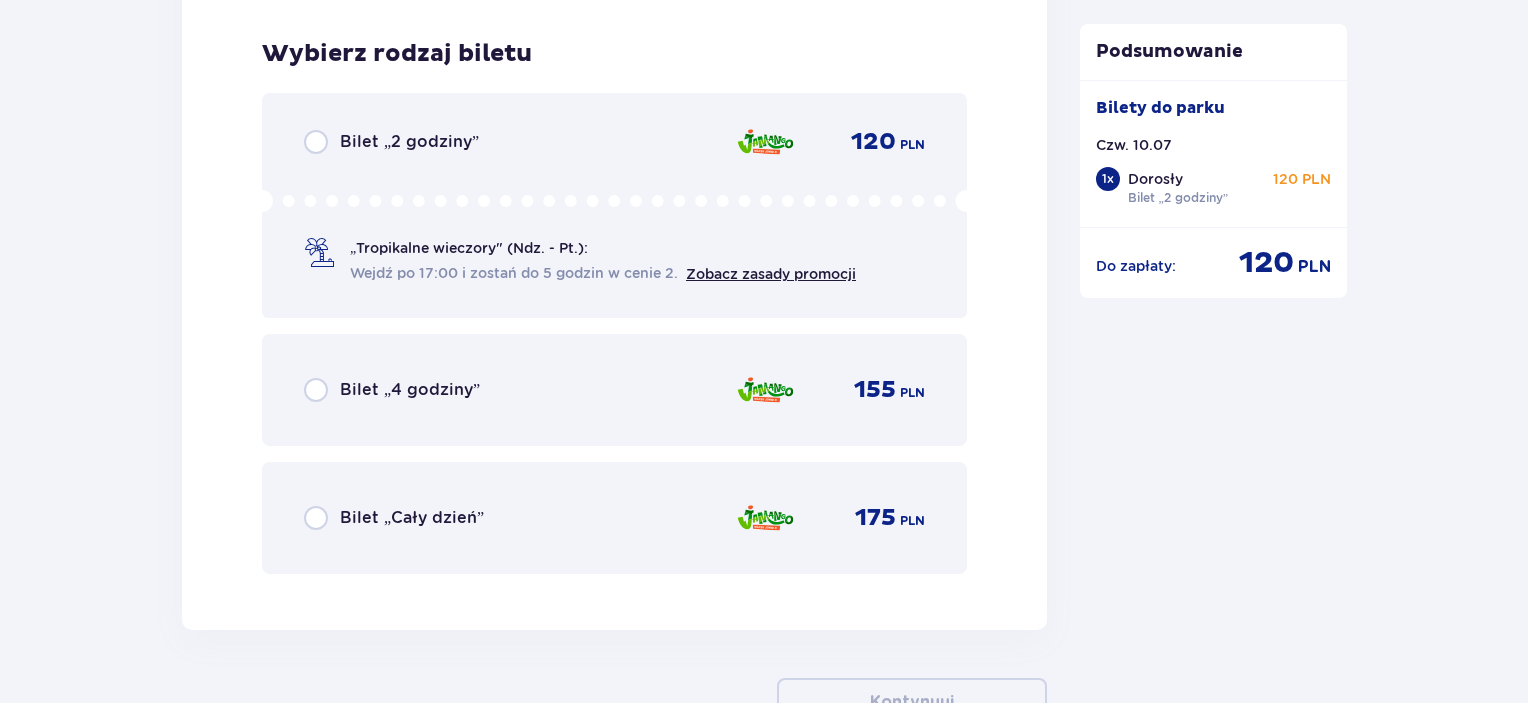scroll, scrollTop: 3274, scrollLeft: 0, axis: vertical 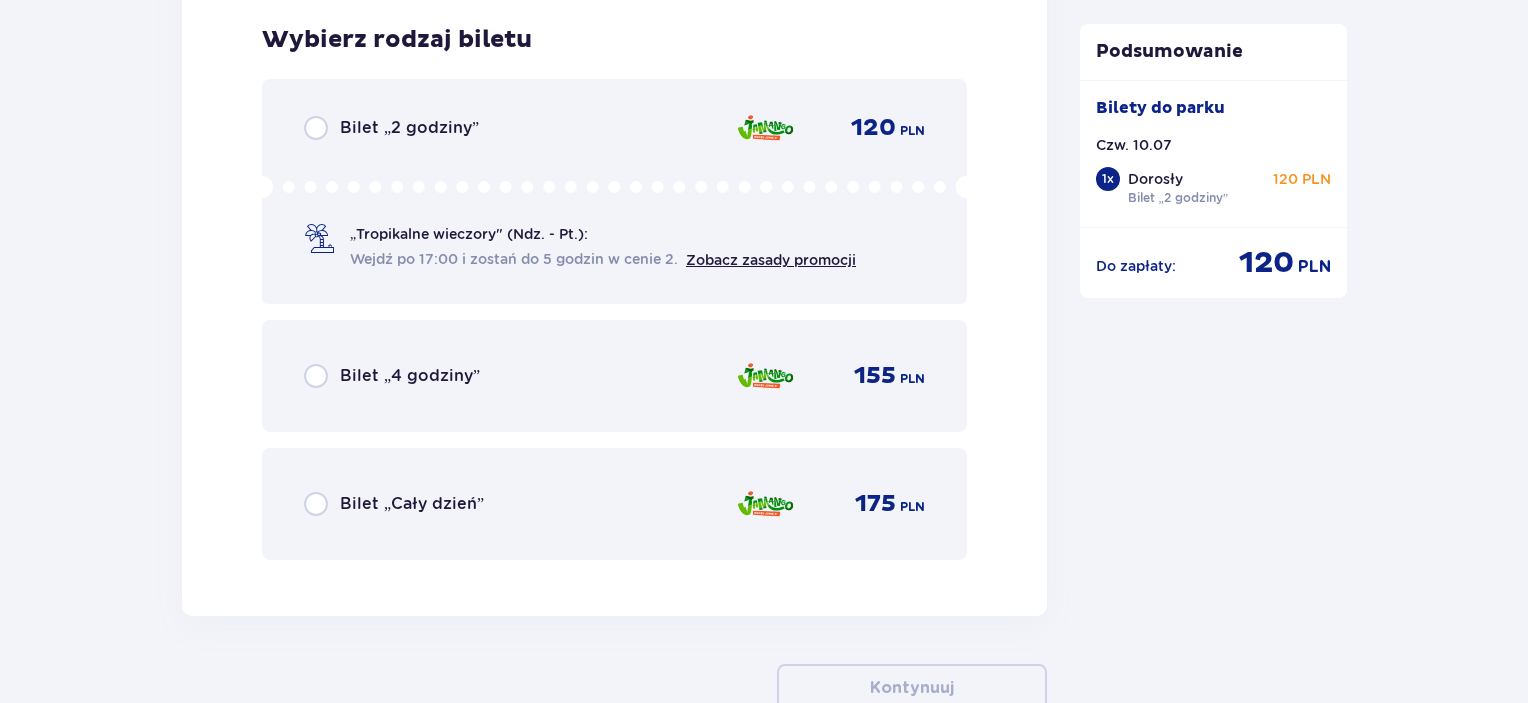 click on "Bilet „2 godziny” 120 PLN „Tropikalne wieczory" (Ndz. - Pt.): Wejdź po 17:00 i zostań do 5 godzin w cenie 2. Zobacz zasady promocji" at bounding box center [614, 191] 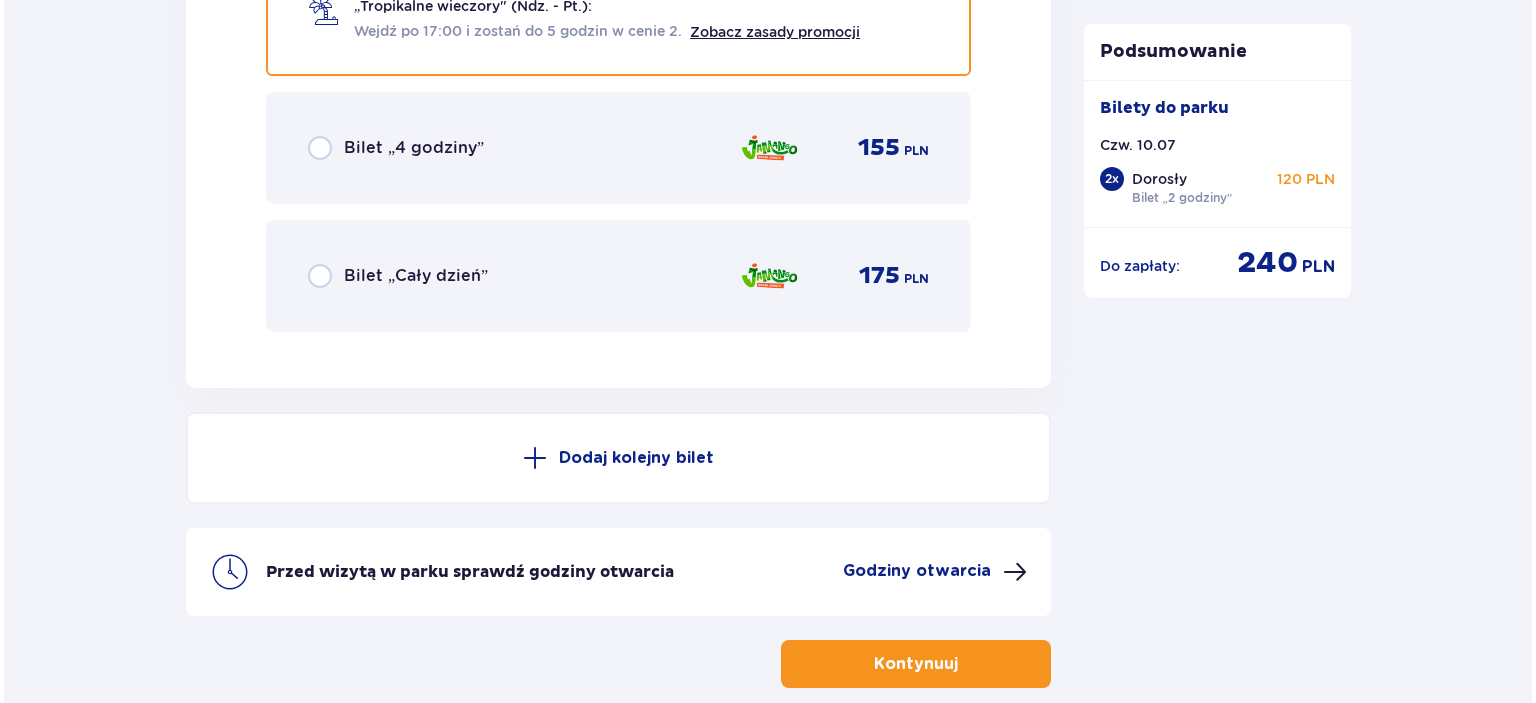 scroll, scrollTop: 3604, scrollLeft: 0, axis: vertical 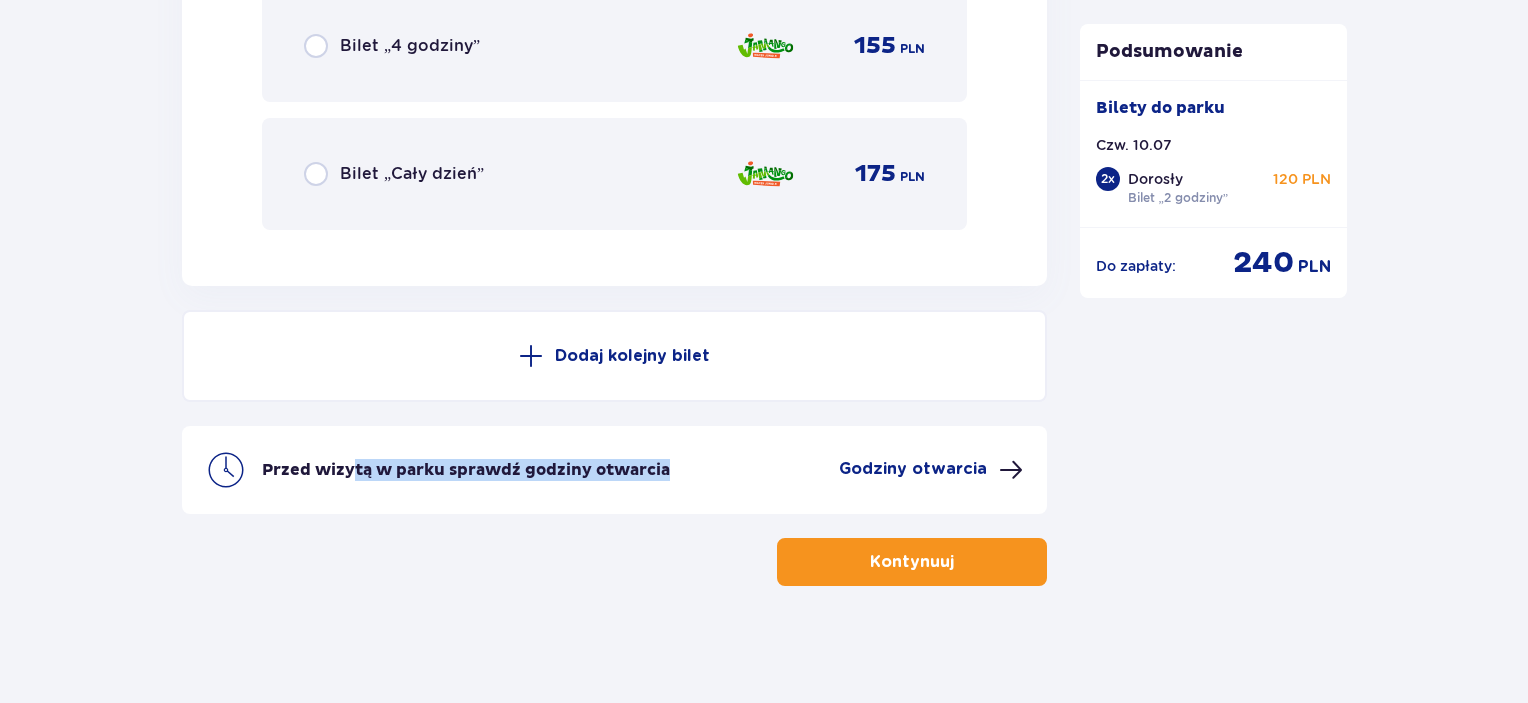 drag, startPoint x: 458, startPoint y: 464, endPoint x: 685, endPoint y: 467, distance: 227.01982 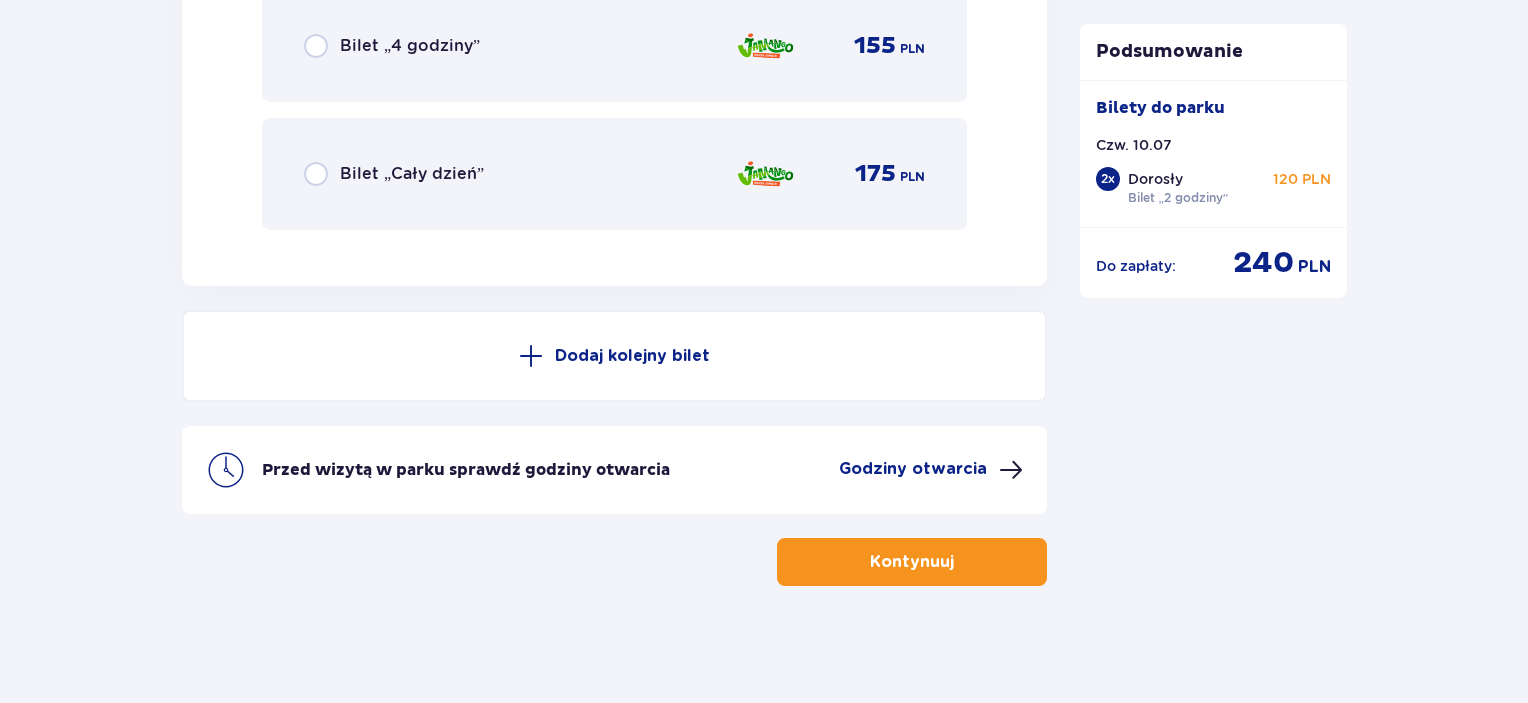 click on "Godziny otwarcia" at bounding box center [913, 469] 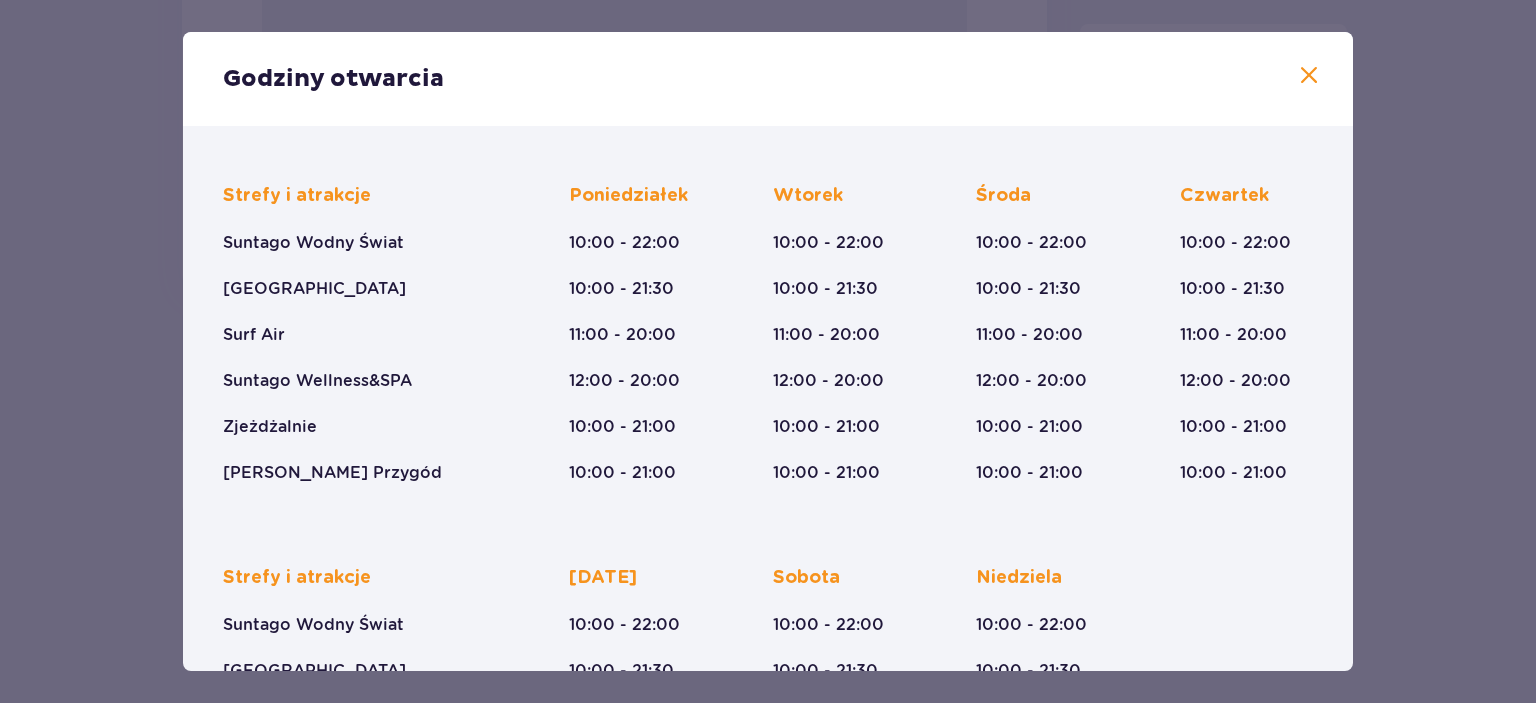 scroll, scrollTop: 0, scrollLeft: 0, axis: both 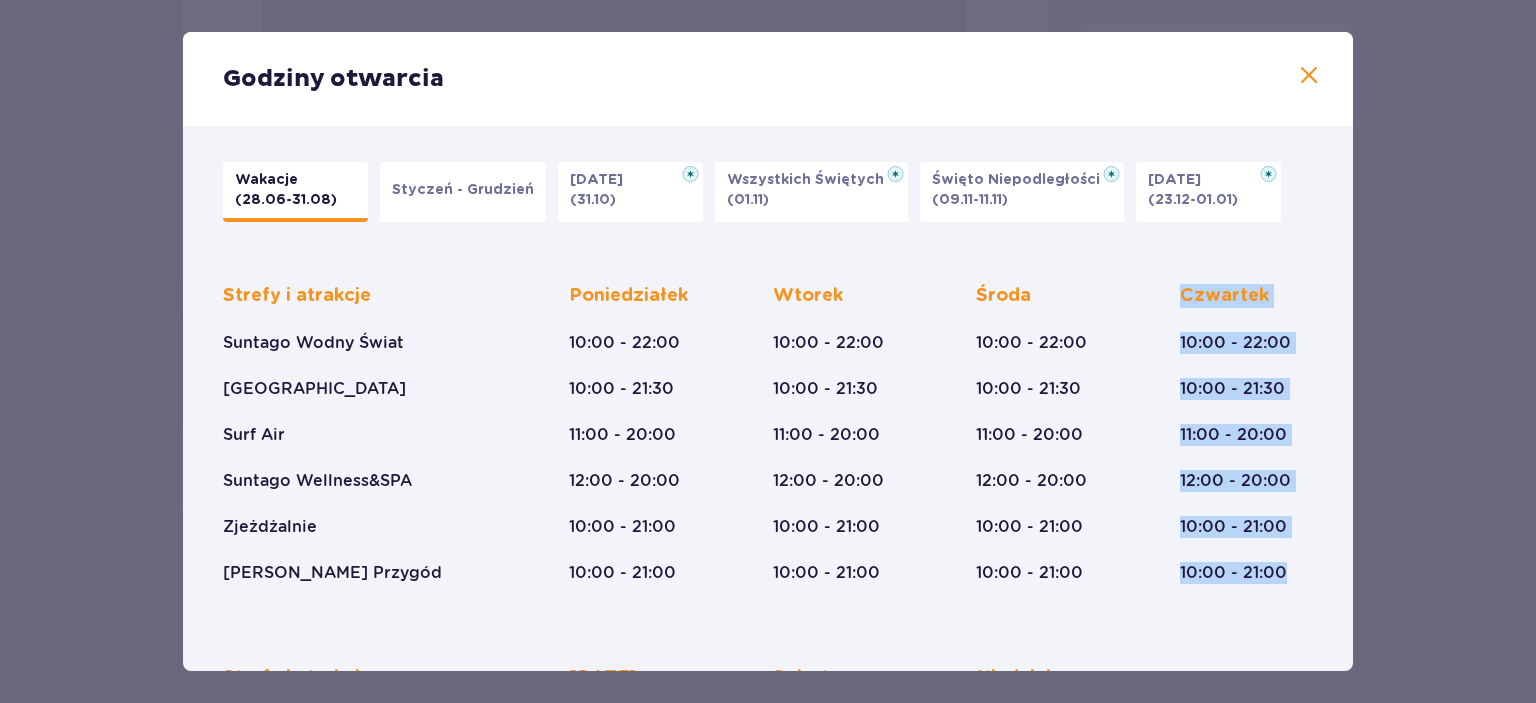 drag, startPoint x: 1295, startPoint y: 567, endPoint x: 1166, endPoint y: 318, distance: 280.43182 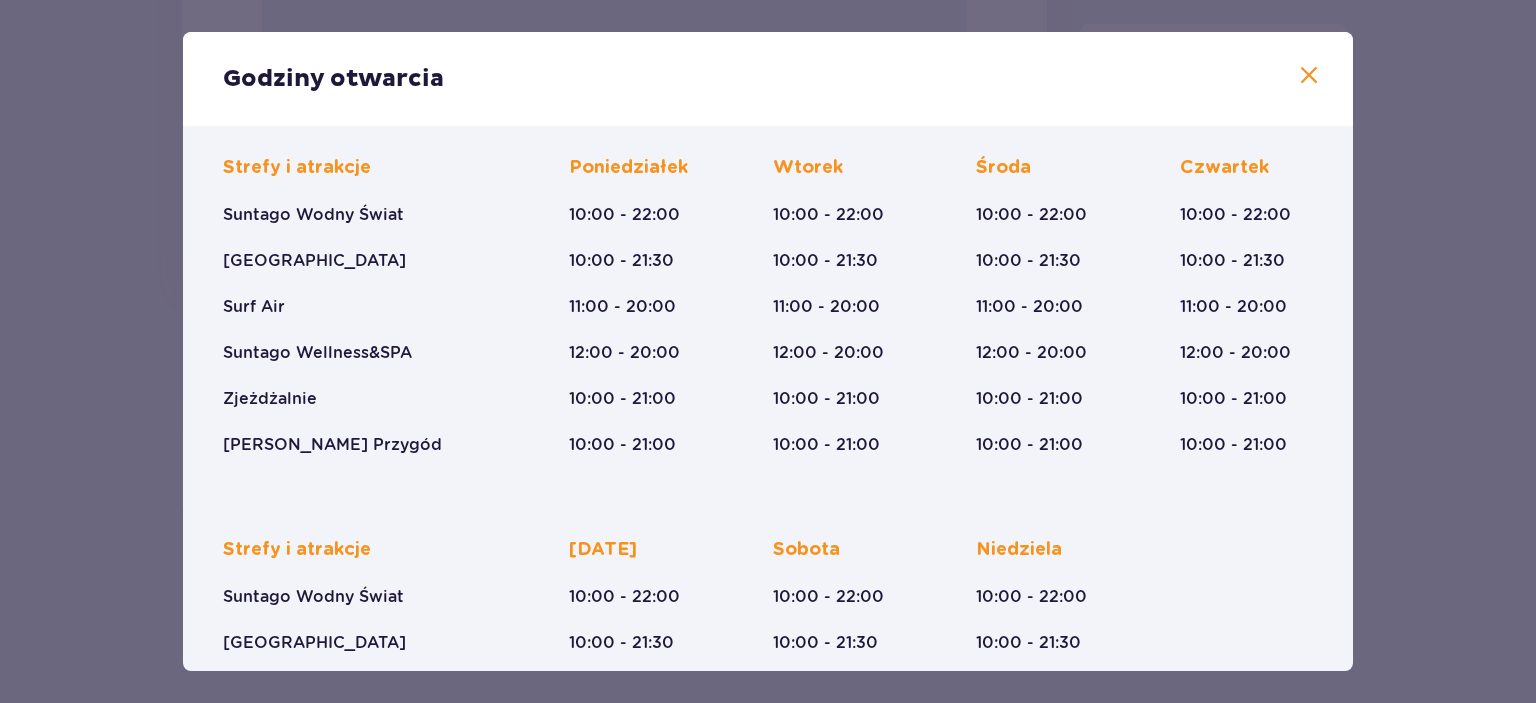 scroll, scrollTop: 335, scrollLeft: 0, axis: vertical 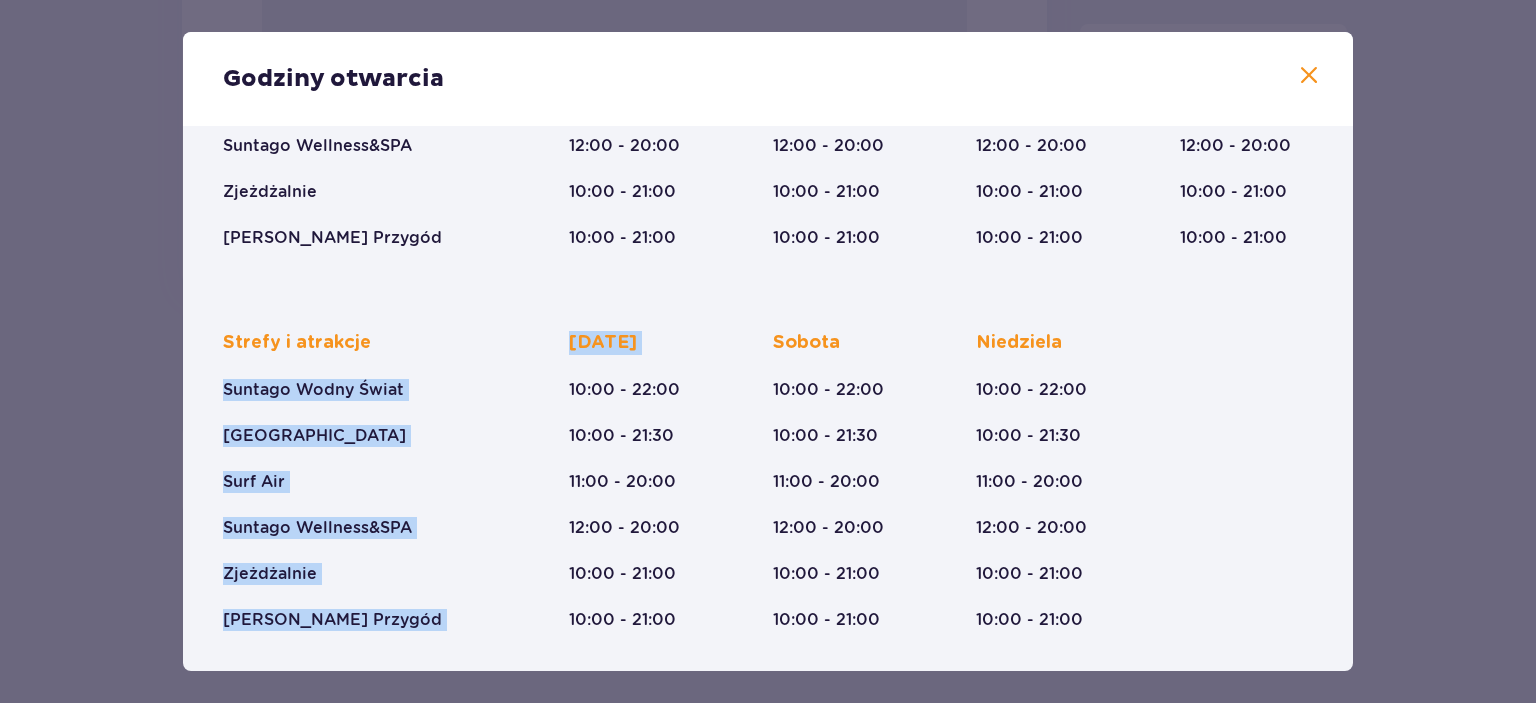 drag, startPoint x: 227, startPoint y: 384, endPoint x: 550, endPoint y: 411, distance: 324.12653 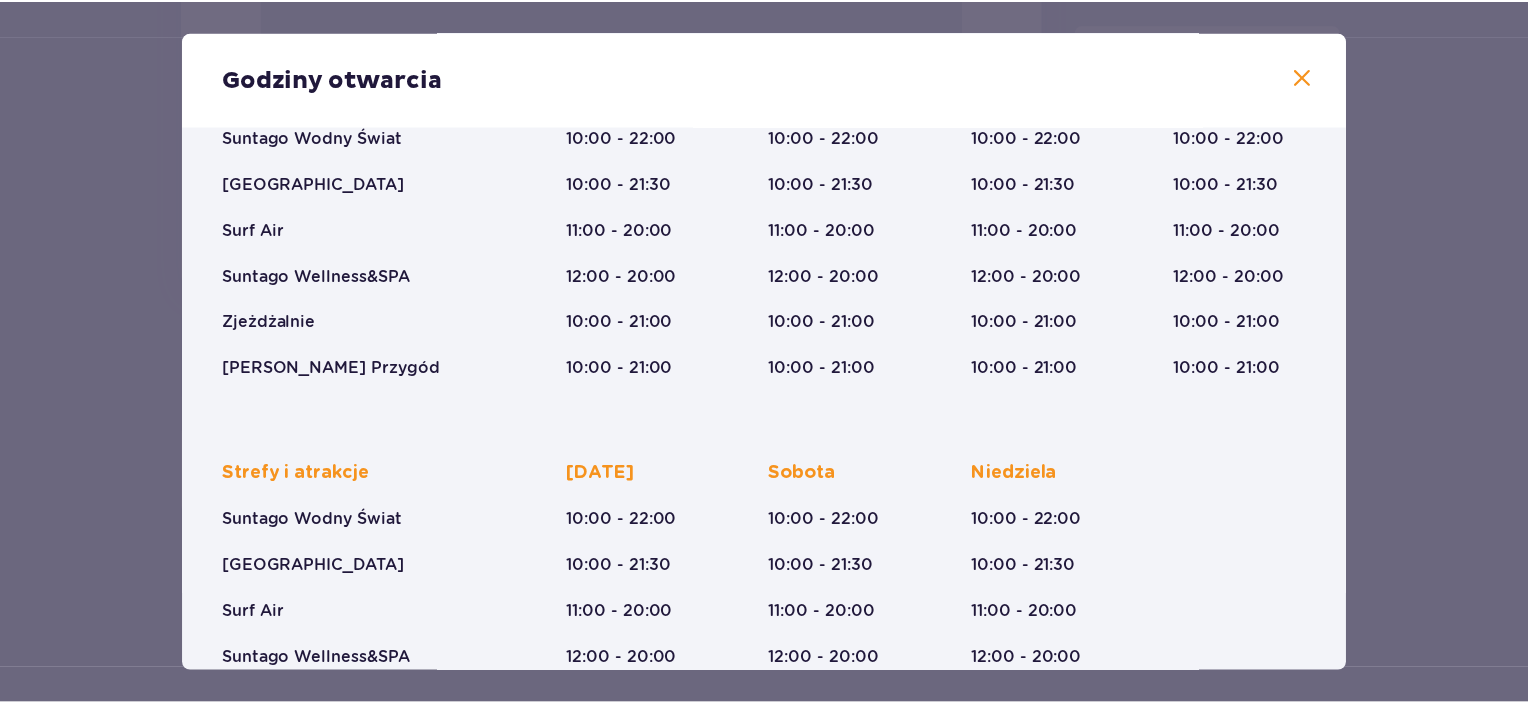 scroll, scrollTop: 0, scrollLeft: 0, axis: both 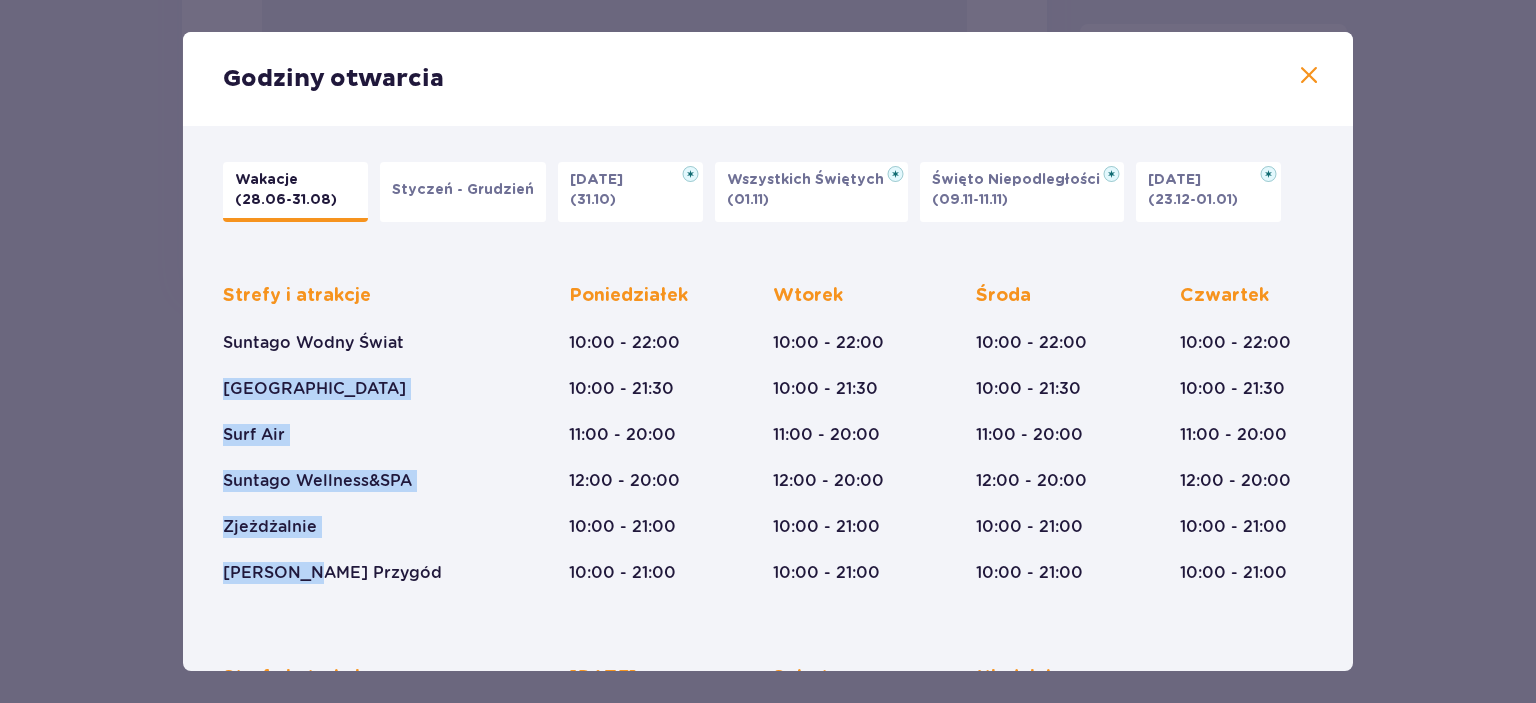 drag, startPoint x: 318, startPoint y: 579, endPoint x: 404, endPoint y: 375, distance: 221.38654 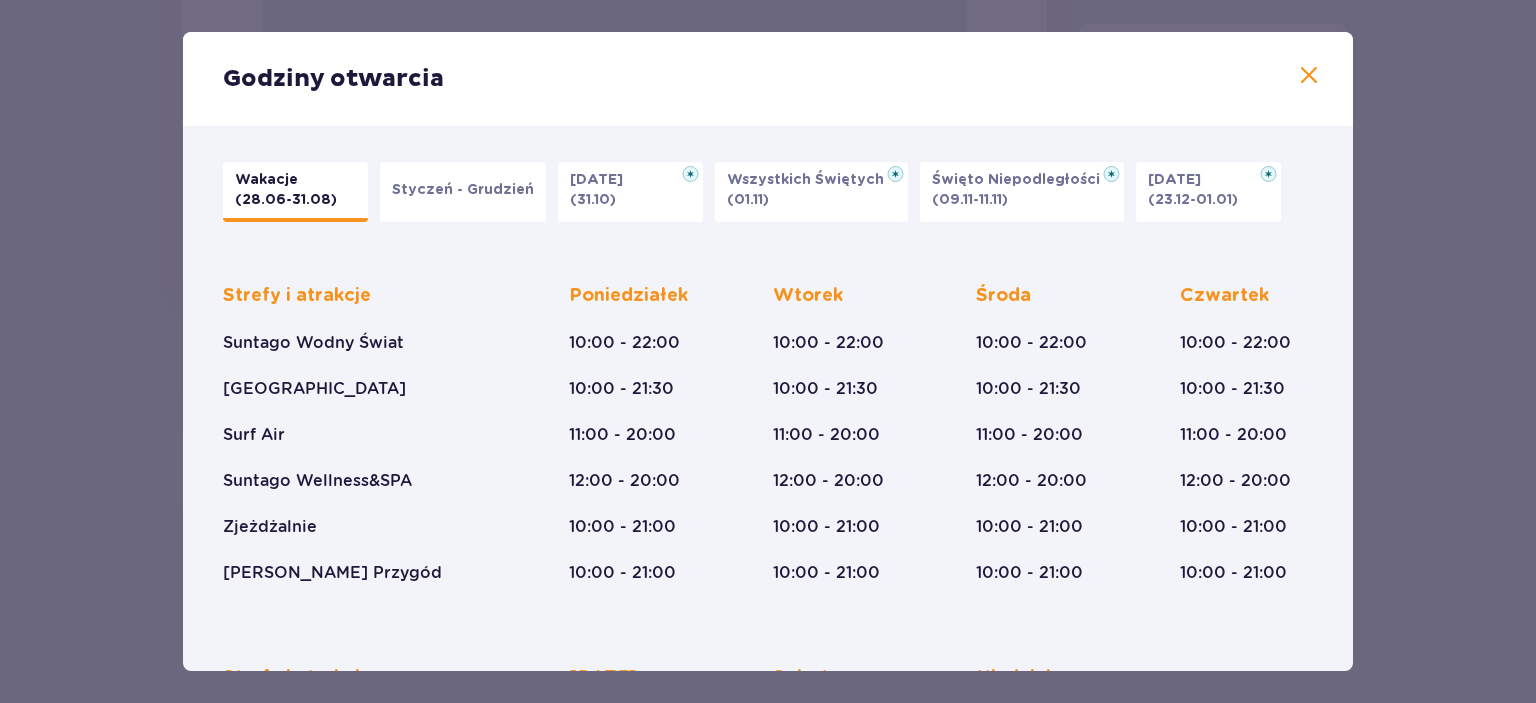 click on "Strefy i atrakcje Suntago Wodny Świat Crocodile Island Surf Air Suntago Wellness&SPA Zjeżdżalnie Mamba Rzeka Przygód Poniedziałek 10:00 - 22:00 10:00 - 21:30 11:00 - 20:00 12:00 - 20:00 10:00 - 21:00 10:00 - 21:00 Wtorek 10:00 - 22:00 10:00 - 21:30 11:00 - 20:00 12:00 - 20:00 10:00 - 21:00 10:00 - 21:00 Środa 10:00 - 22:00 10:00 - 21:30 11:00 - 20:00 12:00 - 20:00 10:00 - 21:00 10:00 - 21:00 Czwartek 10:00 - 22:00 10:00 - 21:30 11:00 - 20:00 12:00 - 20:00 10:00 - 21:00 10:00 - 21:00" at bounding box center (768, 418) 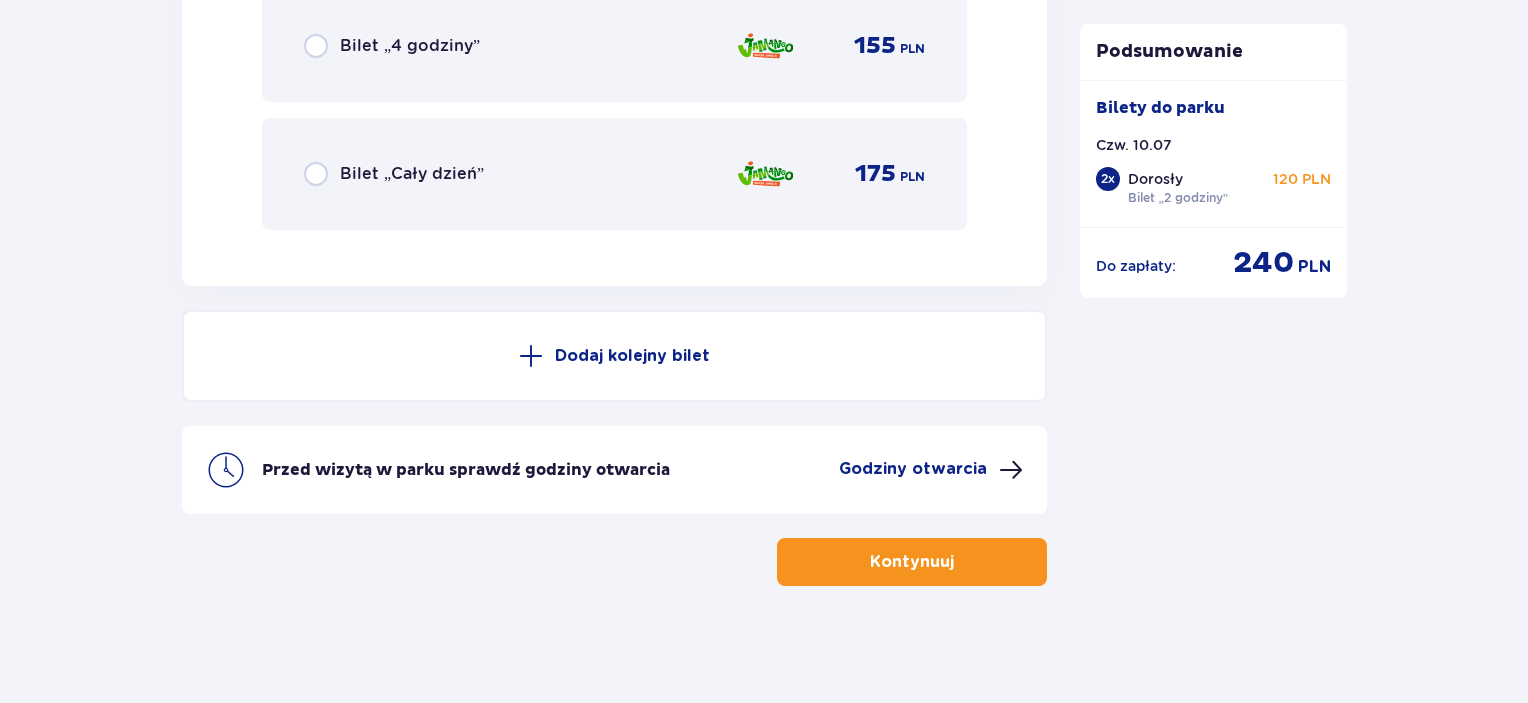 click at bounding box center (958, 562) 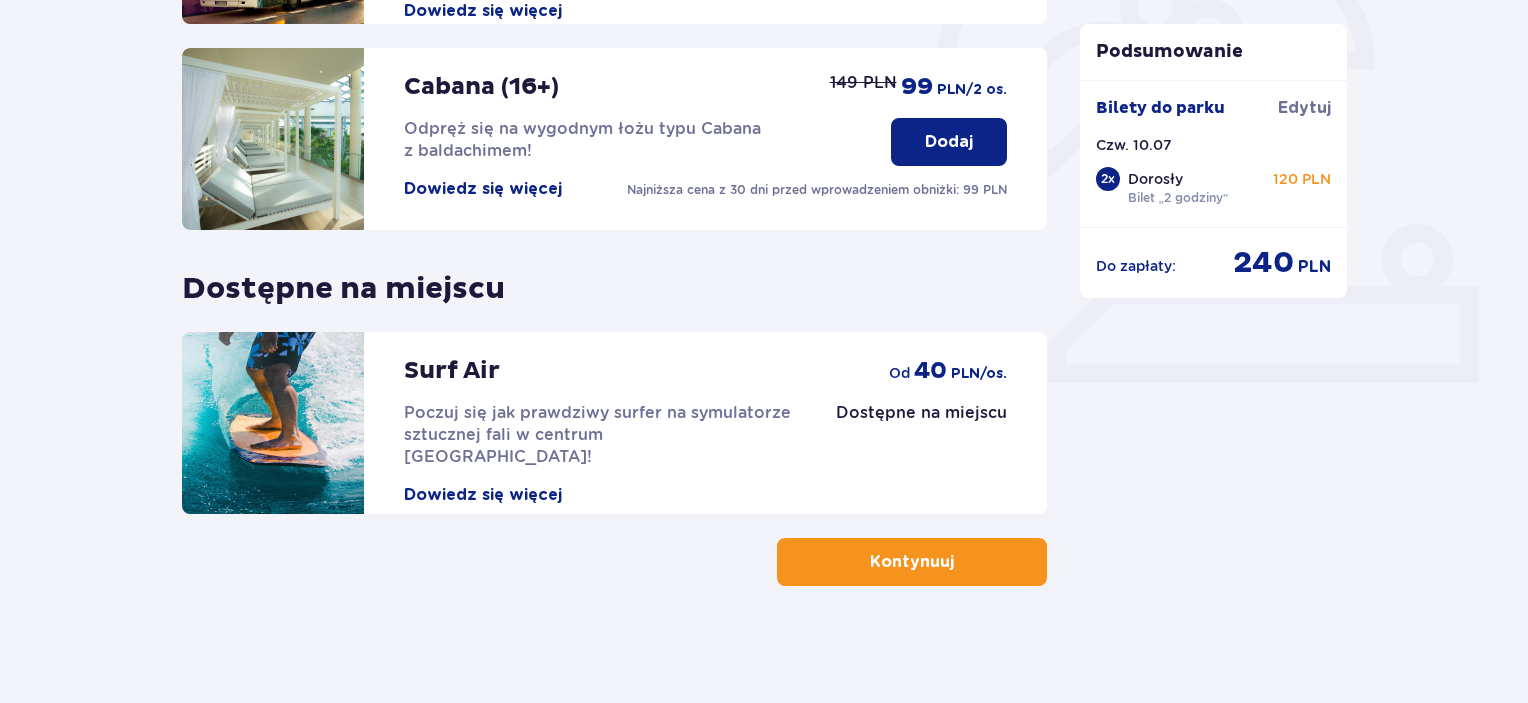 scroll, scrollTop: 652, scrollLeft: 0, axis: vertical 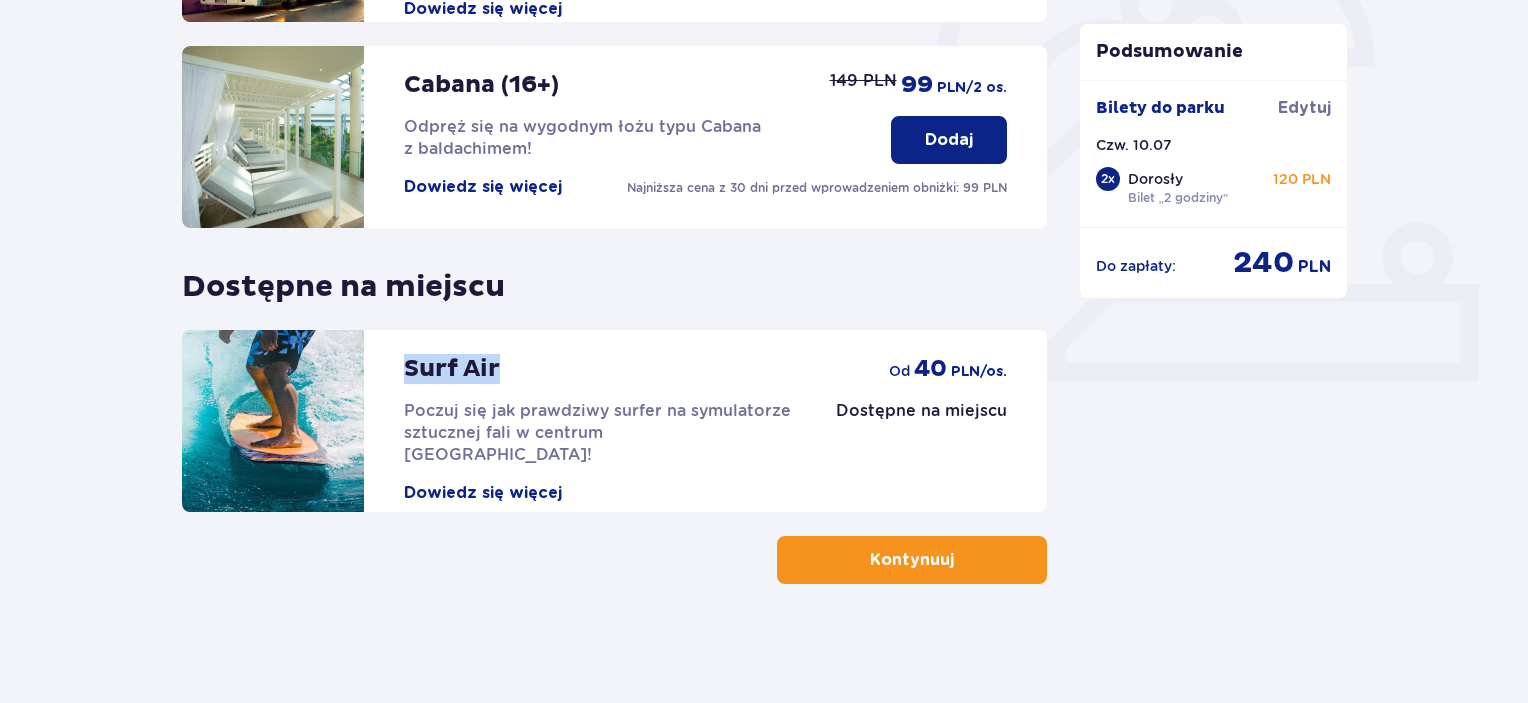 drag, startPoint x: 398, startPoint y: 363, endPoint x: 538, endPoint y: 357, distance: 140.12851 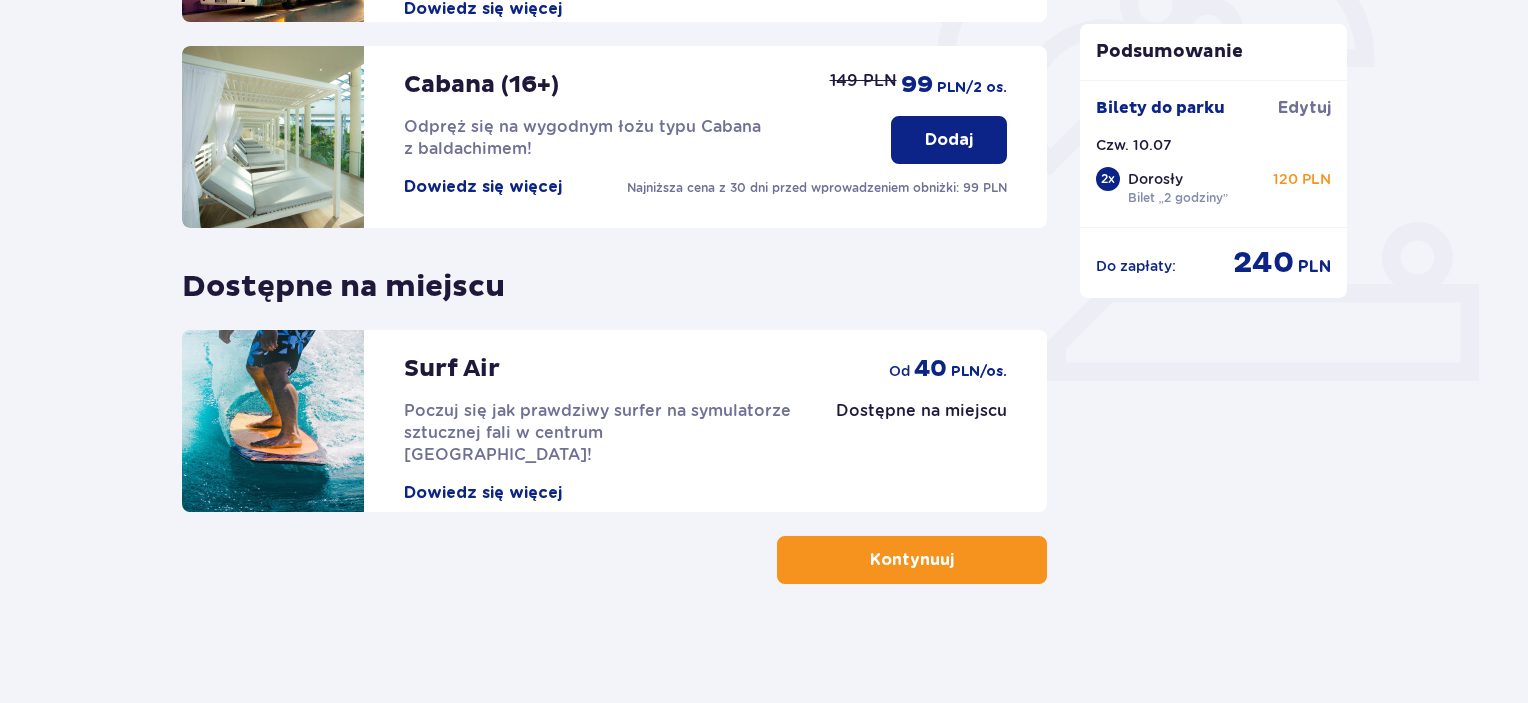 click on "Surf Air Poczuj się jak prawdziwy surfer na symulatorze sztucznej fali w centrum Polski! Dowiedz się więcej" at bounding box center (600, 417) 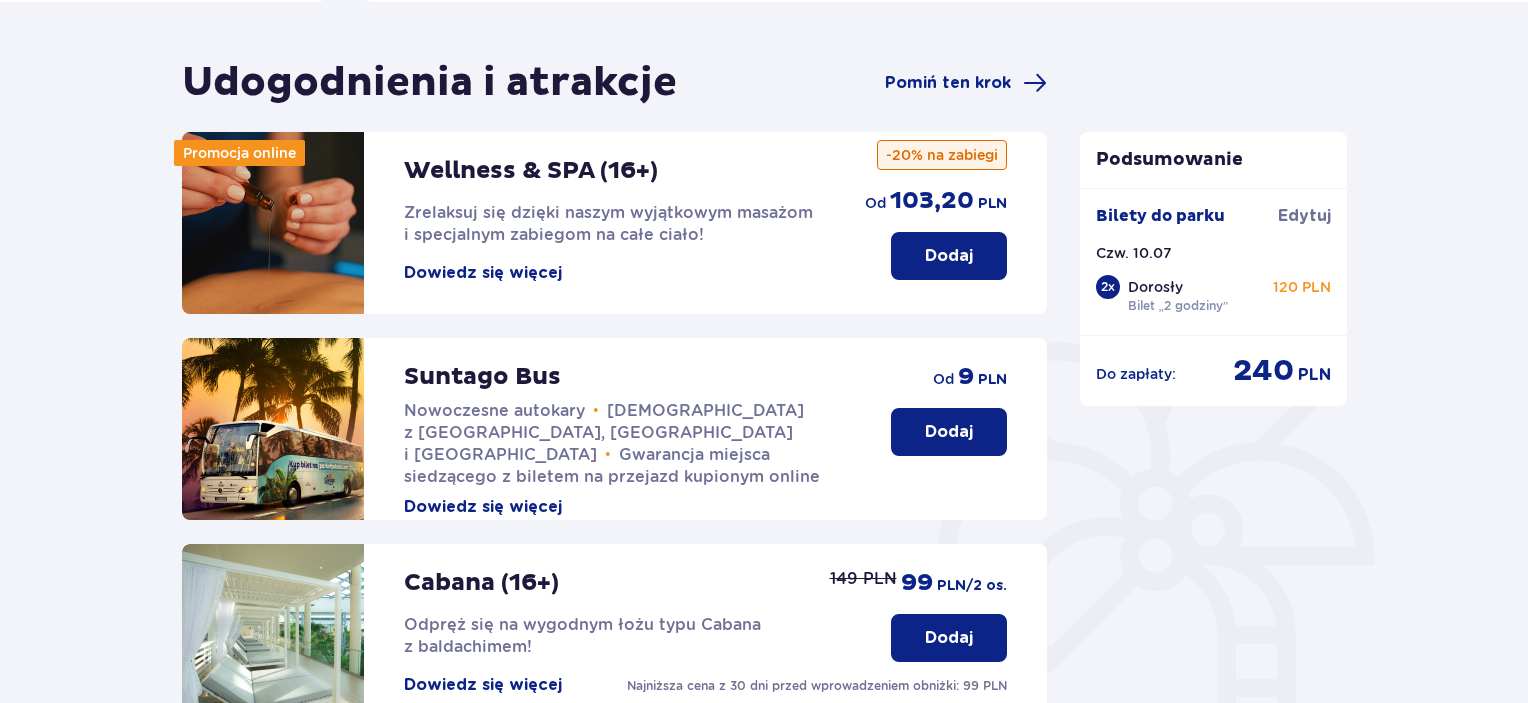 scroll, scrollTop: 152, scrollLeft: 0, axis: vertical 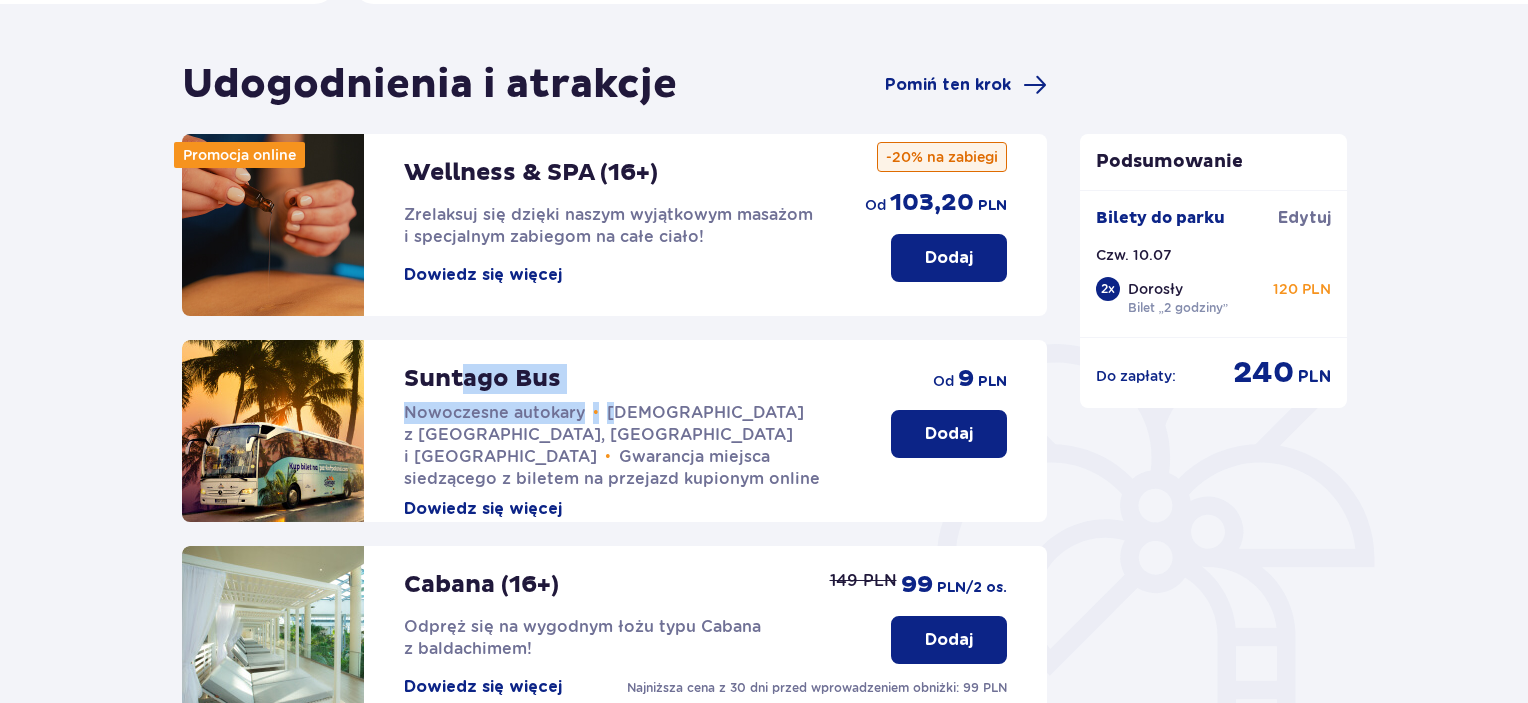 drag, startPoint x: 464, startPoint y: 367, endPoint x: 618, endPoint y: 379, distance: 154.46683 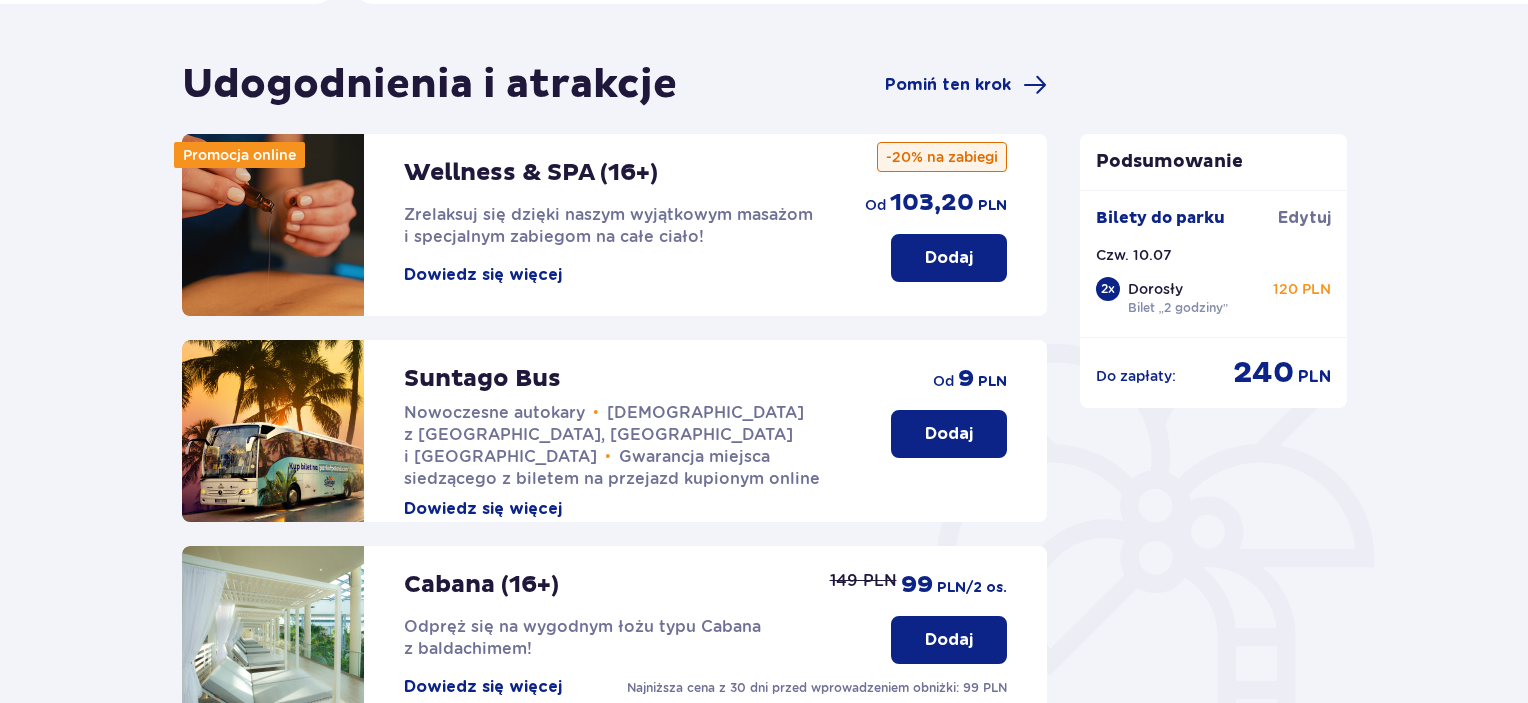 click on "Suntago Bus Nowoczesne autokary • Kursy z Warszawy, Żyrardowa i Łodzi • Gwarancja miejsca siedzącego z biletem na przejazd kupionym online Dowiedz się więcej" at bounding box center [627, 430] 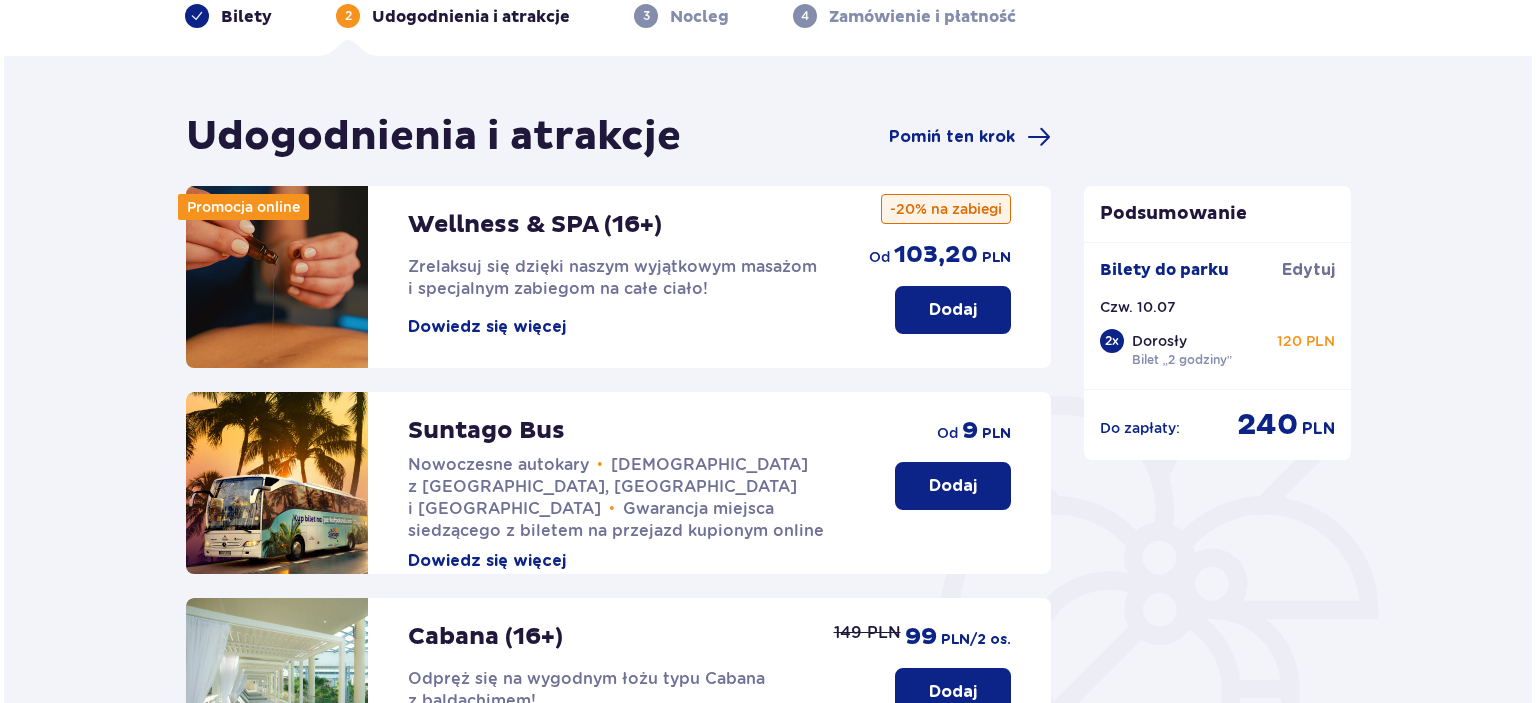 scroll, scrollTop: 0, scrollLeft: 0, axis: both 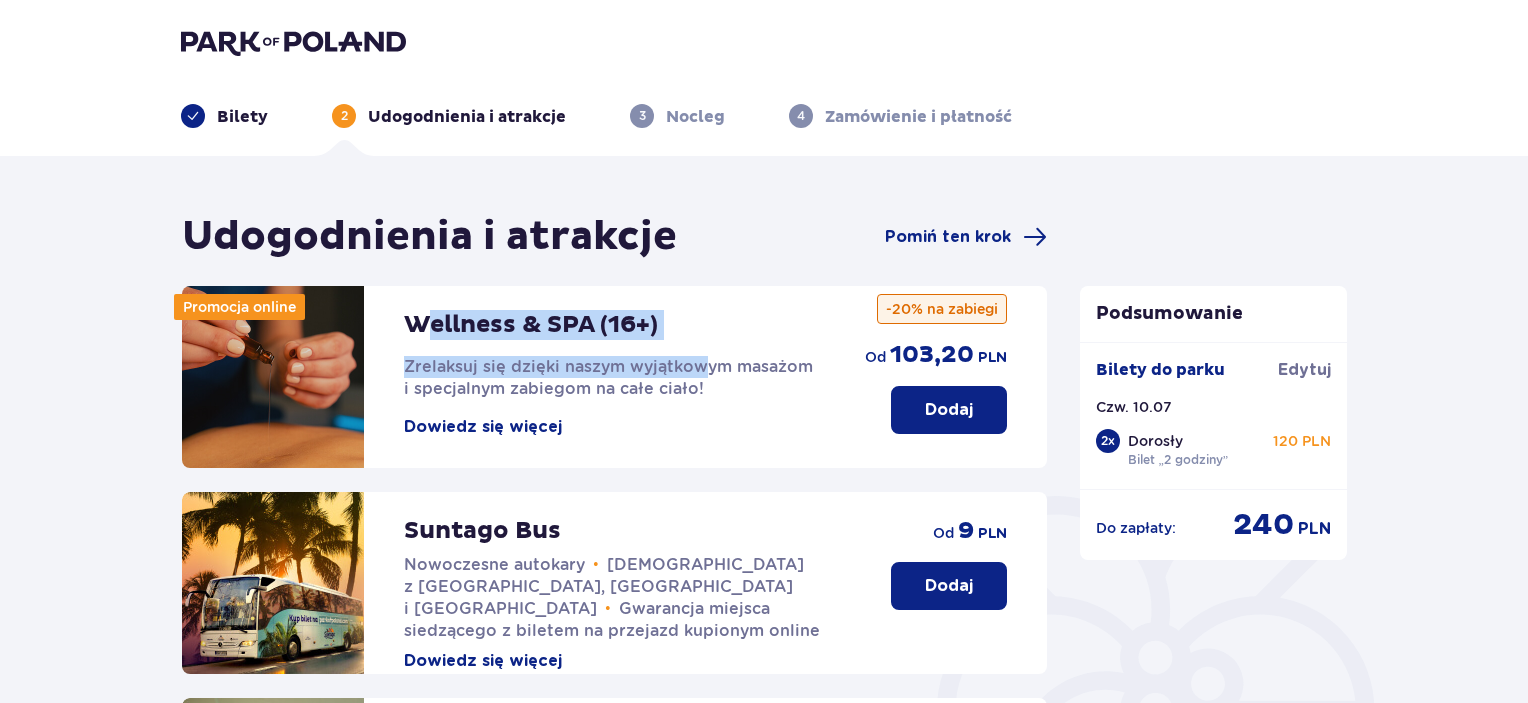 drag, startPoint x: 656, startPoint y: 335, endPoint x: 428, endPoint y: 347, distance: 228.31557 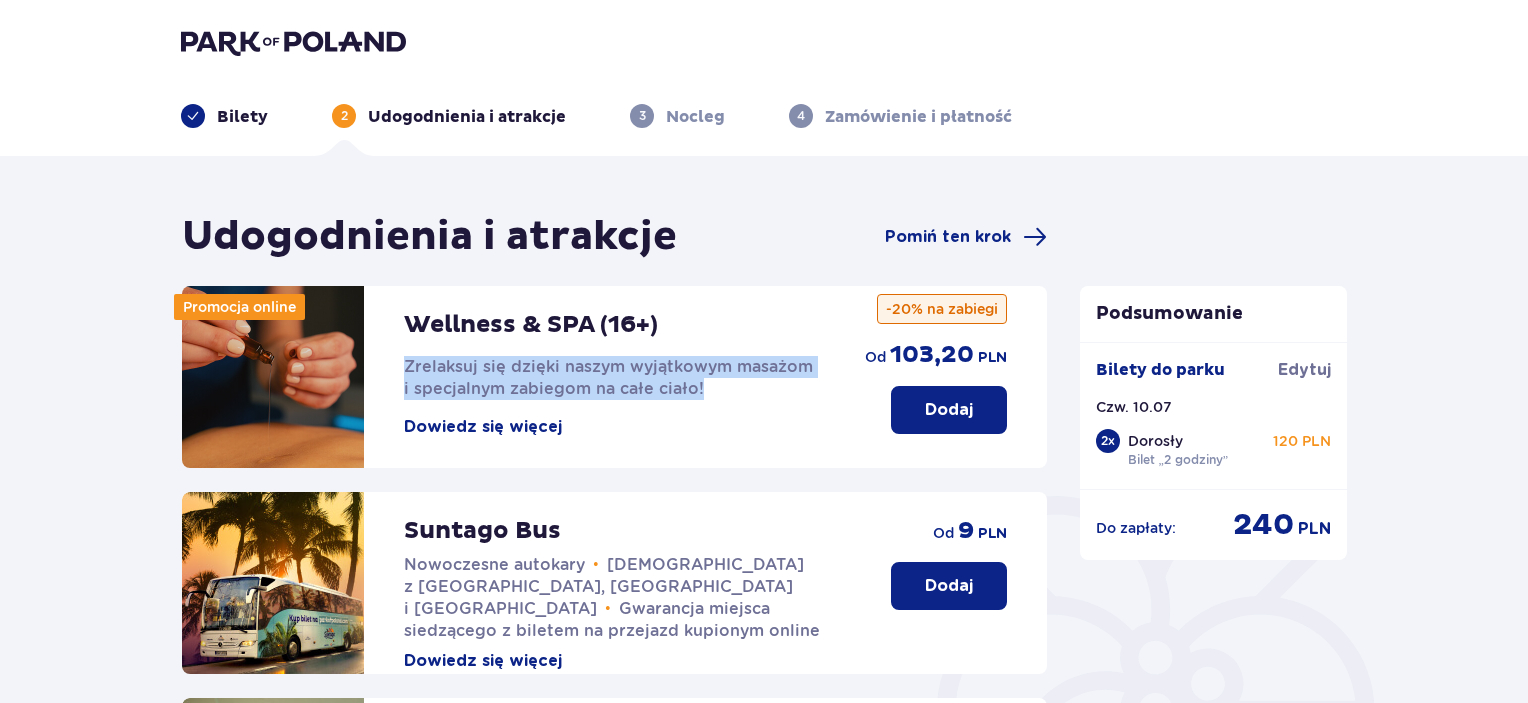 drag, startPoint x: 696, startPoint y: 391, endPoint x: 404, endPoint y: 351, distance: 294.727 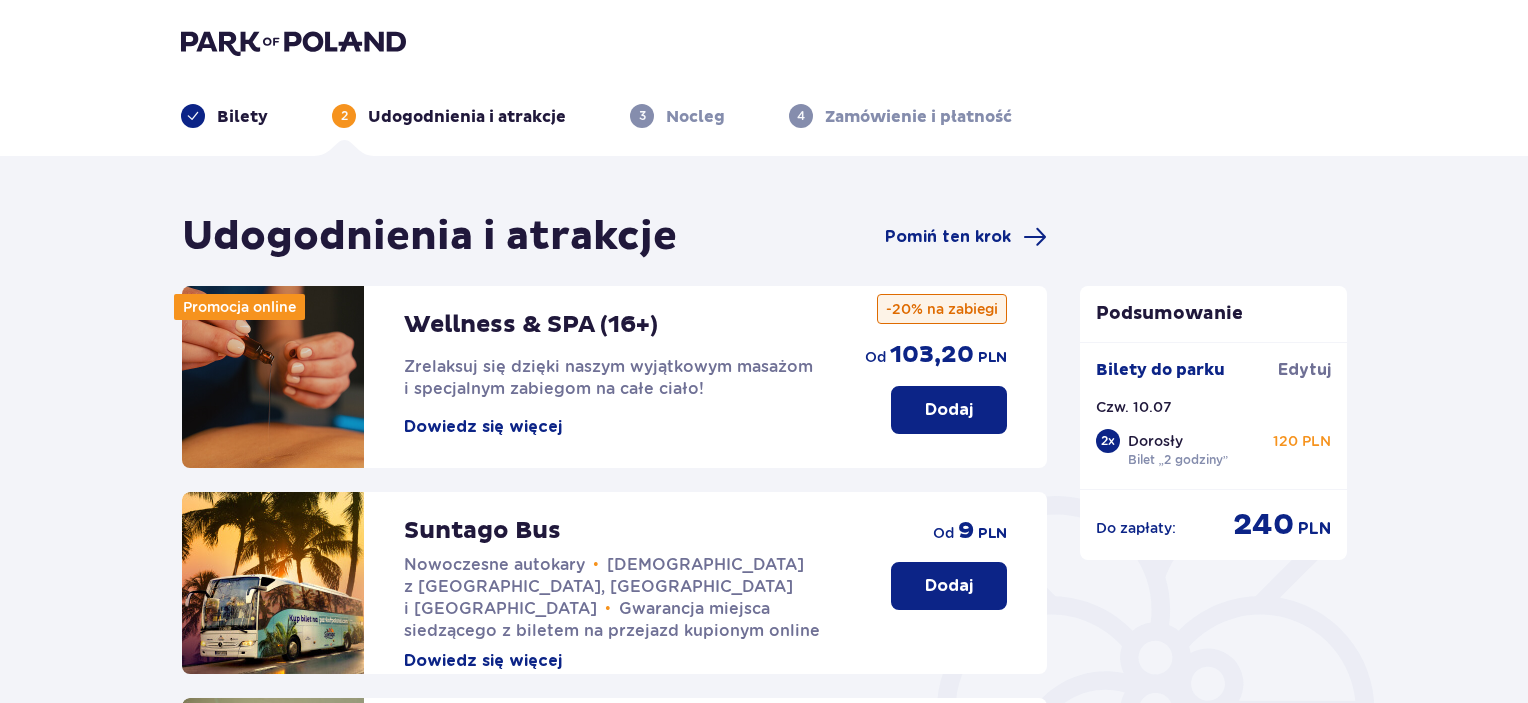 click on "Wellness & SPA (16+) Zrelaksuj się dzięki naszym wyjątkowym masażom i specjalnym zabiegom na całe ciało! Dowiedz się więcej" at bounding box center (614, 362) 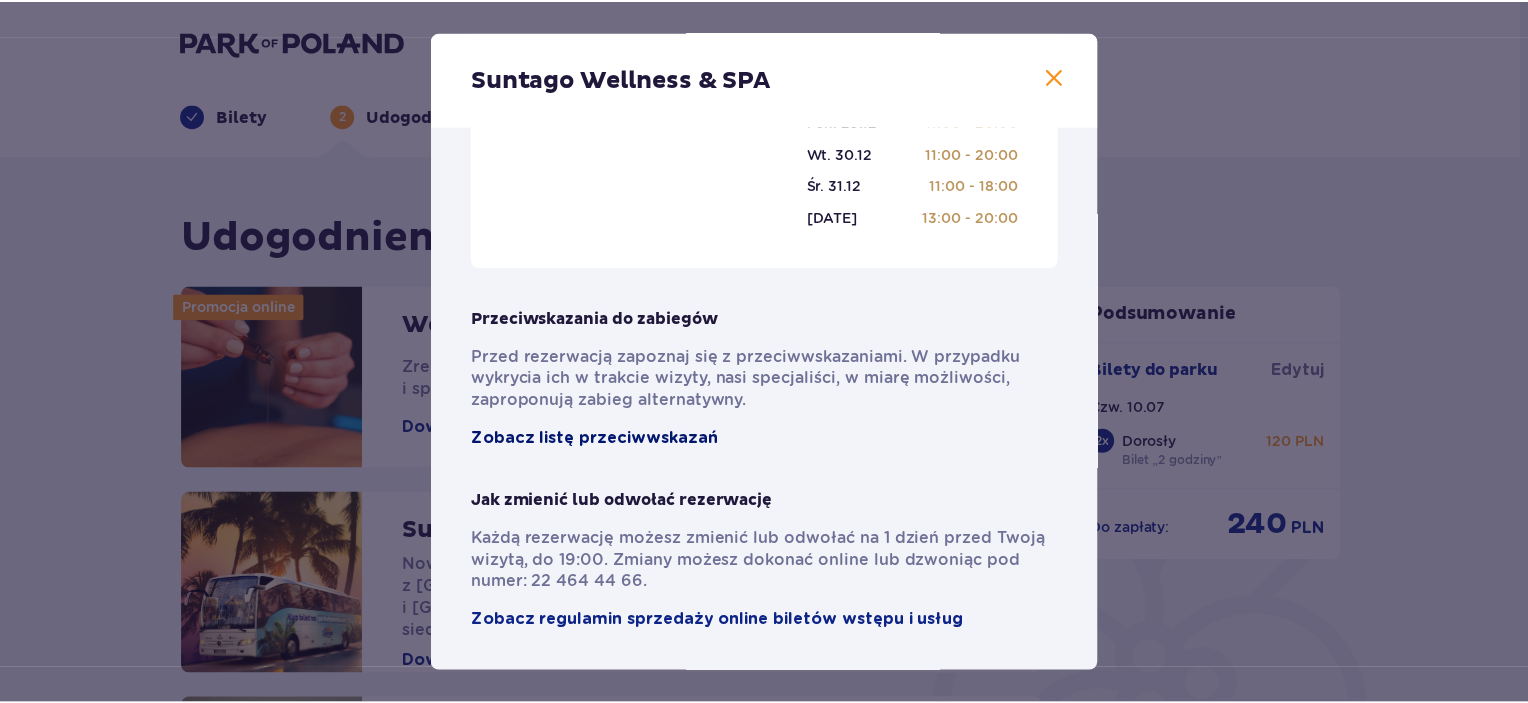 scroll, scrollTop: 1375, scrollLeft: 0, axis: vertical 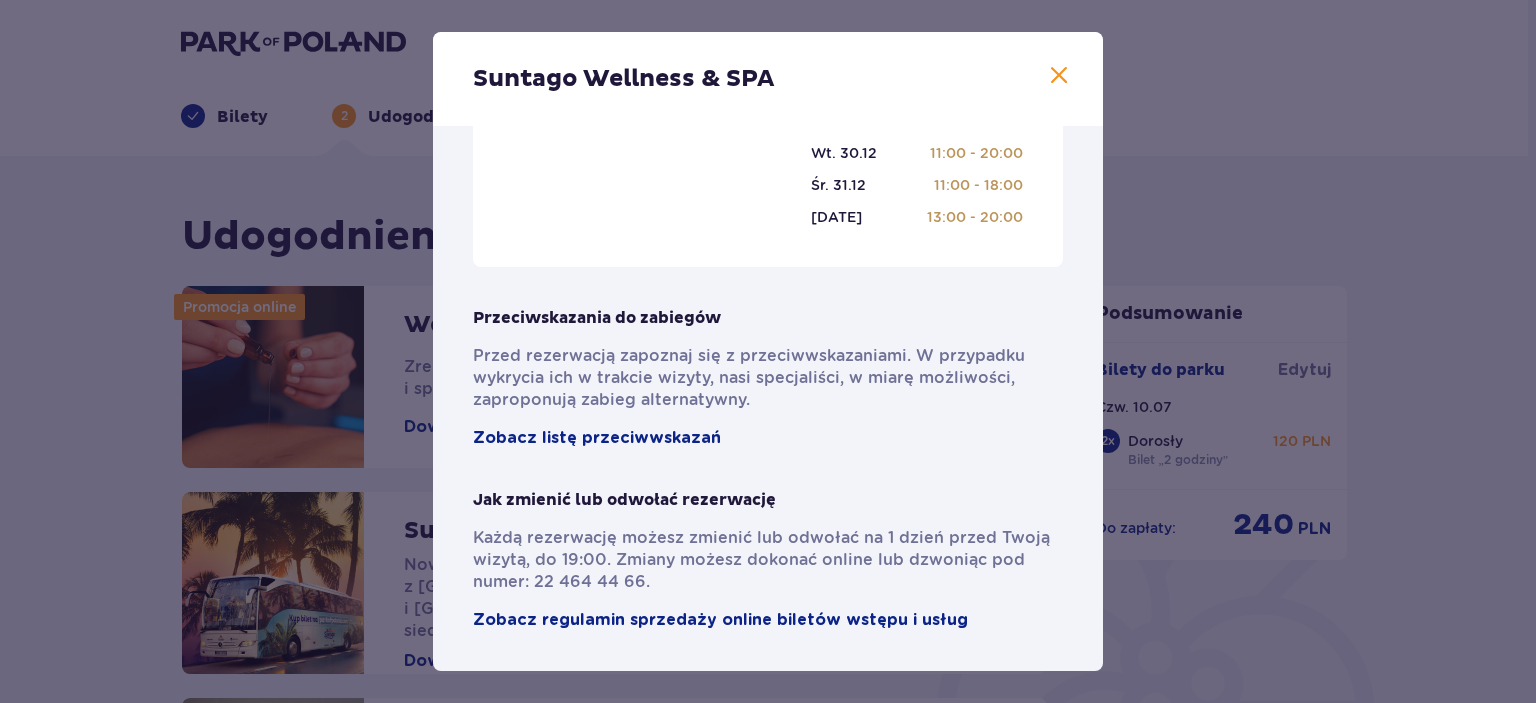click at bounding box center (1059, 76) 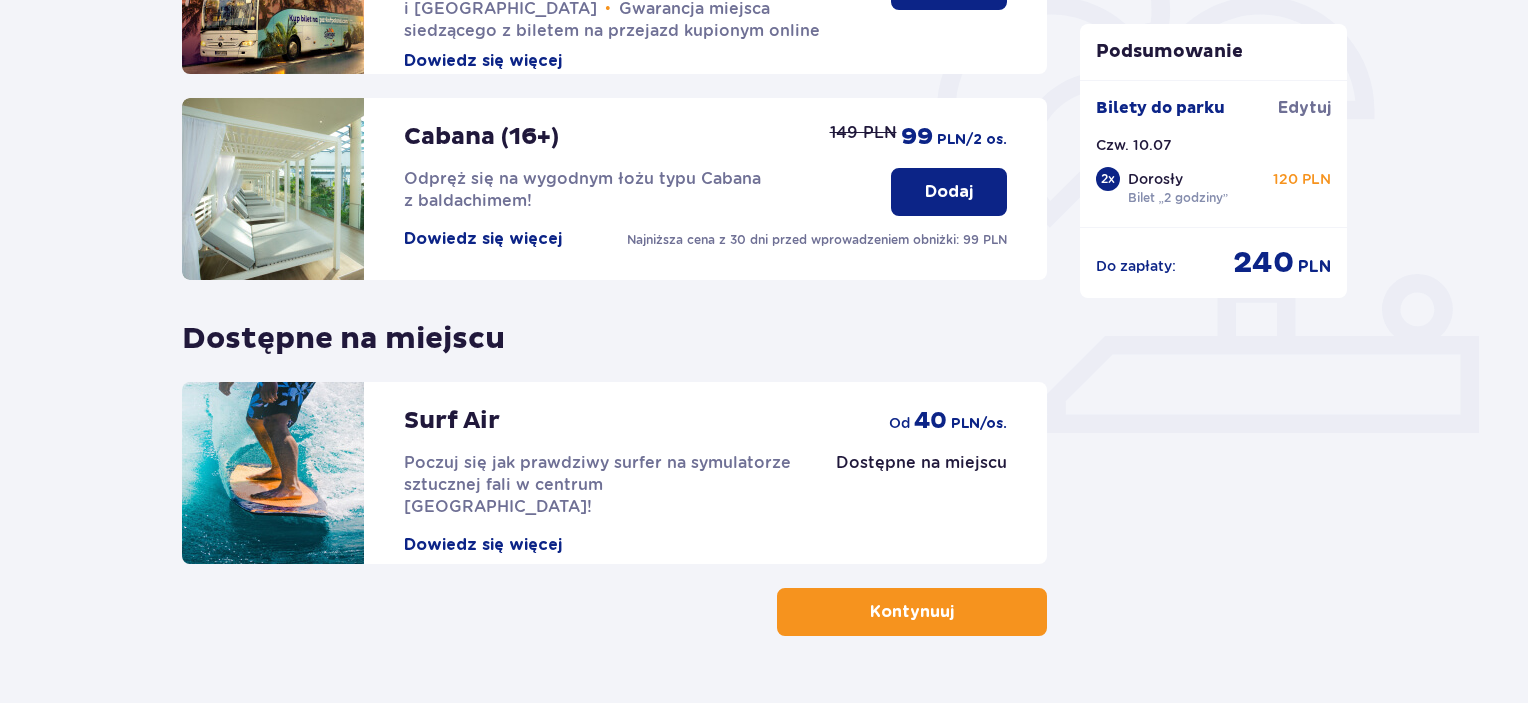 scroll, scrollTop: 552, scrollLeft: 0, axis: vertical 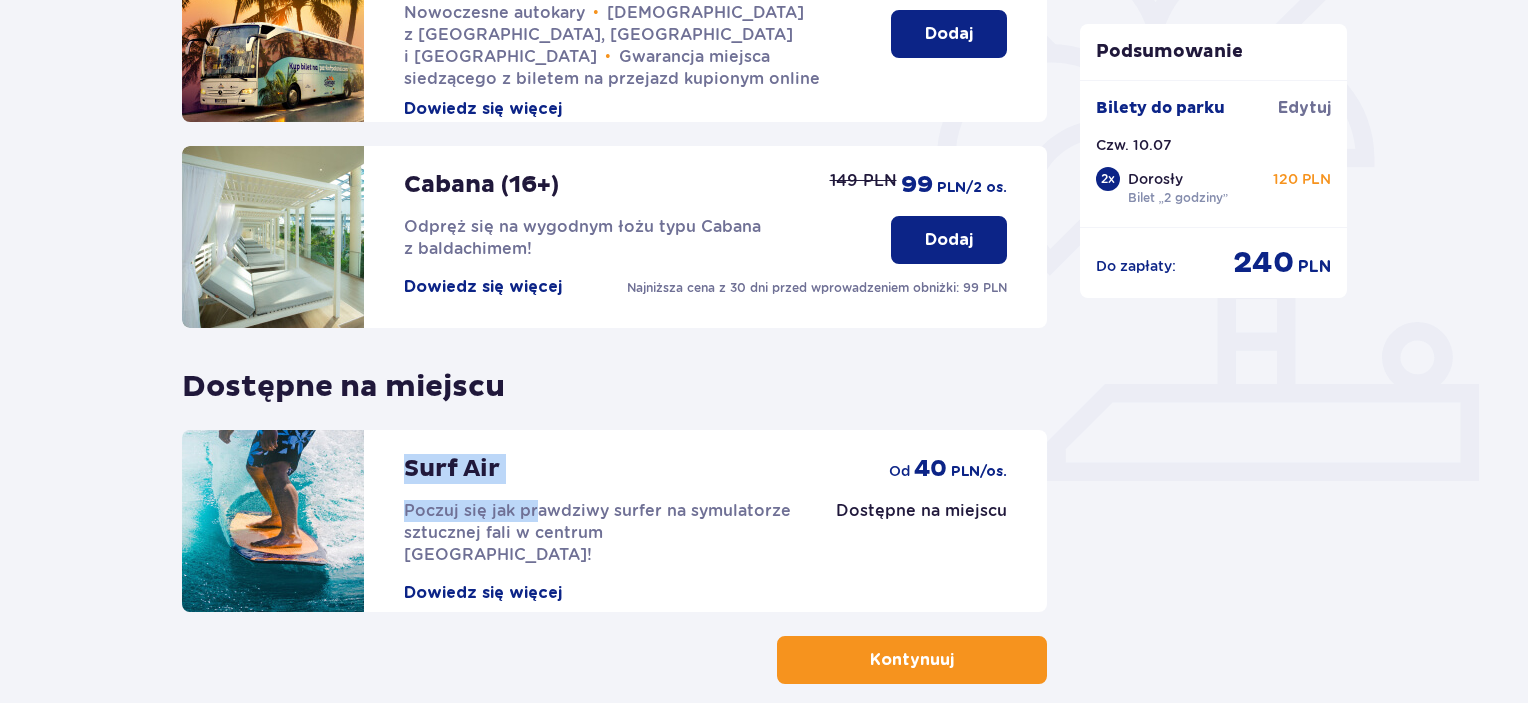 drag, startPoint x: 396, startPoint y: 461, endPoint x: 540, endPoint y: 459, distance: 144.01389 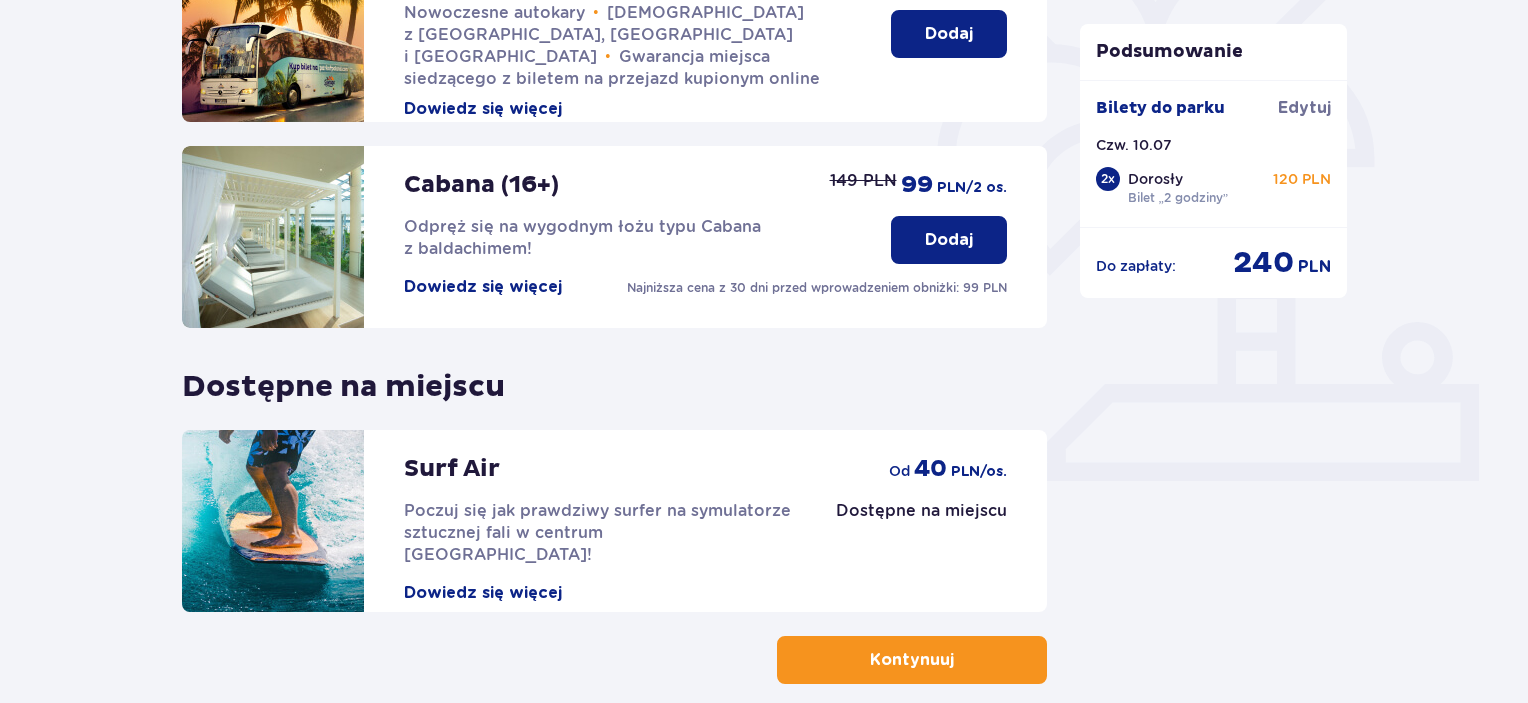 click on "Surf Air Poczuj się jak prawdziwy surfer na symulatorze sztucznej fali w centrum Polski! Dowiedz się więcej" at bounding box center [600, 517] 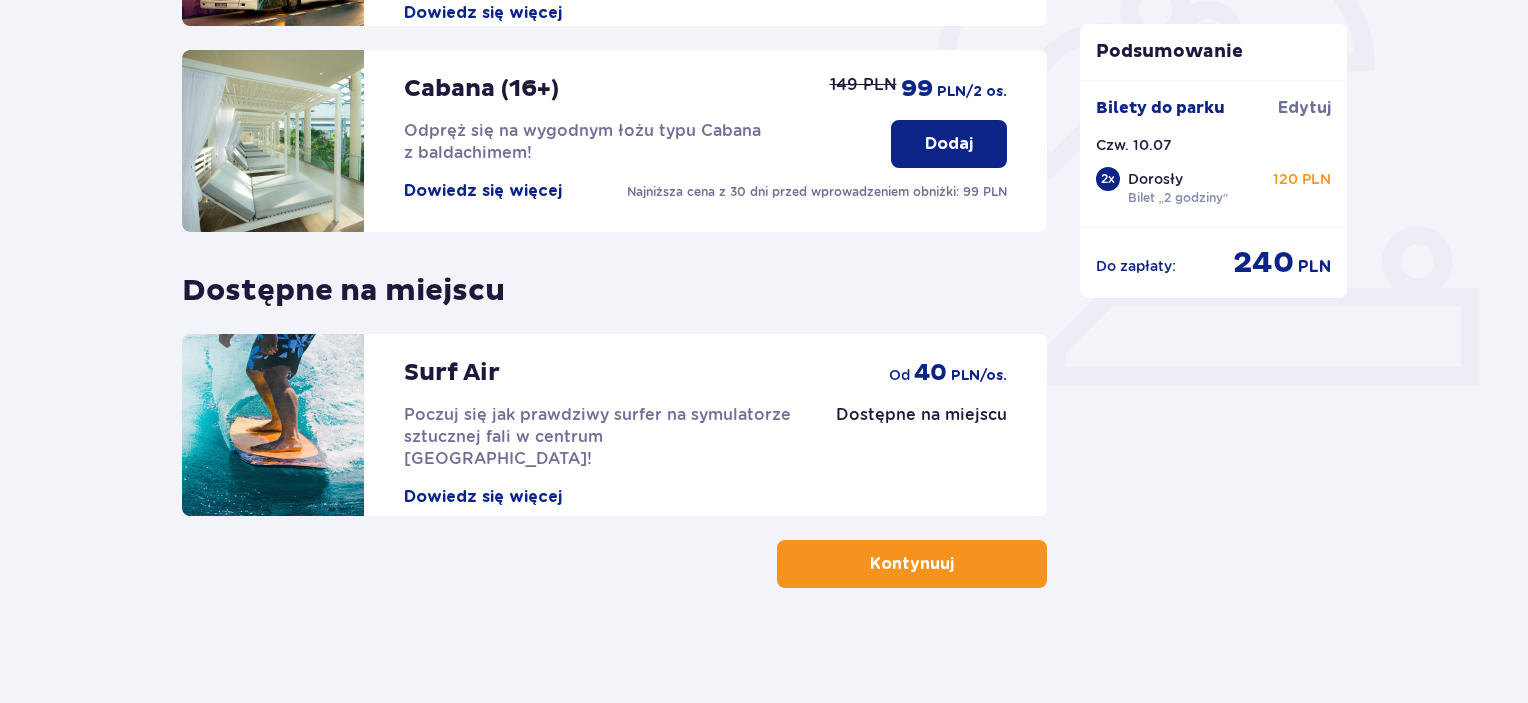 scroll, scrollTop: 652, scrollLeft: 0, axis: vertical 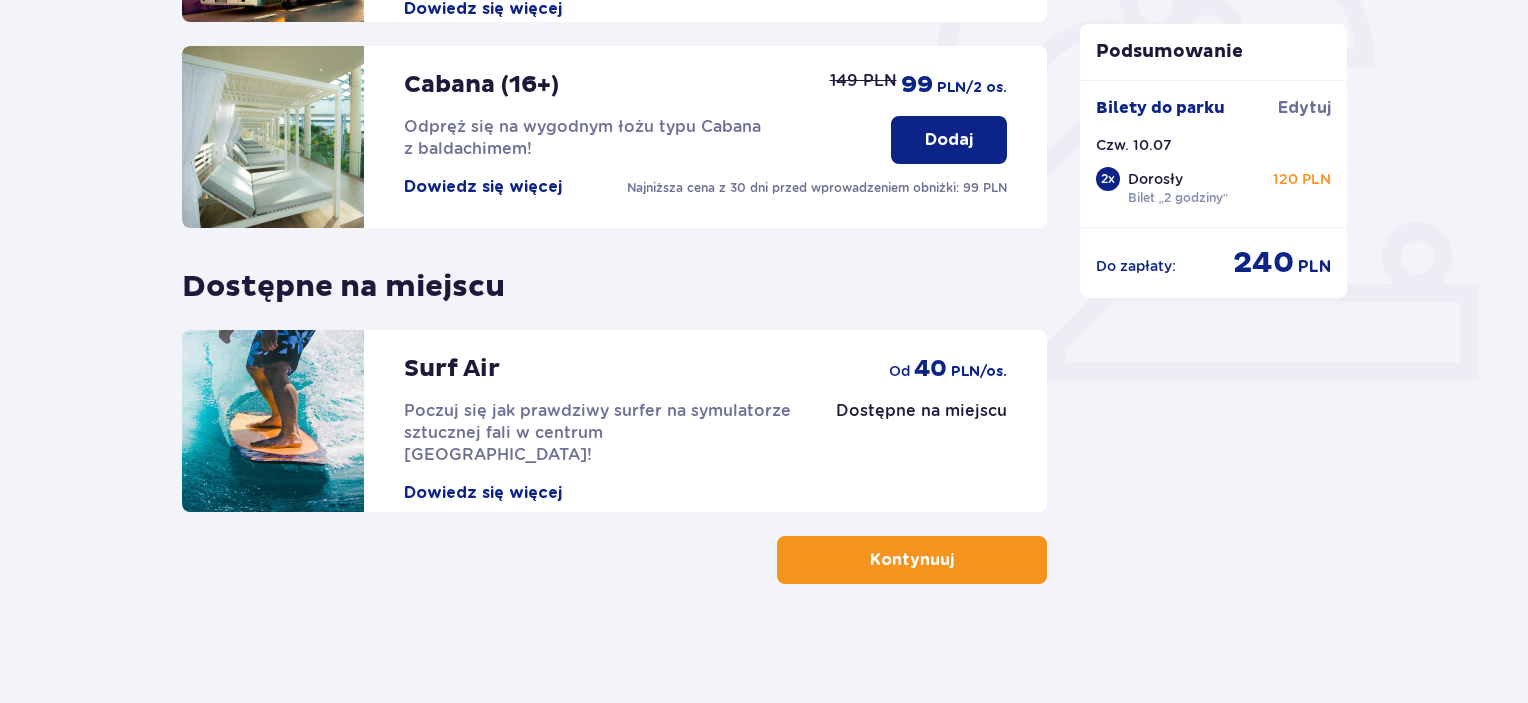 click at bounding box center (958, 560) 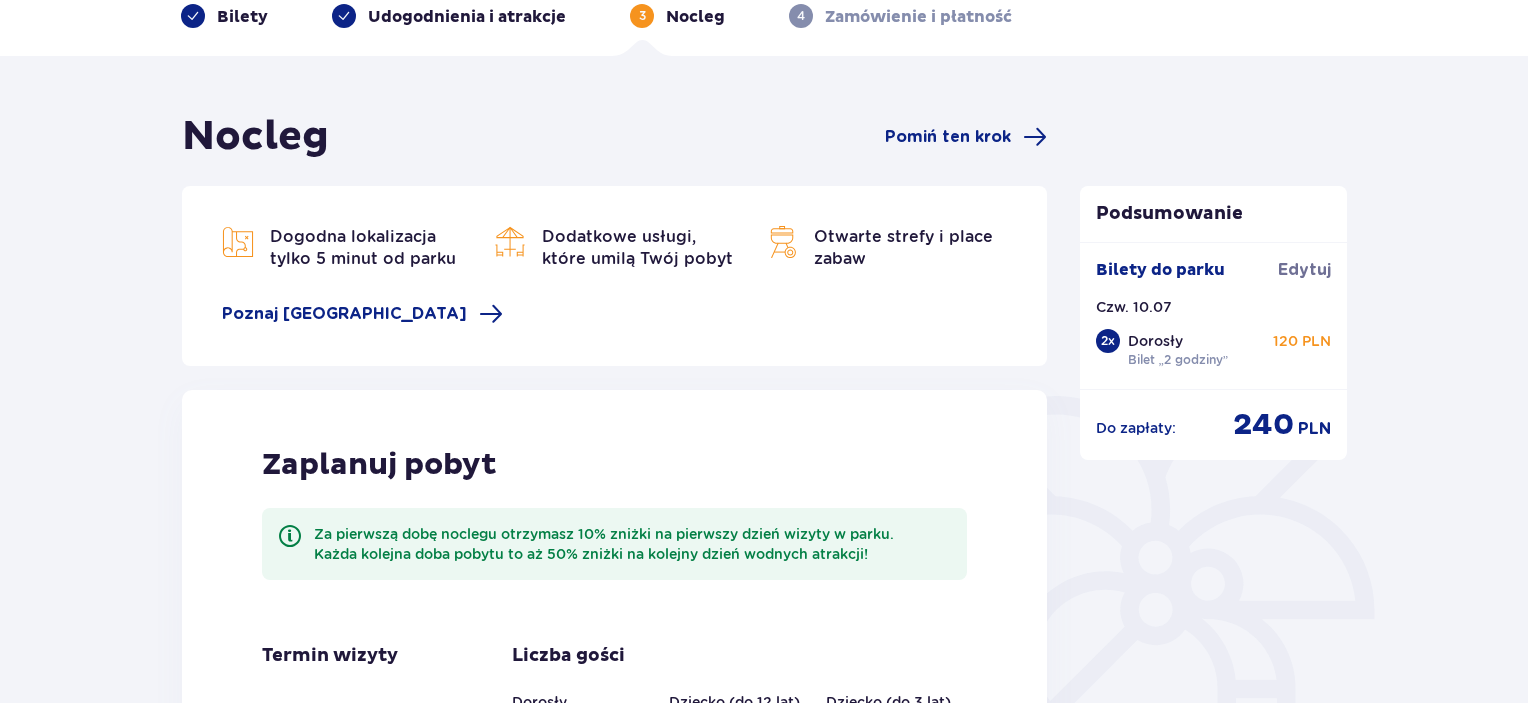 scroll, scrollTop: 400, scrollLeft: 0, axis: vertical 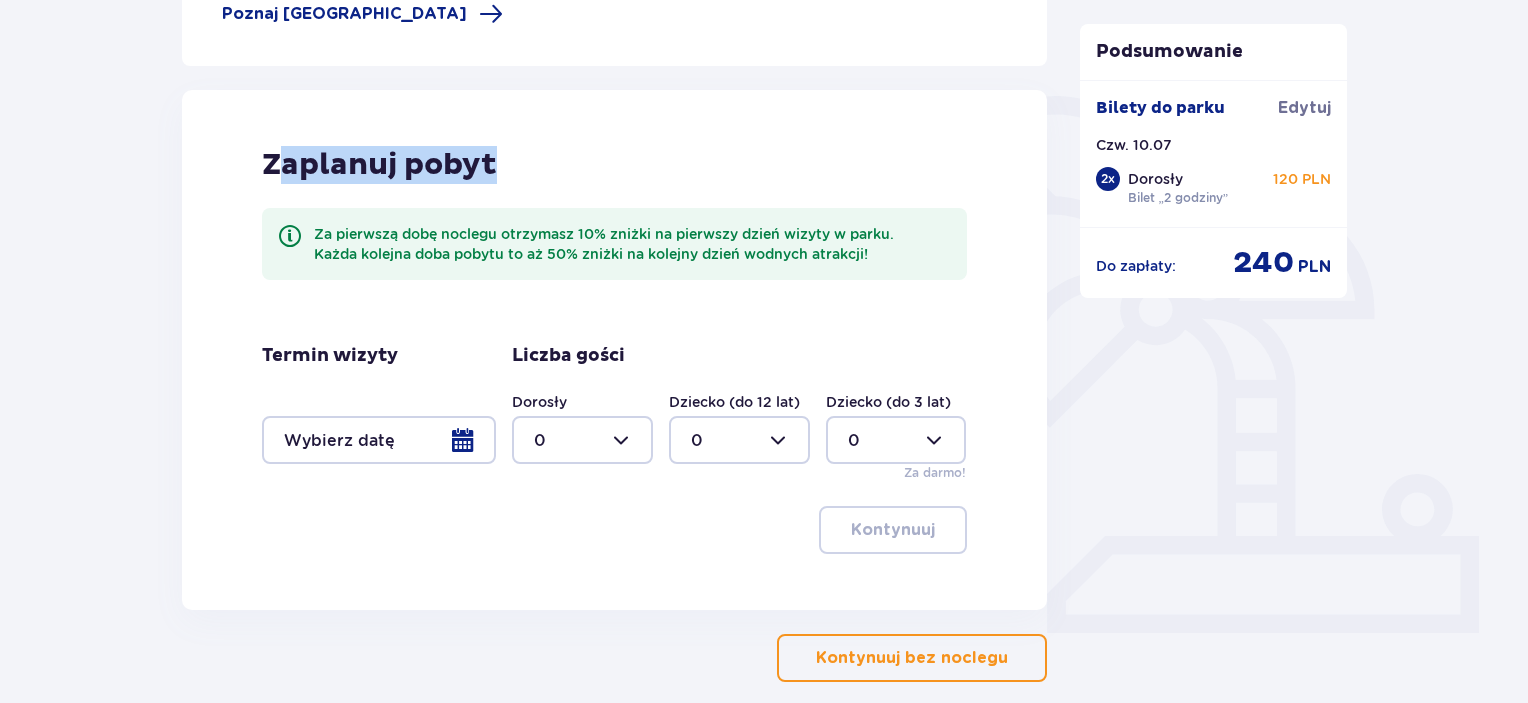 drag, startPoint x: 282, startPoint y: 166, endPoint x: 502, endPoint y: 139, distance: 221.65062 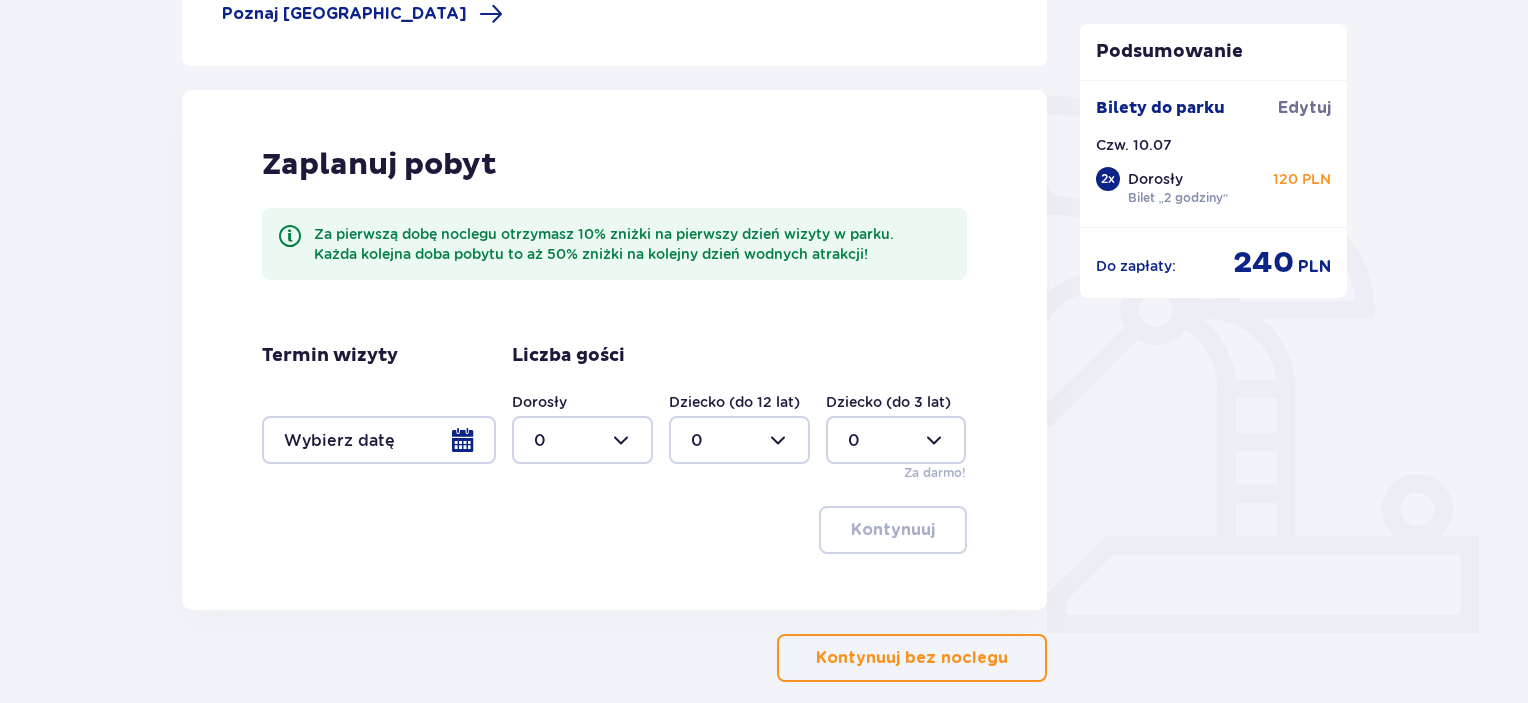 click at bounding box center [379, 440] 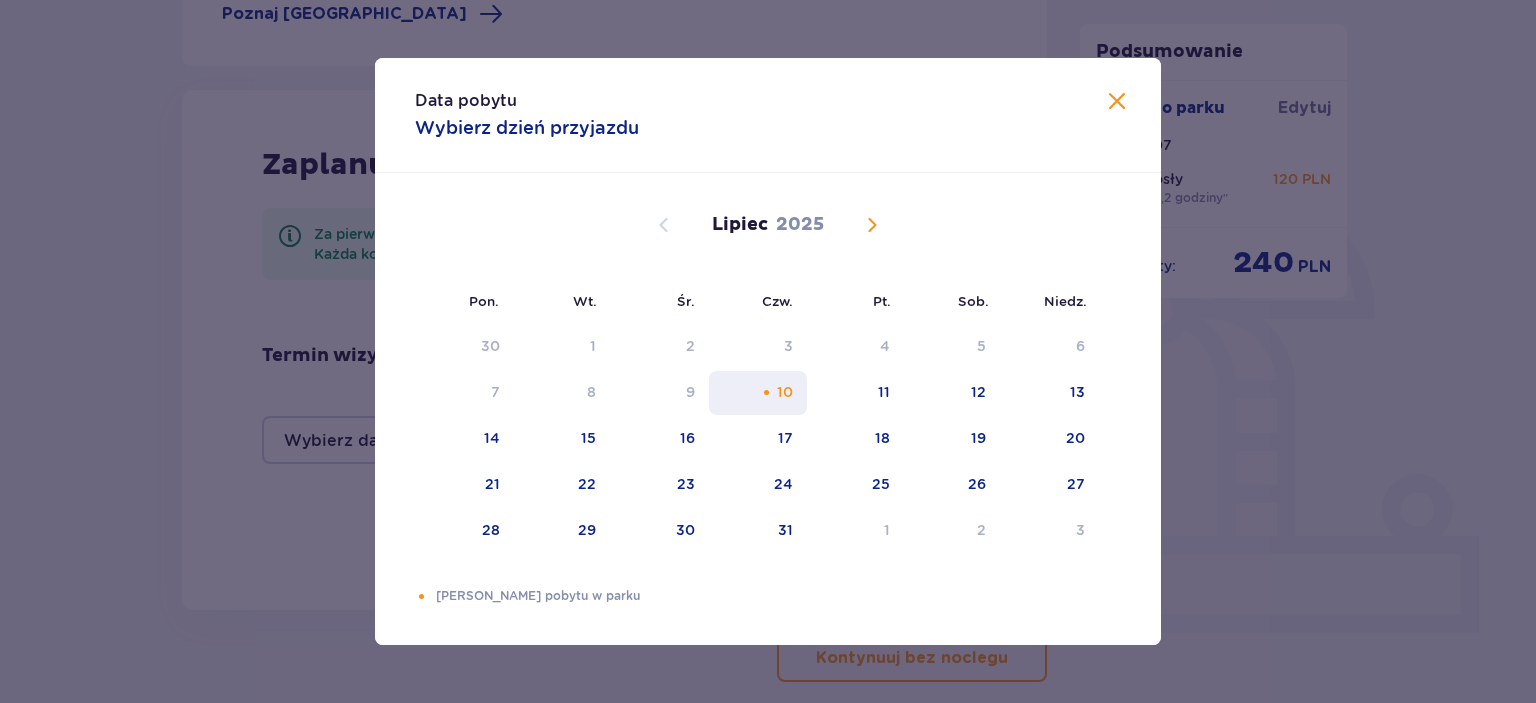 click on "10" at bounding box center [785, 392] 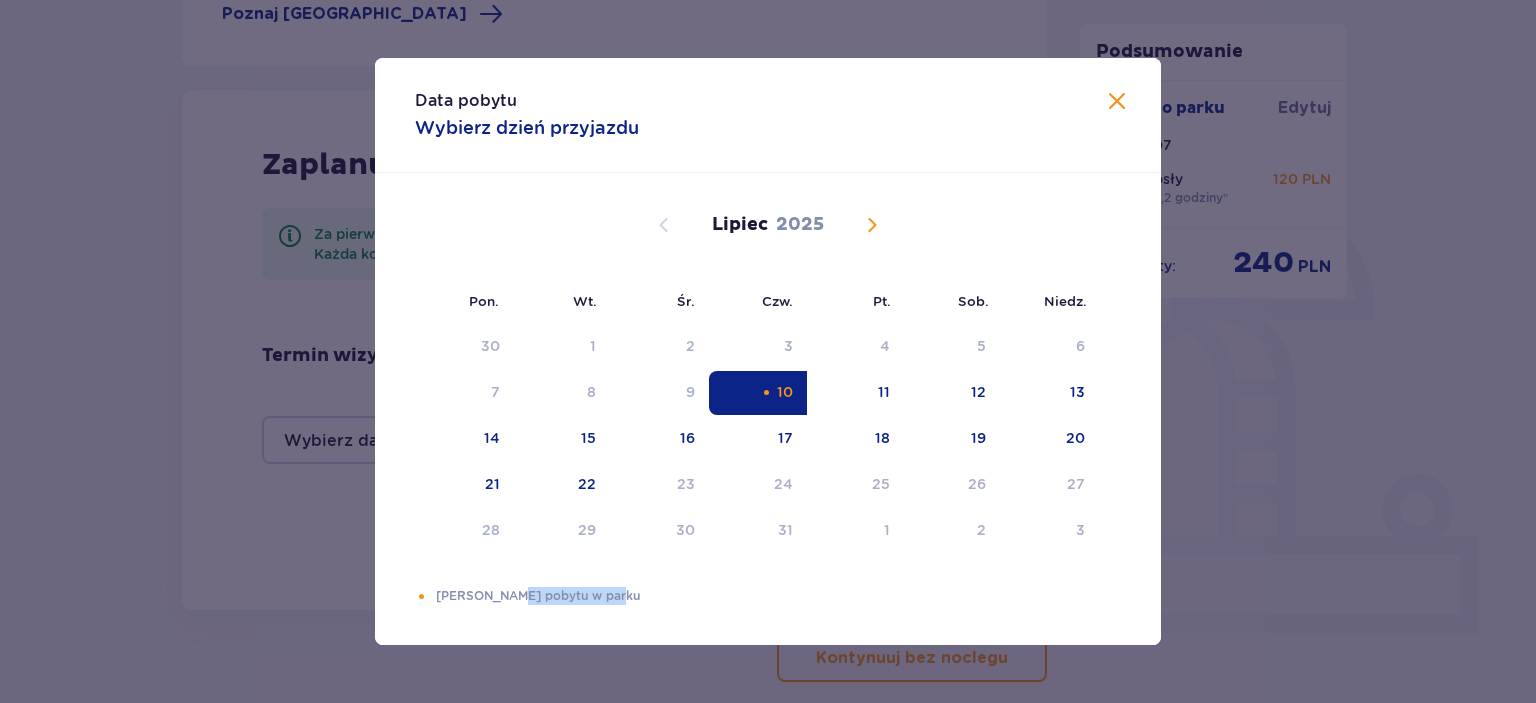 drag, startPoint x: 572, startPoint y: 602, endPoint x: 488, endPoint y: 602, distance: 84 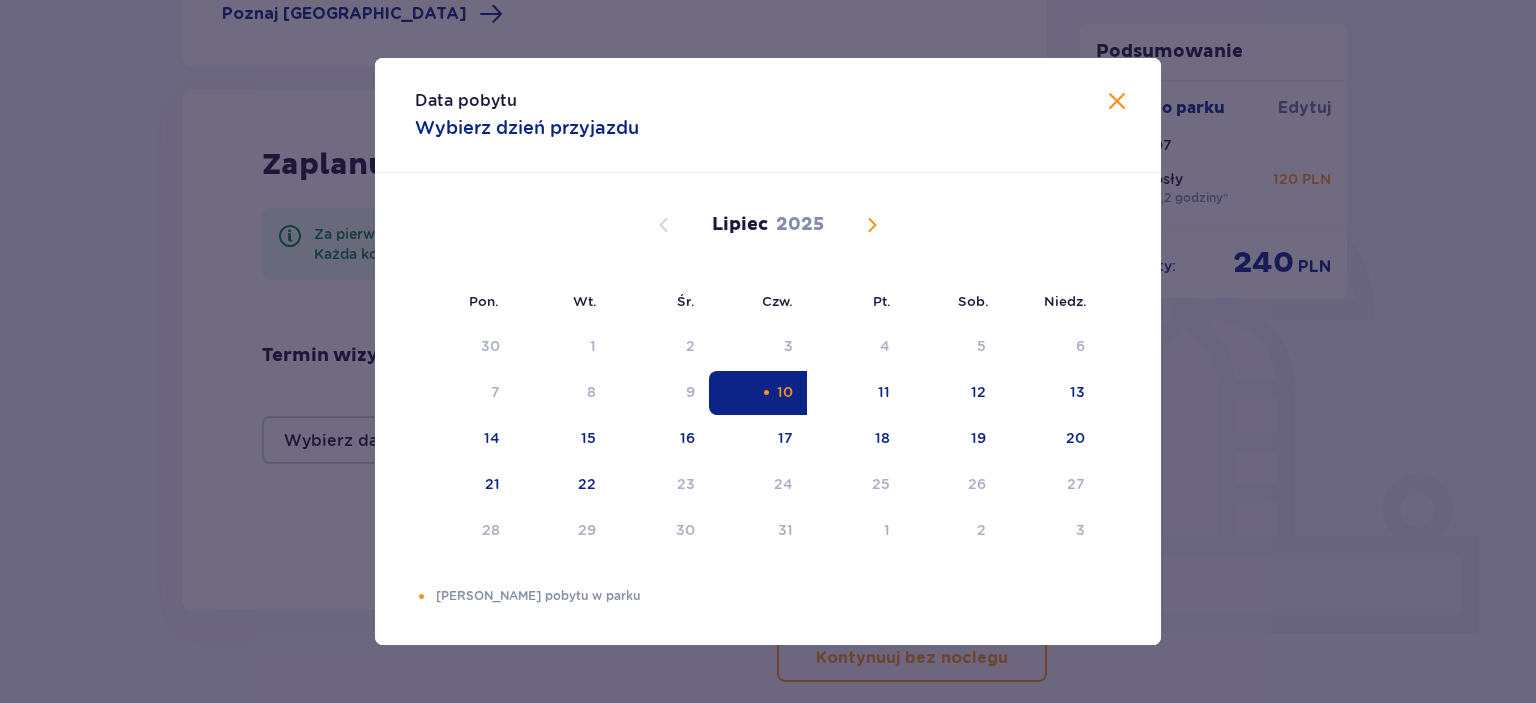 click on "Dni Twojego pobytu w parku" at bounding box center (778, 596) 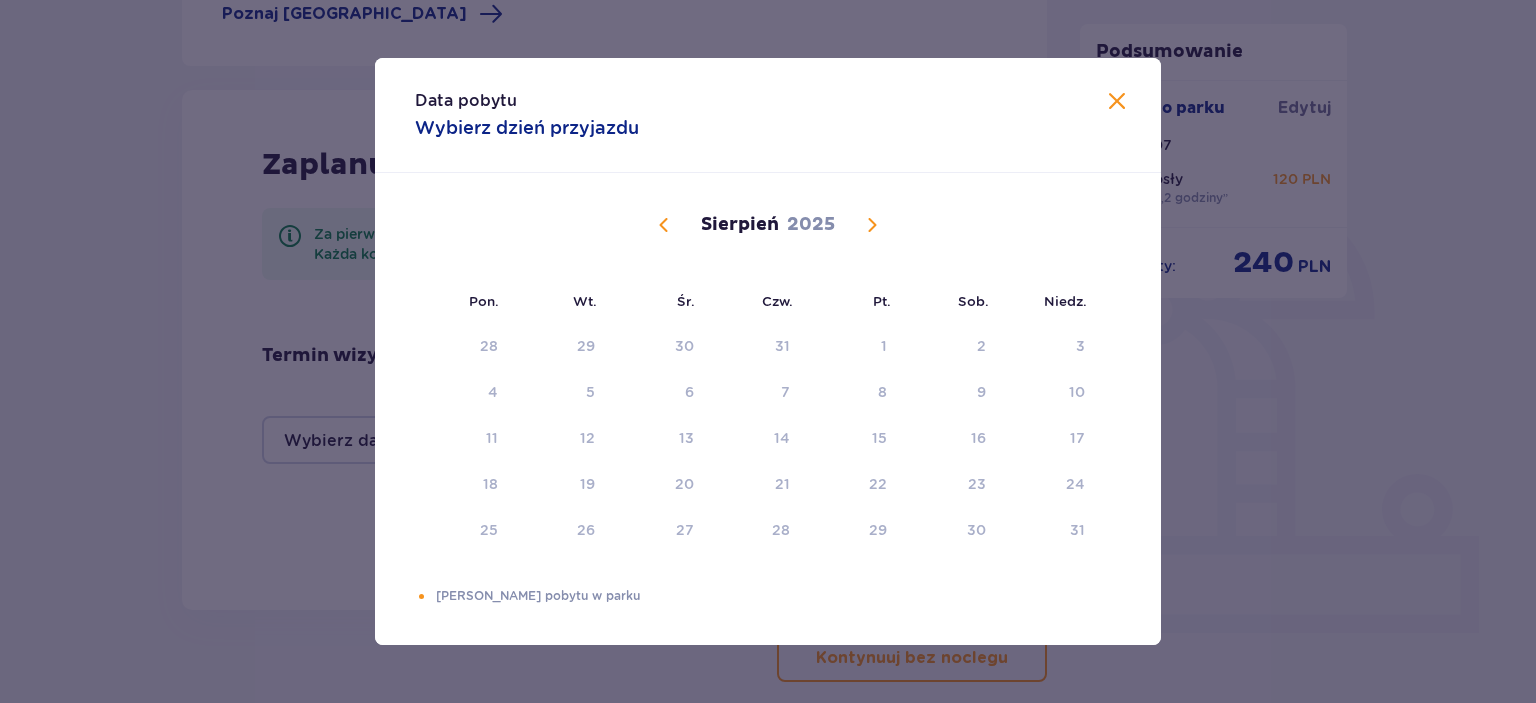click at bounding box center [664, 225] 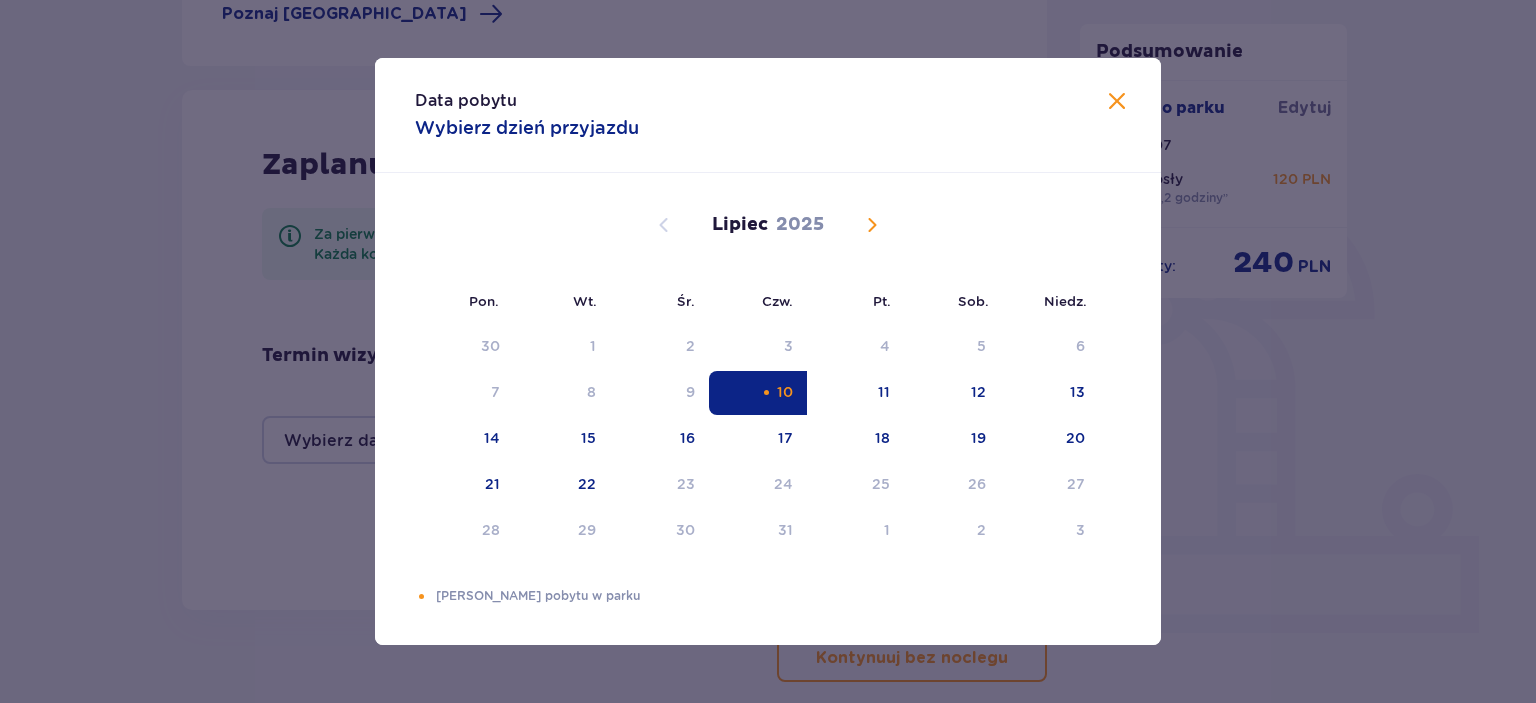 click at bounding box center (1117, 102) 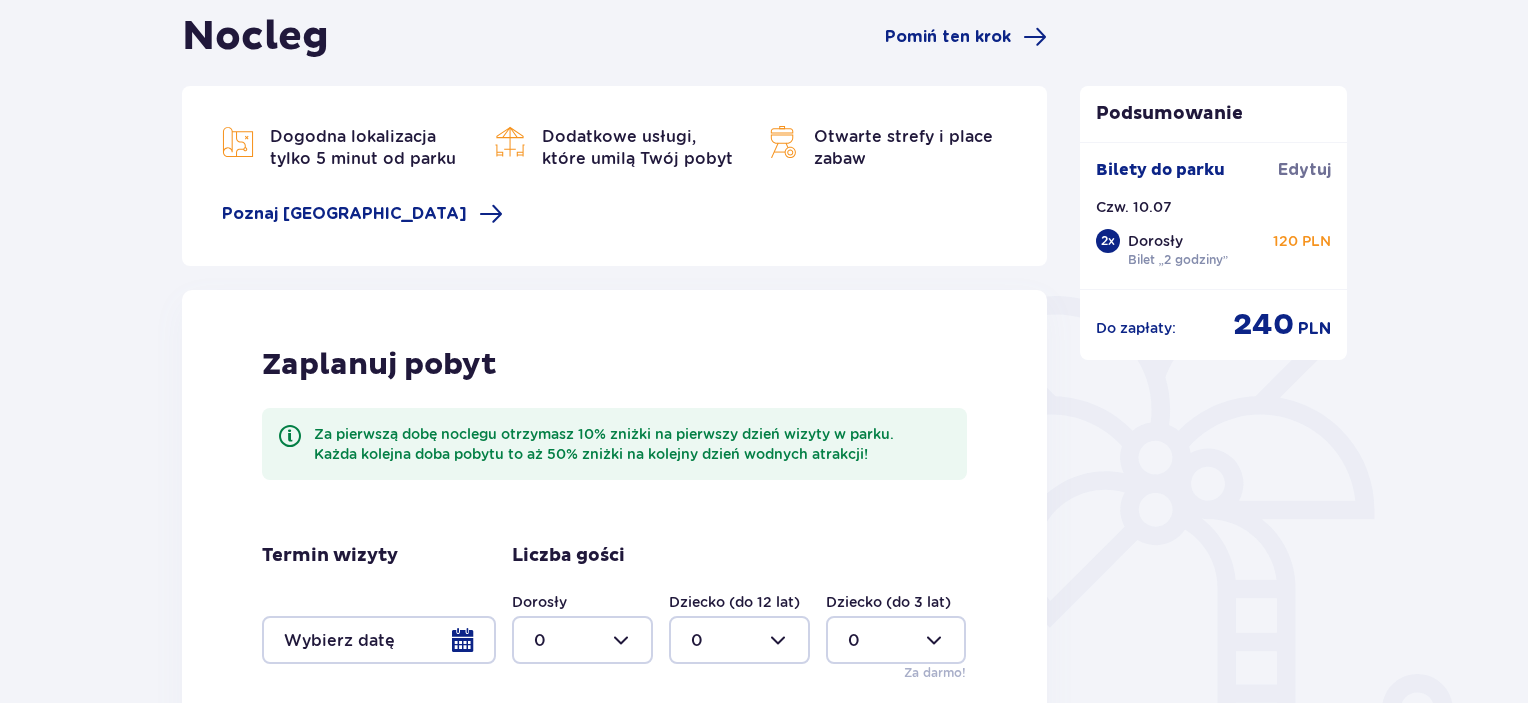 scroll, scrollTop: 300, scrollLeft: 0, axis: vertical 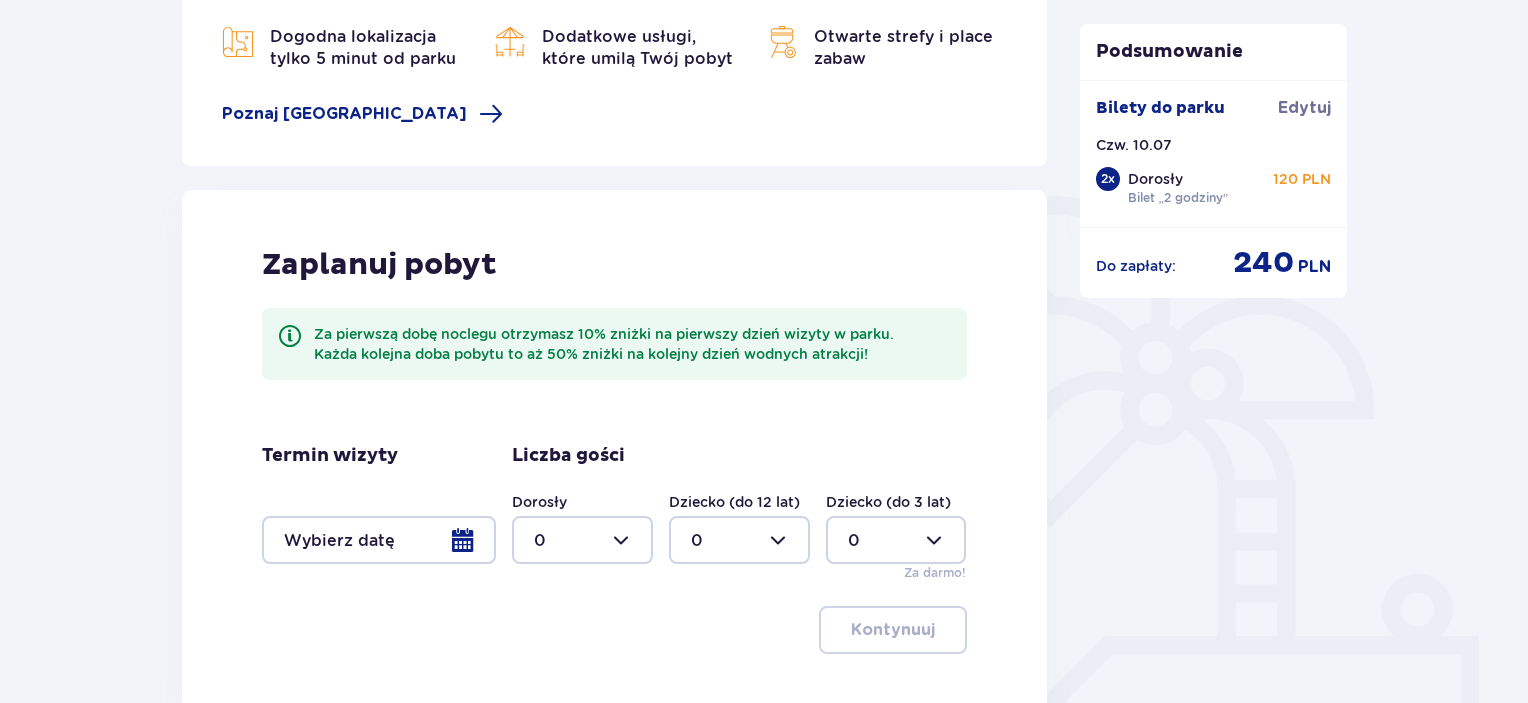 click at bounding box center (379, 540) 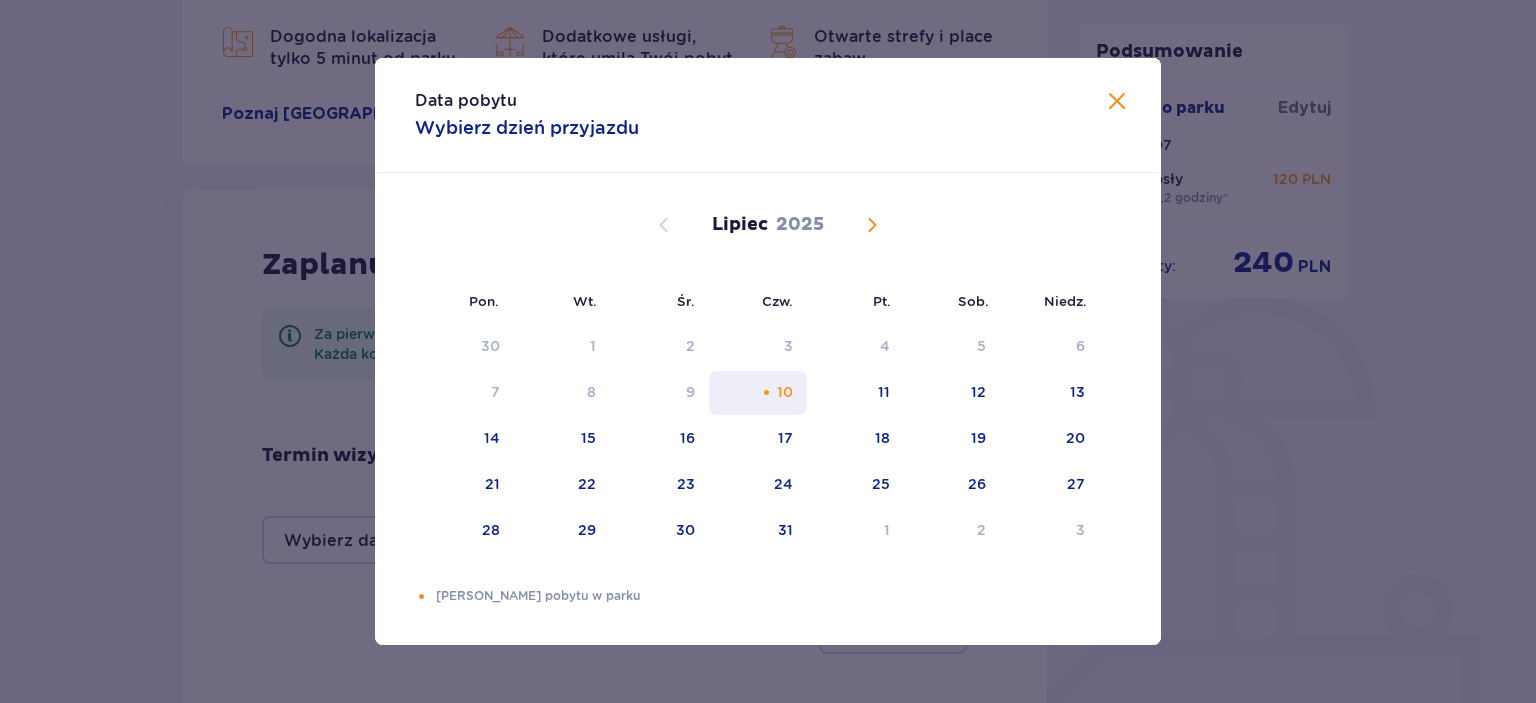 click on "10" at bounding box center [758, 393] 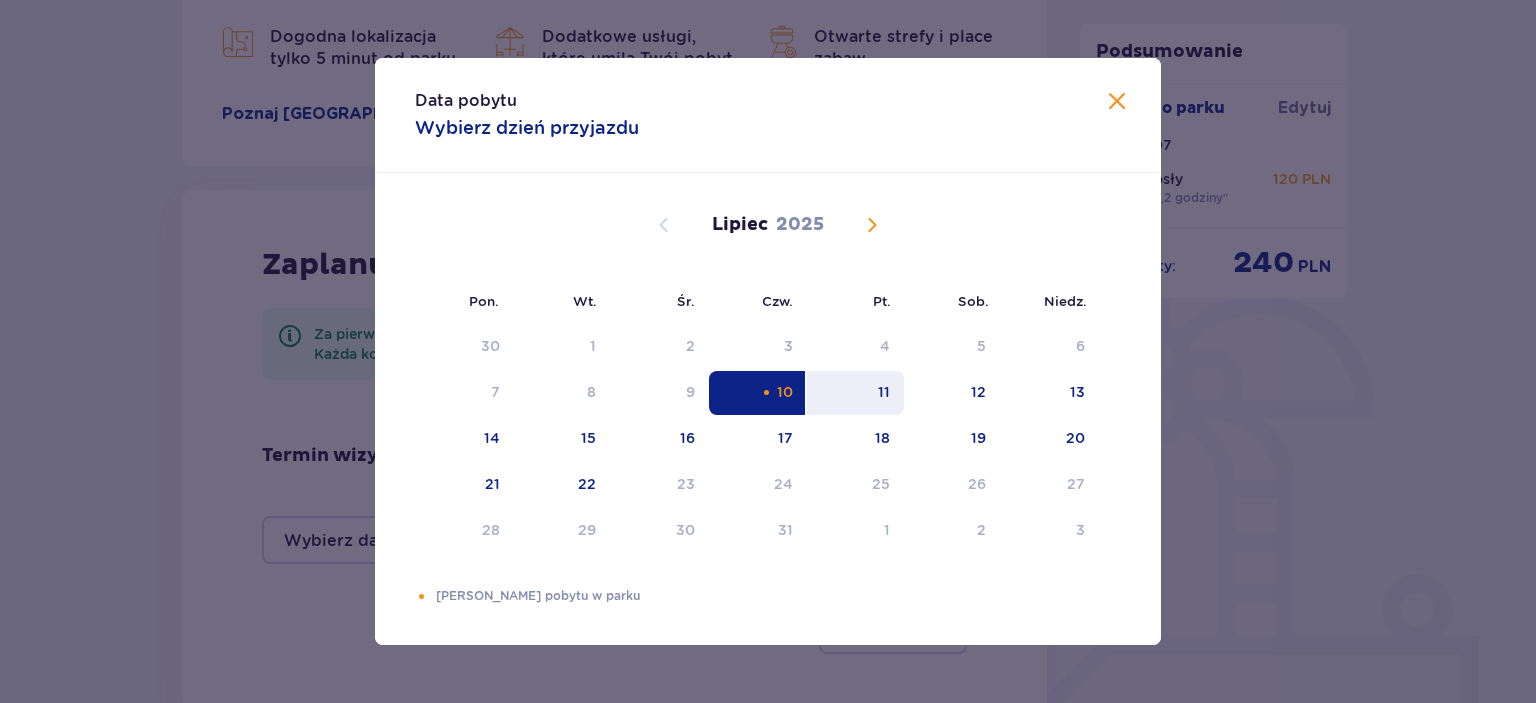 click on "11" at bounding box center (855, 393) 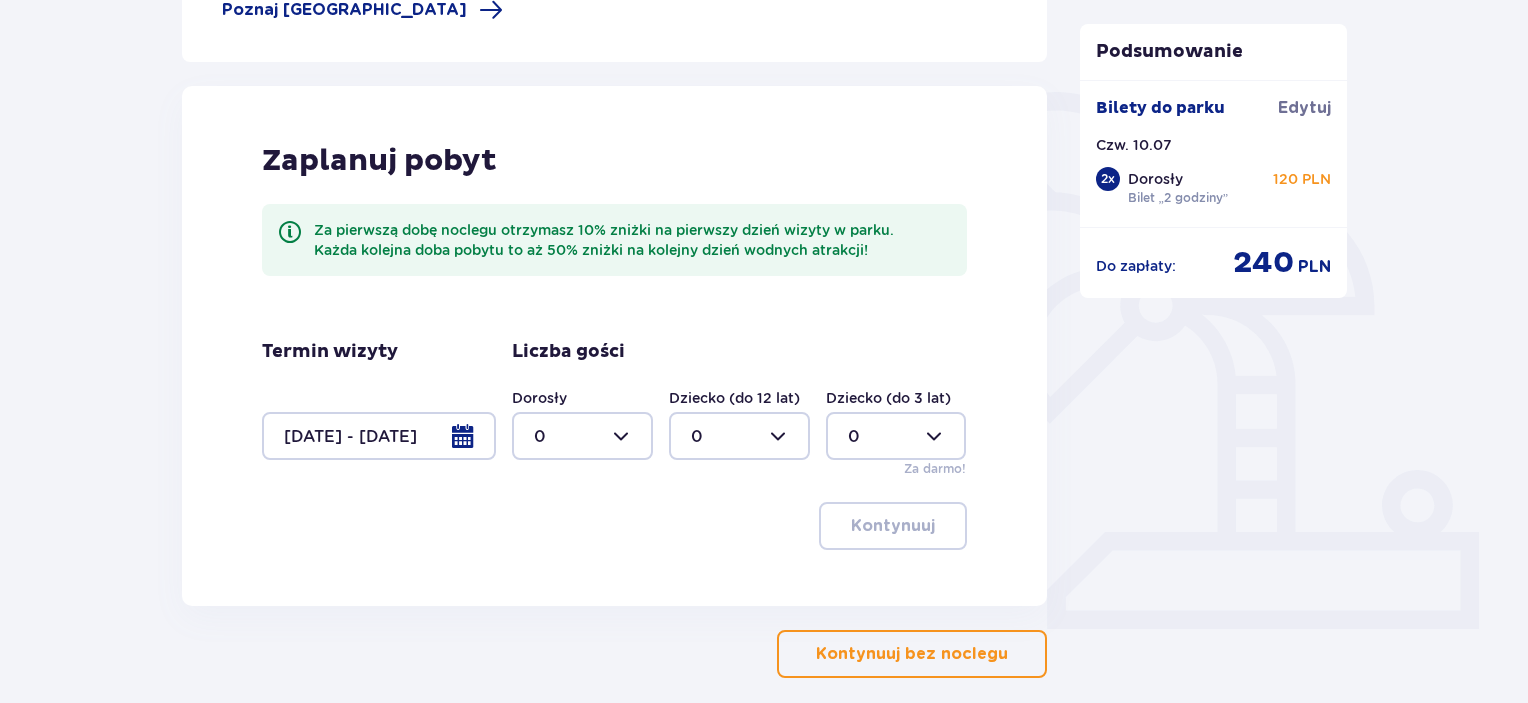scroll, scrollTop: 499, scrollLeft: 0, axis: vertical 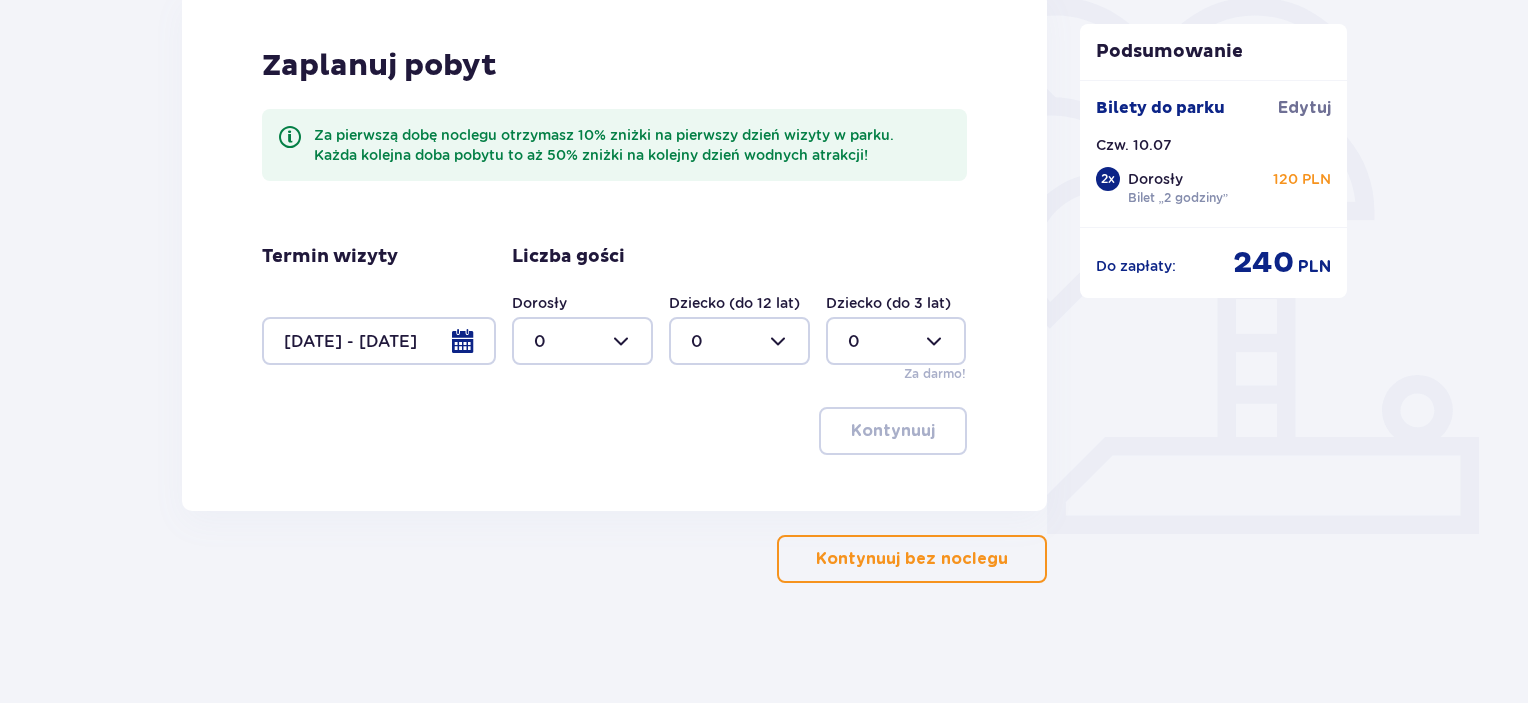 click at bounding box center (582, 341) 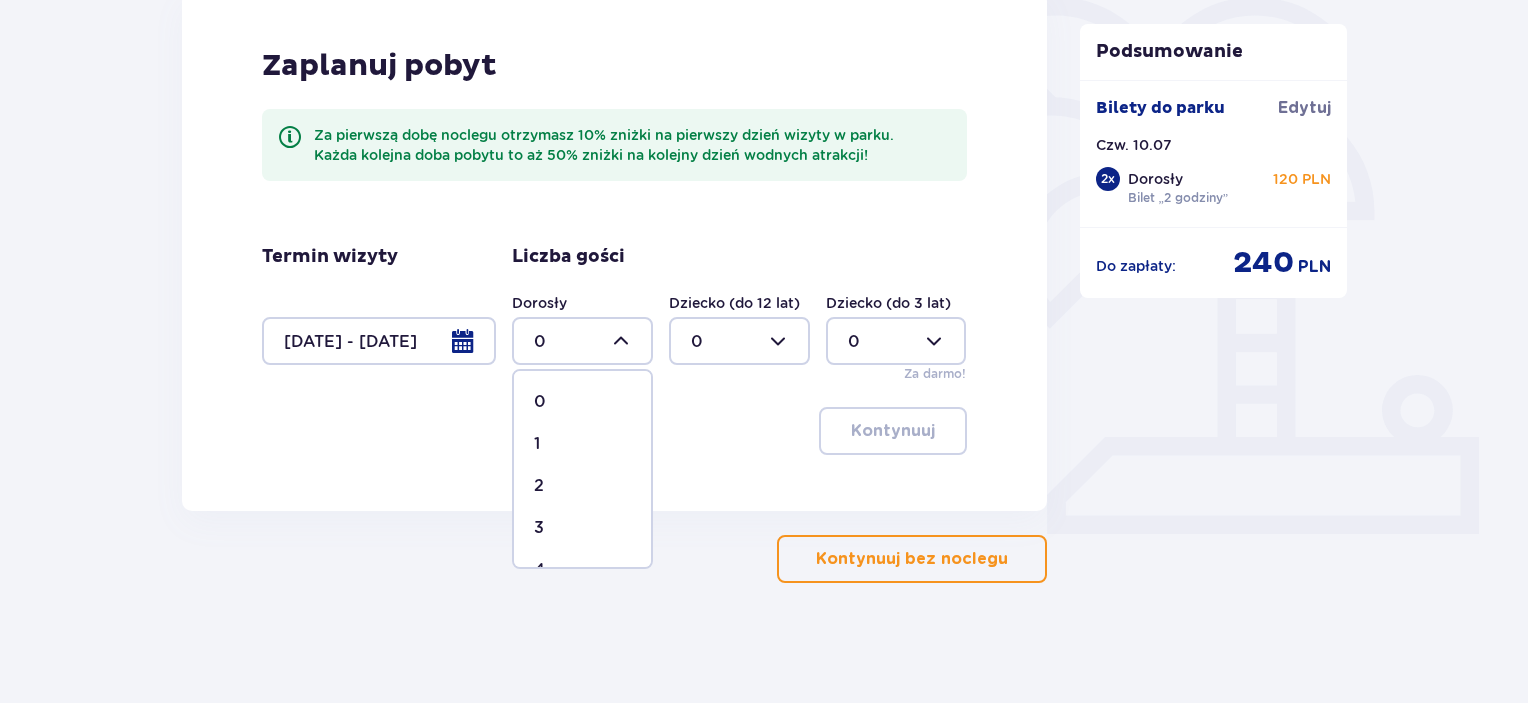 click on "2" at bounding box center (582, 486) 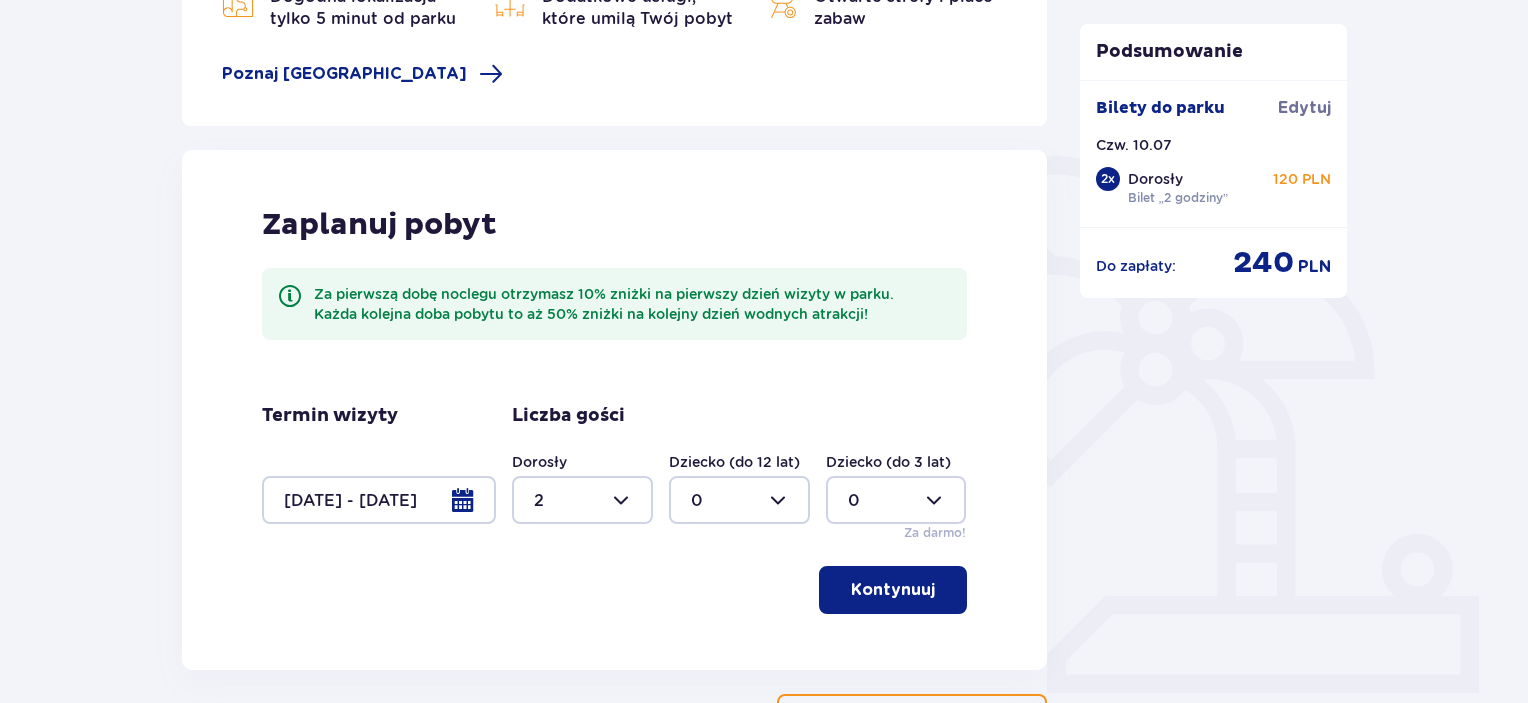 scroll, scrollTop: 499, scrollLeft: 0, axis: vertical 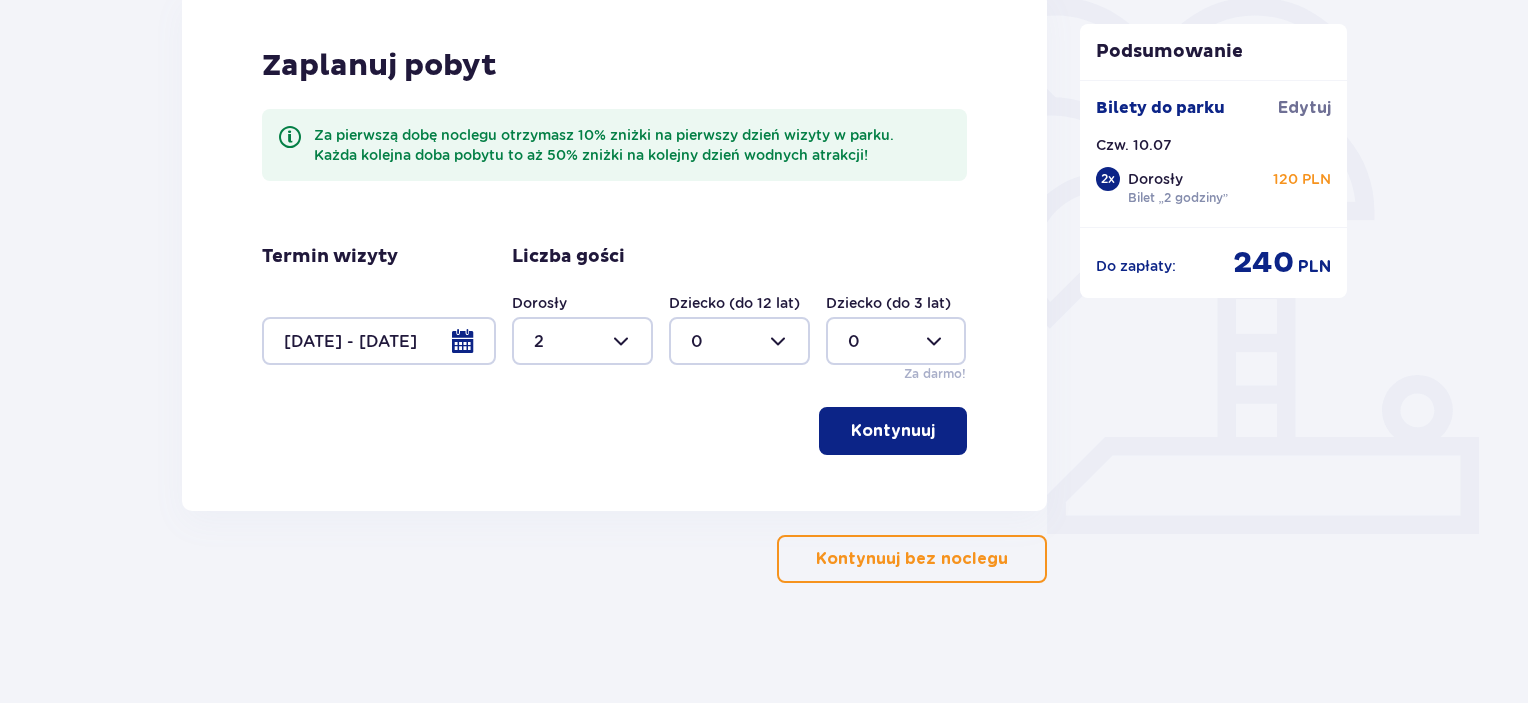 click at bounding box center [896, 341] 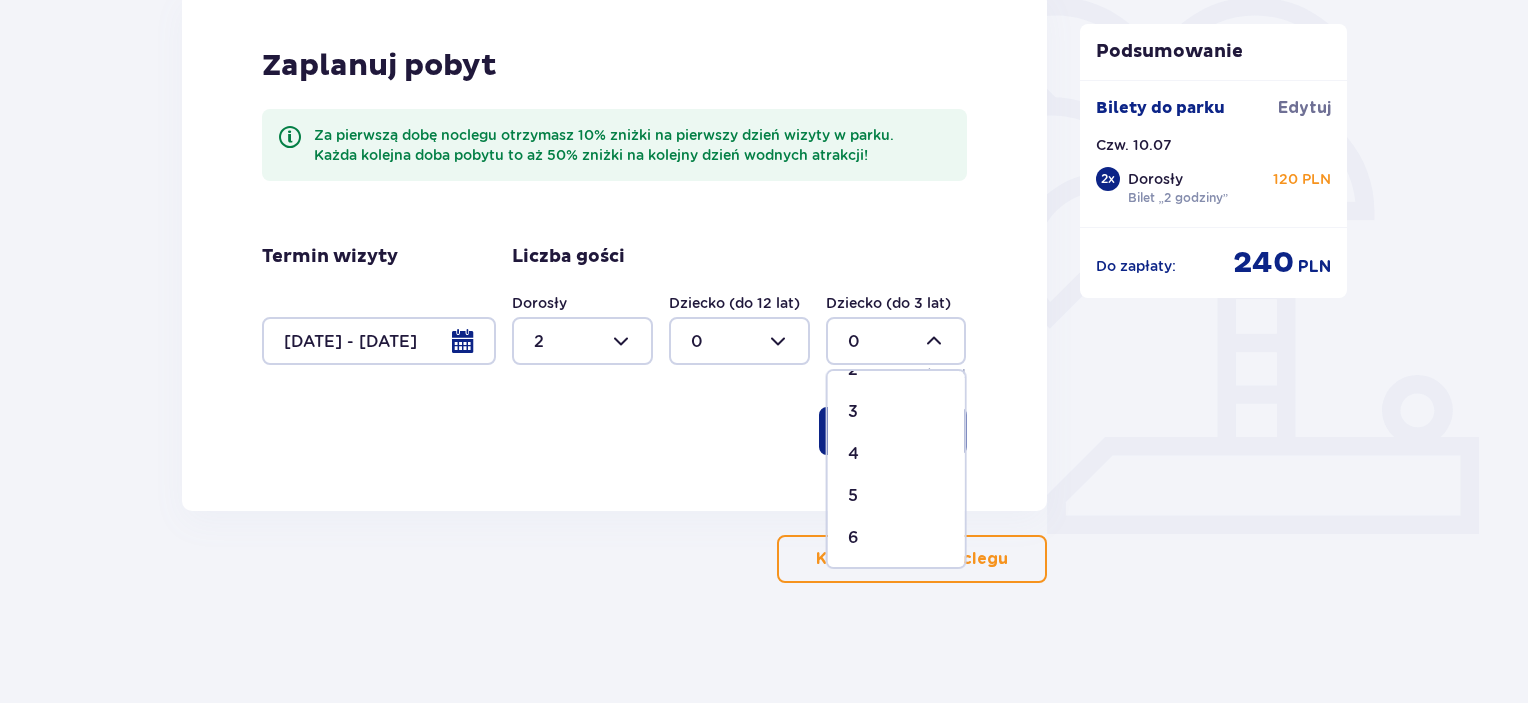 scroll, scrollTop: 200, scrollLeft: 0, axis: vertical 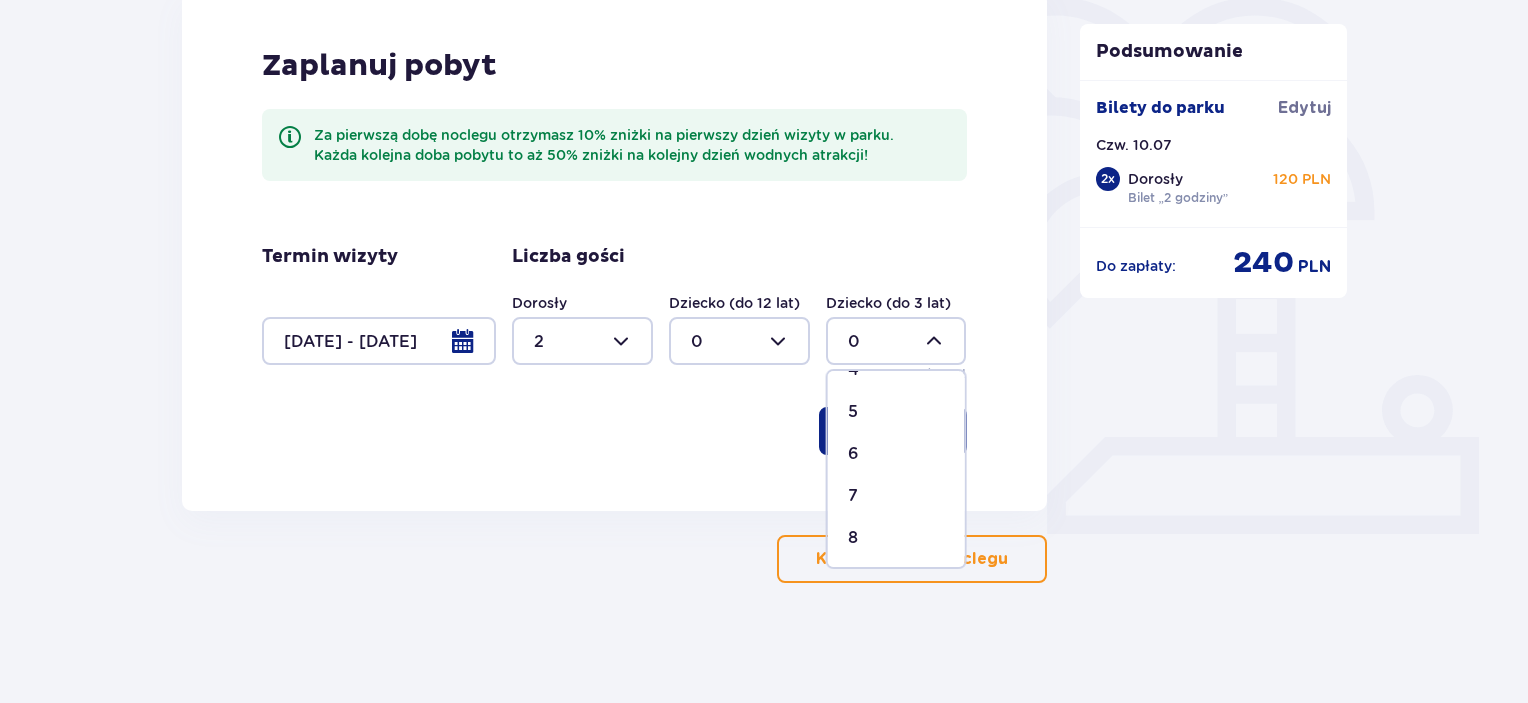 click on "Kontynuuj" at bounding box center (614, 431) 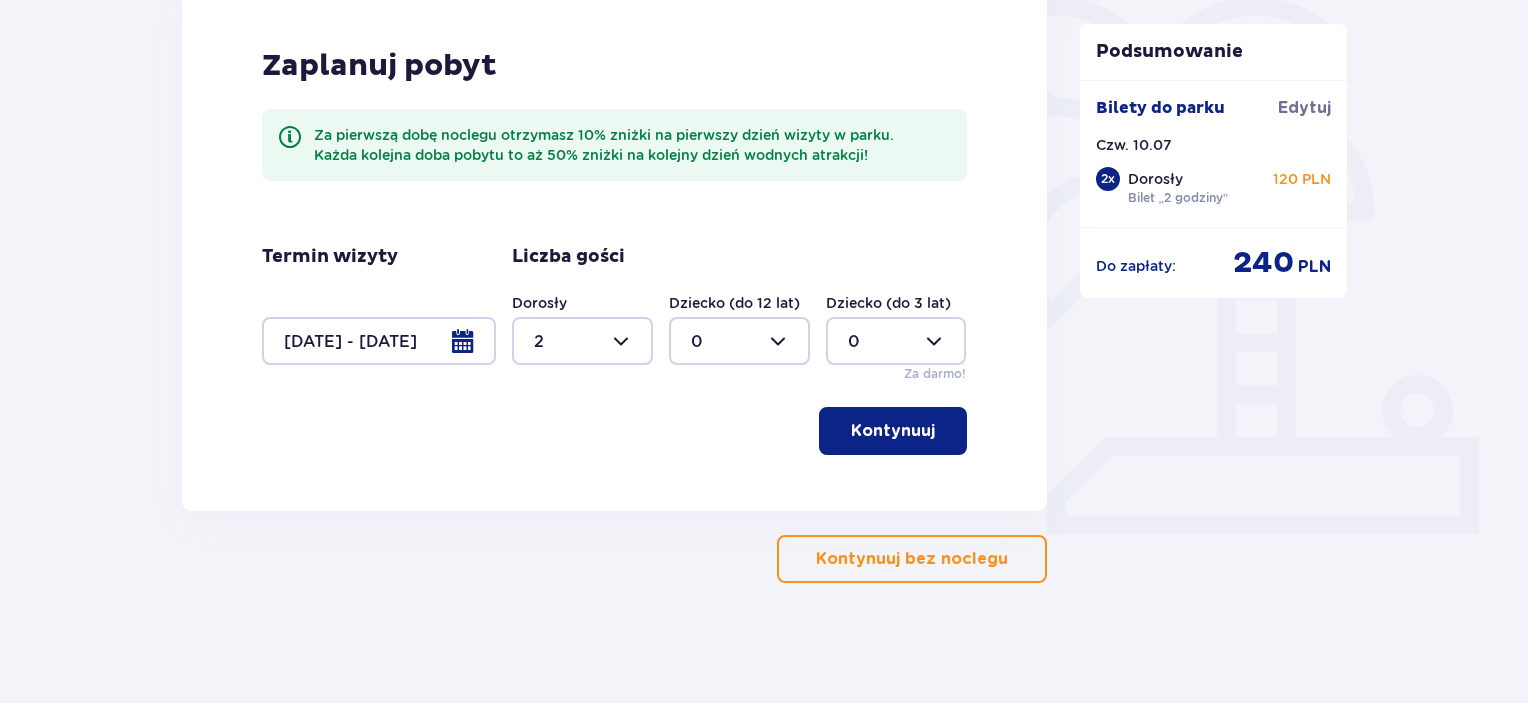 click on "Kontynuuj bez noclegu" at bounding box center [912, 559] 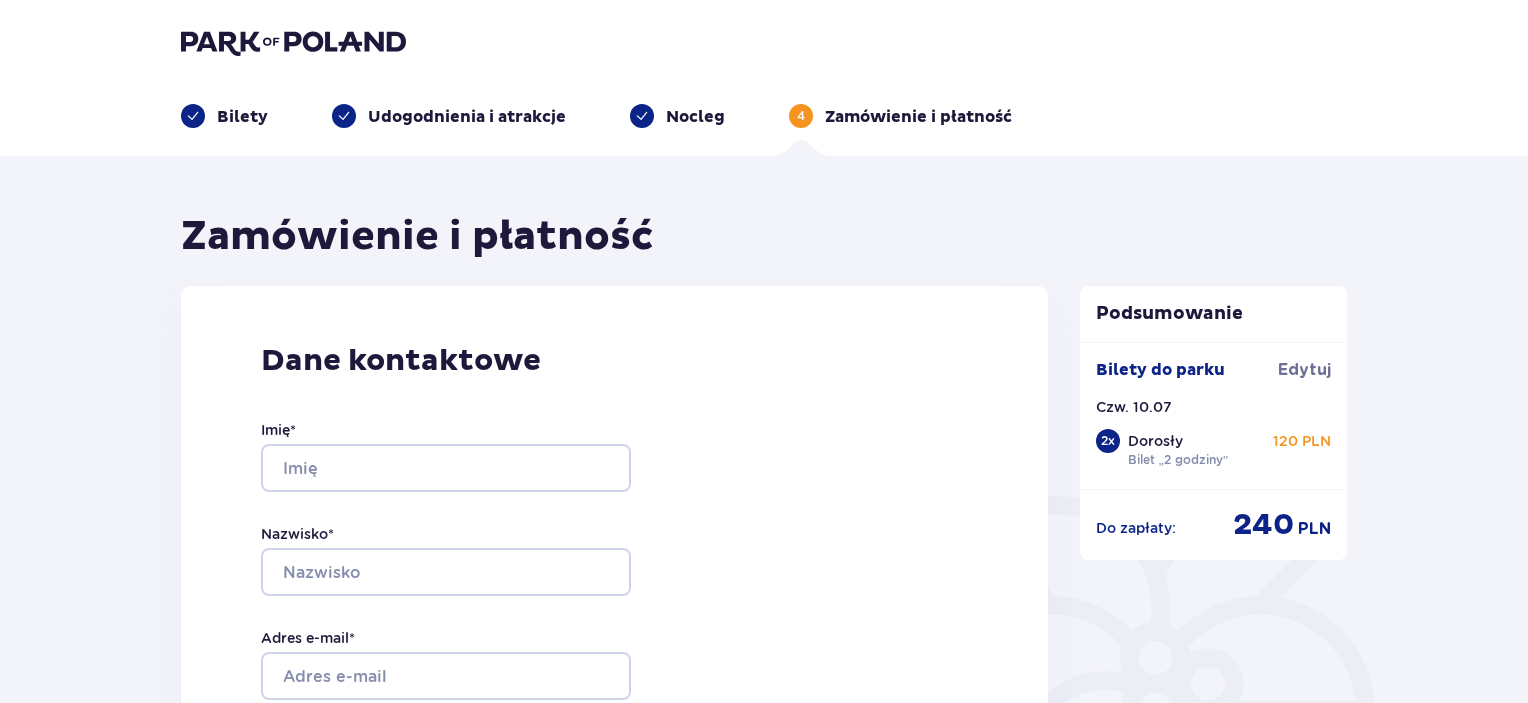 scroll, scrollTop: 200, scrollLeft: 0, axis: vertical 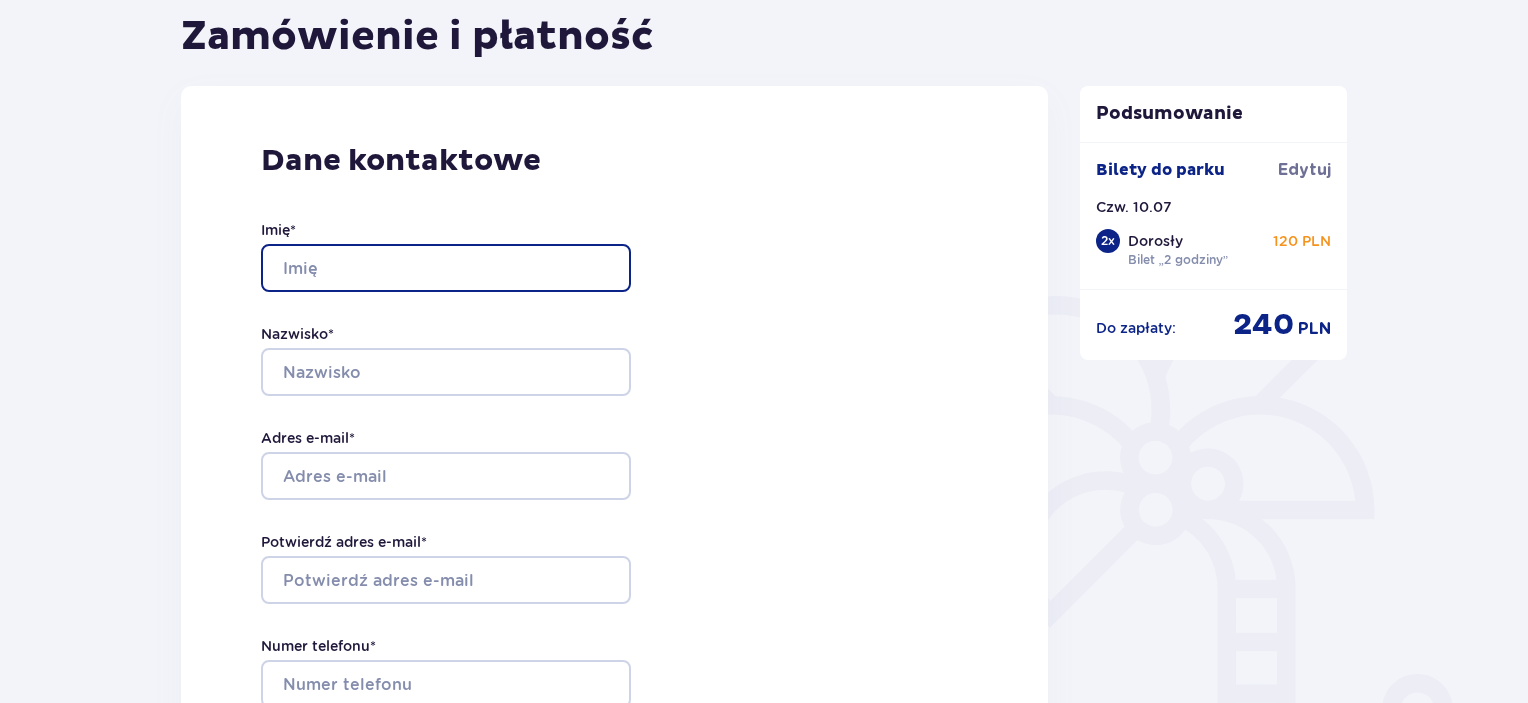 click on "Imię *" at bounding box center (446, 268) 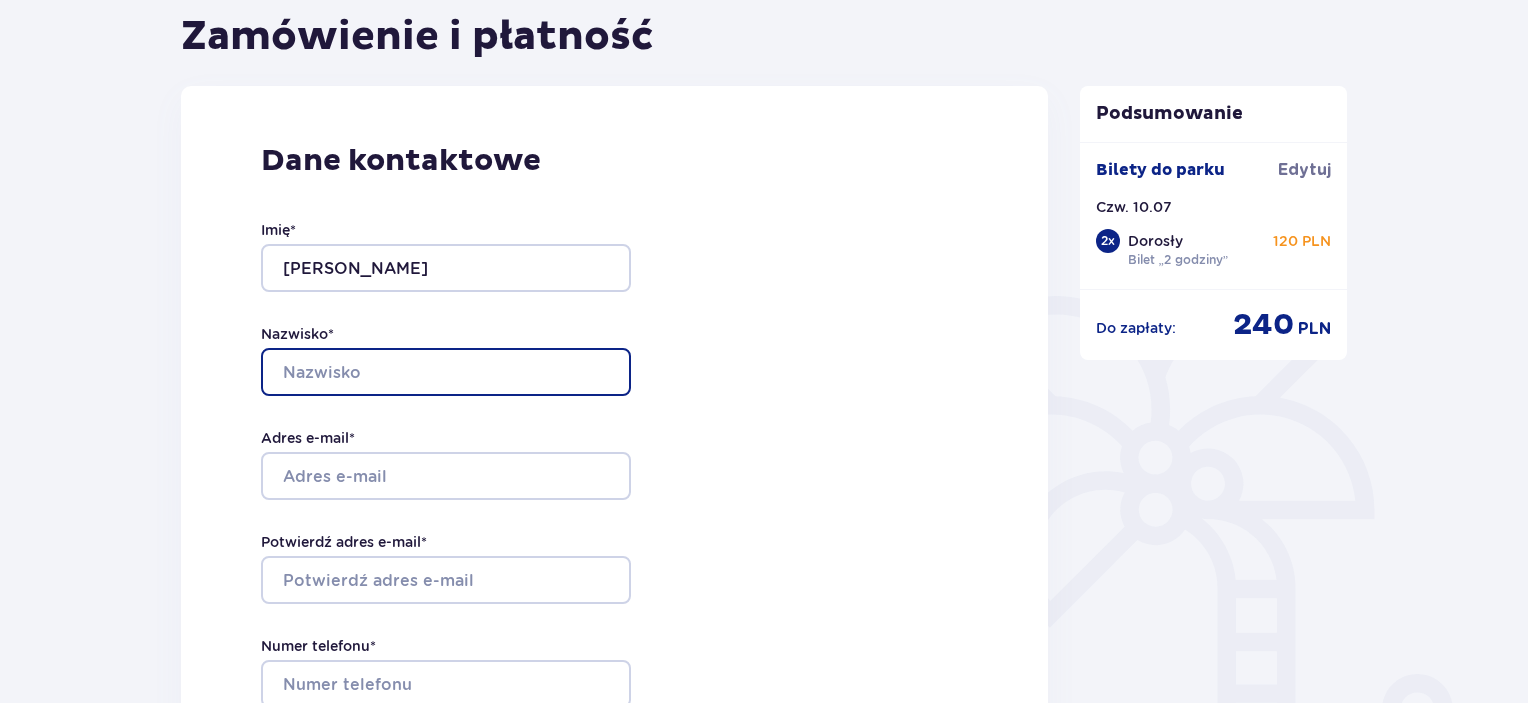 type on "Żuchowski" 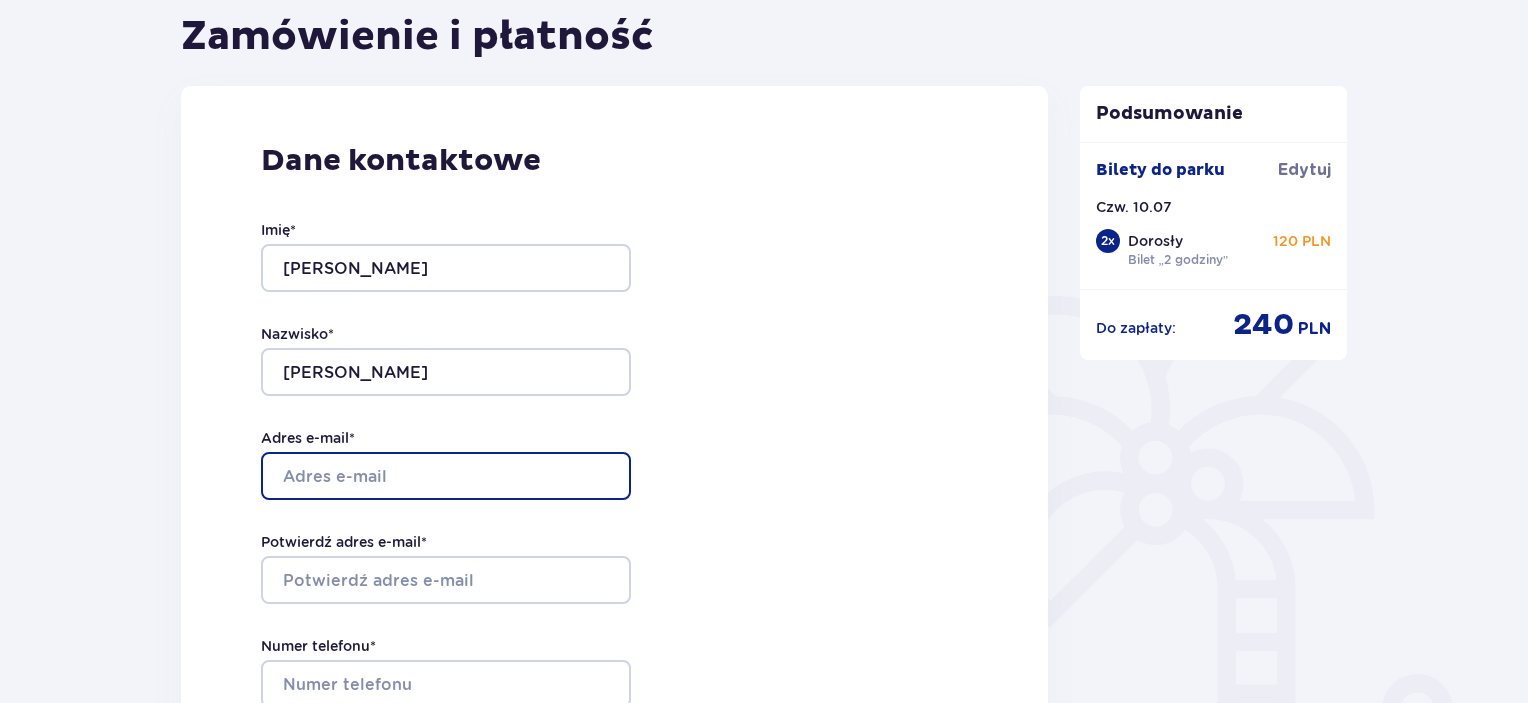 type on "mateuszwml12@vp.pl" 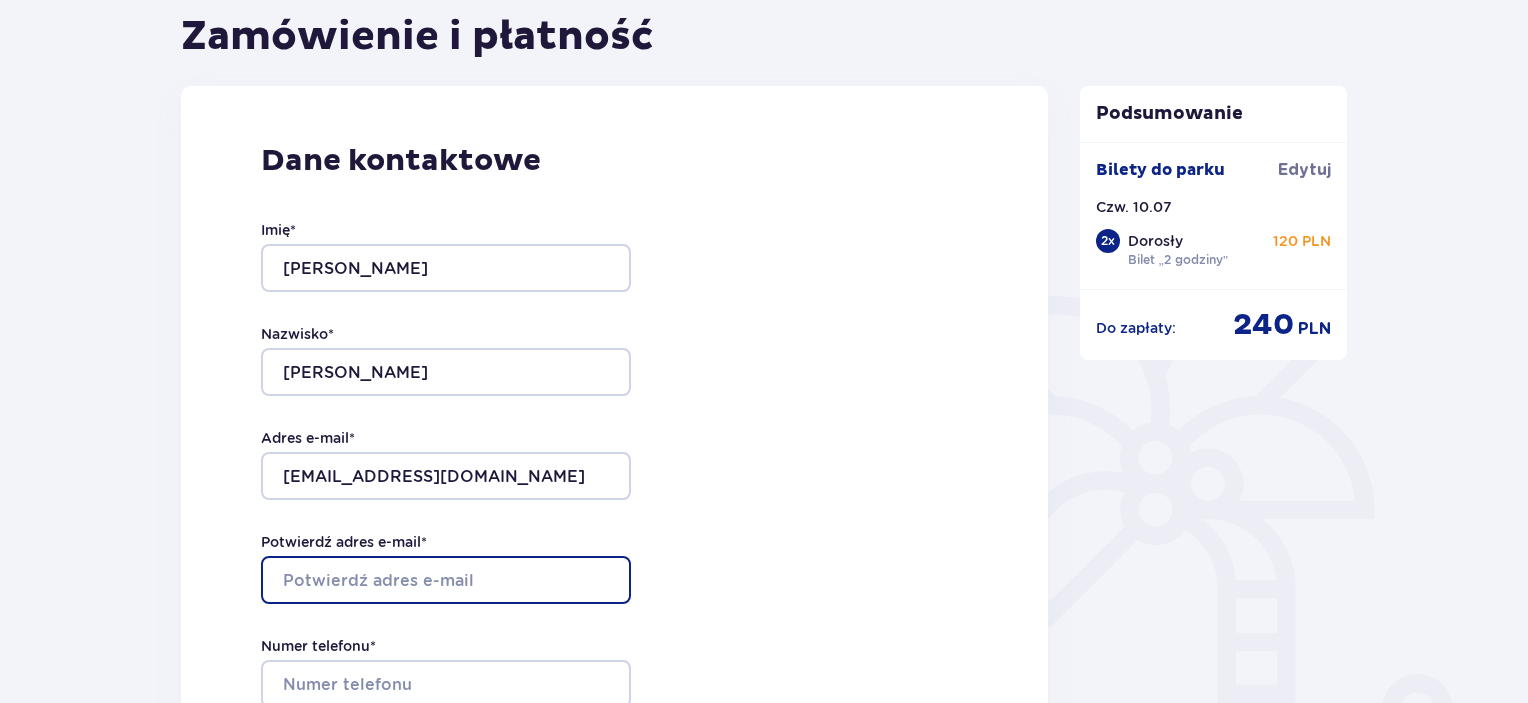 type on "mateuszwml12@vp.pl" 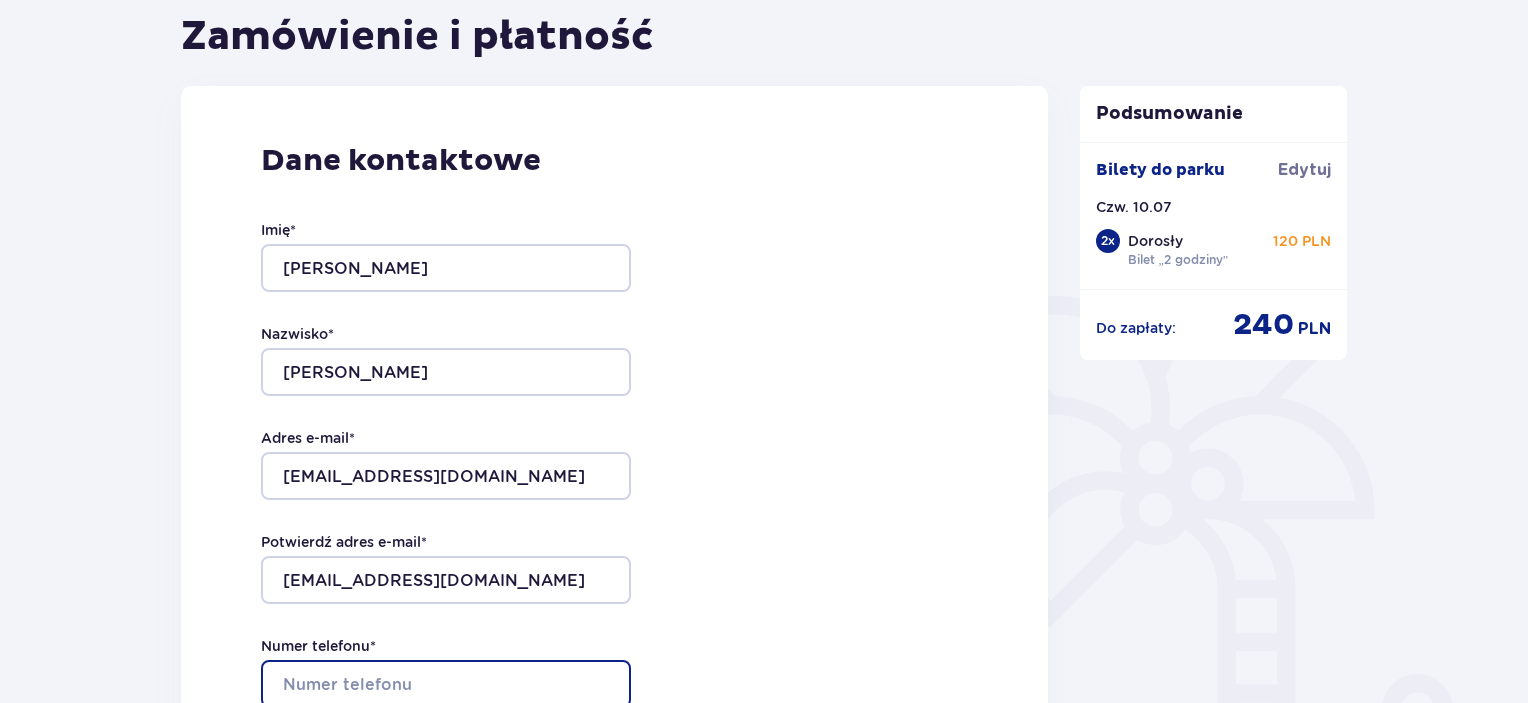 type on "517175651" 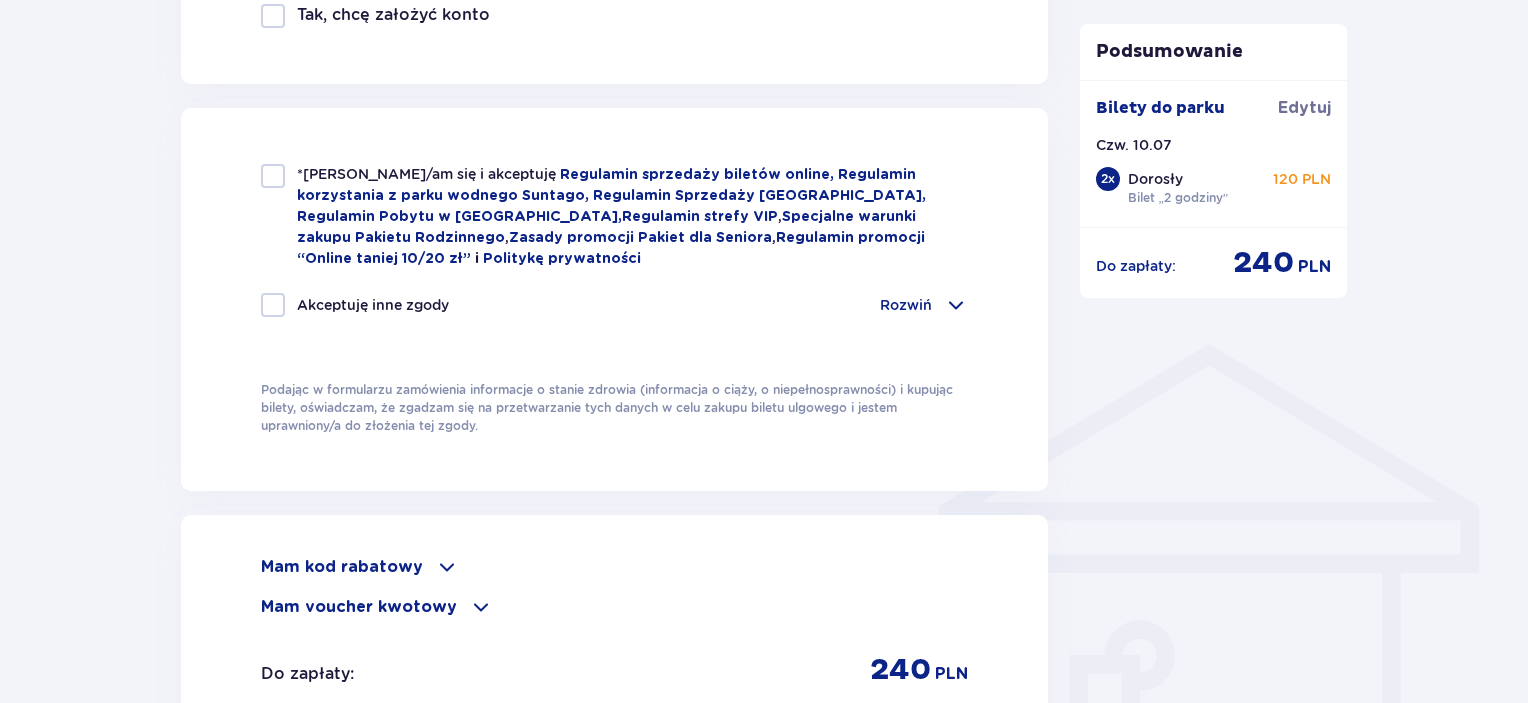 scroll, scrollTop: 1100, scrollLeft: 0, axis: vertical 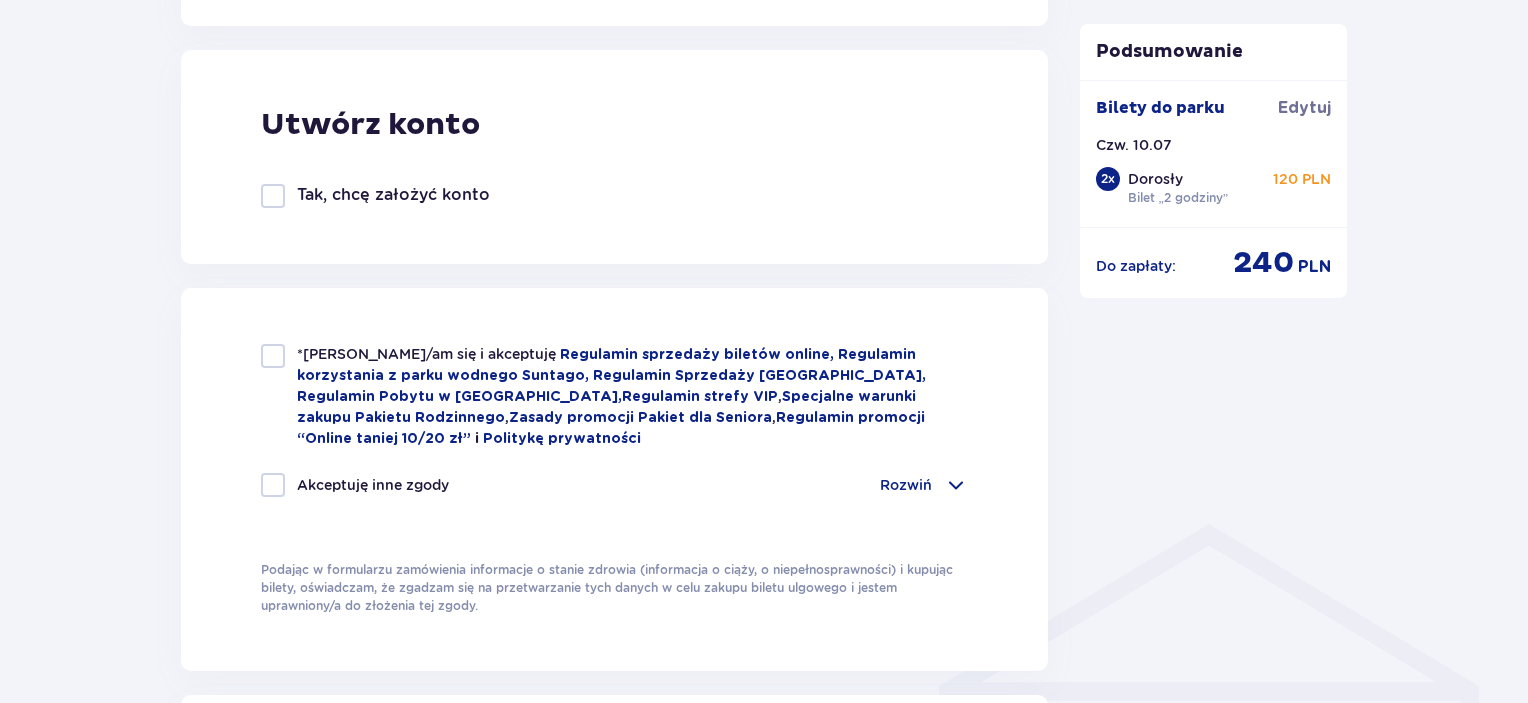 click at bounding box center (273, 196) 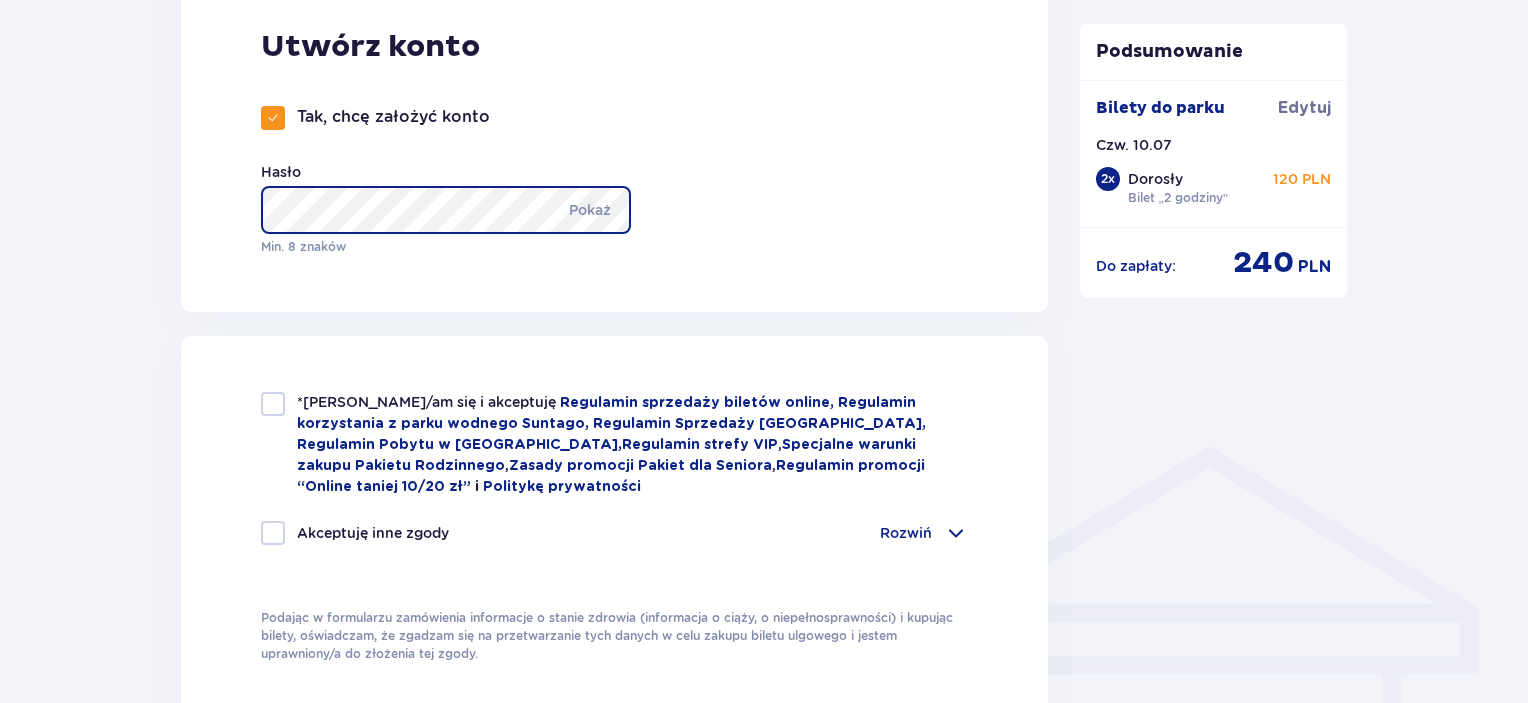scroll, scrollTop: 1300, scrollLeft: 0, axis: vertical 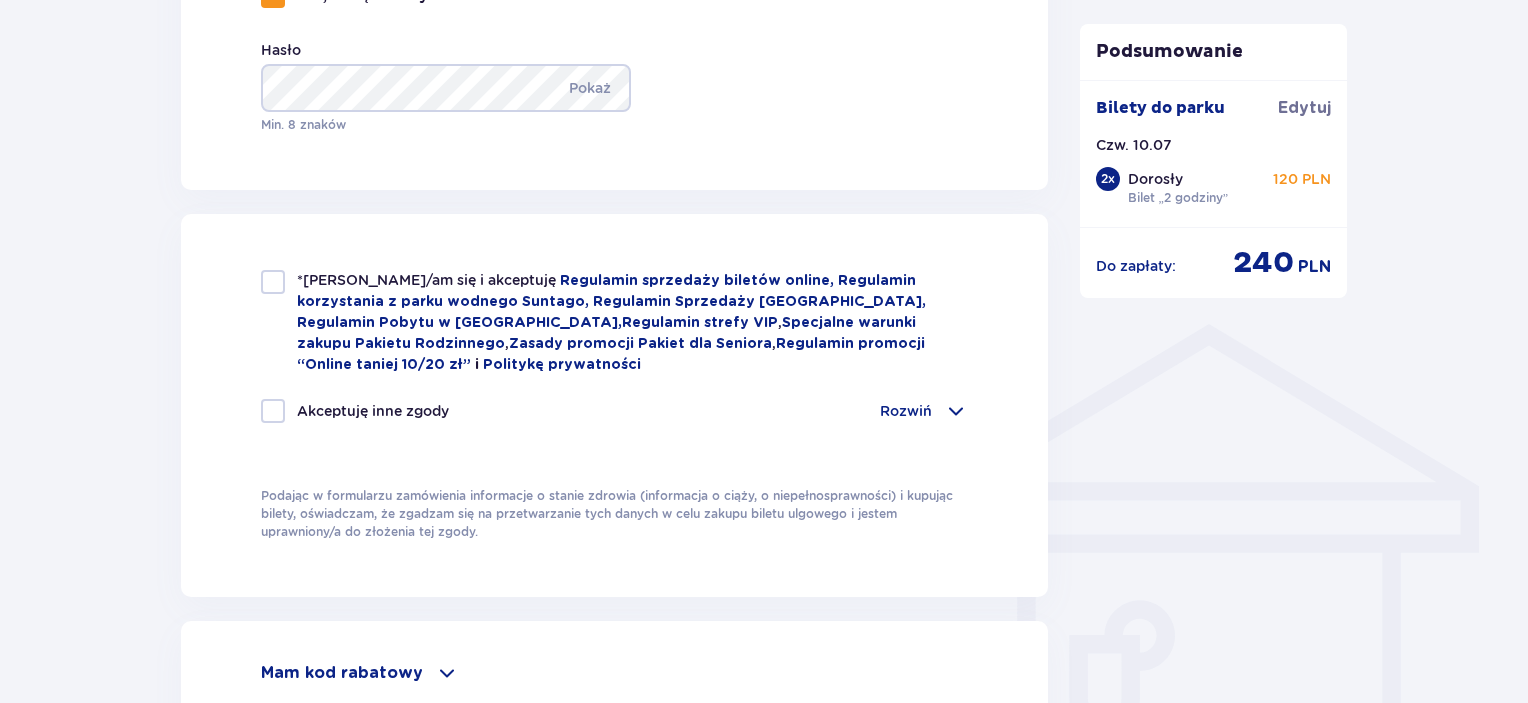 click at bounding box center [273, 282] 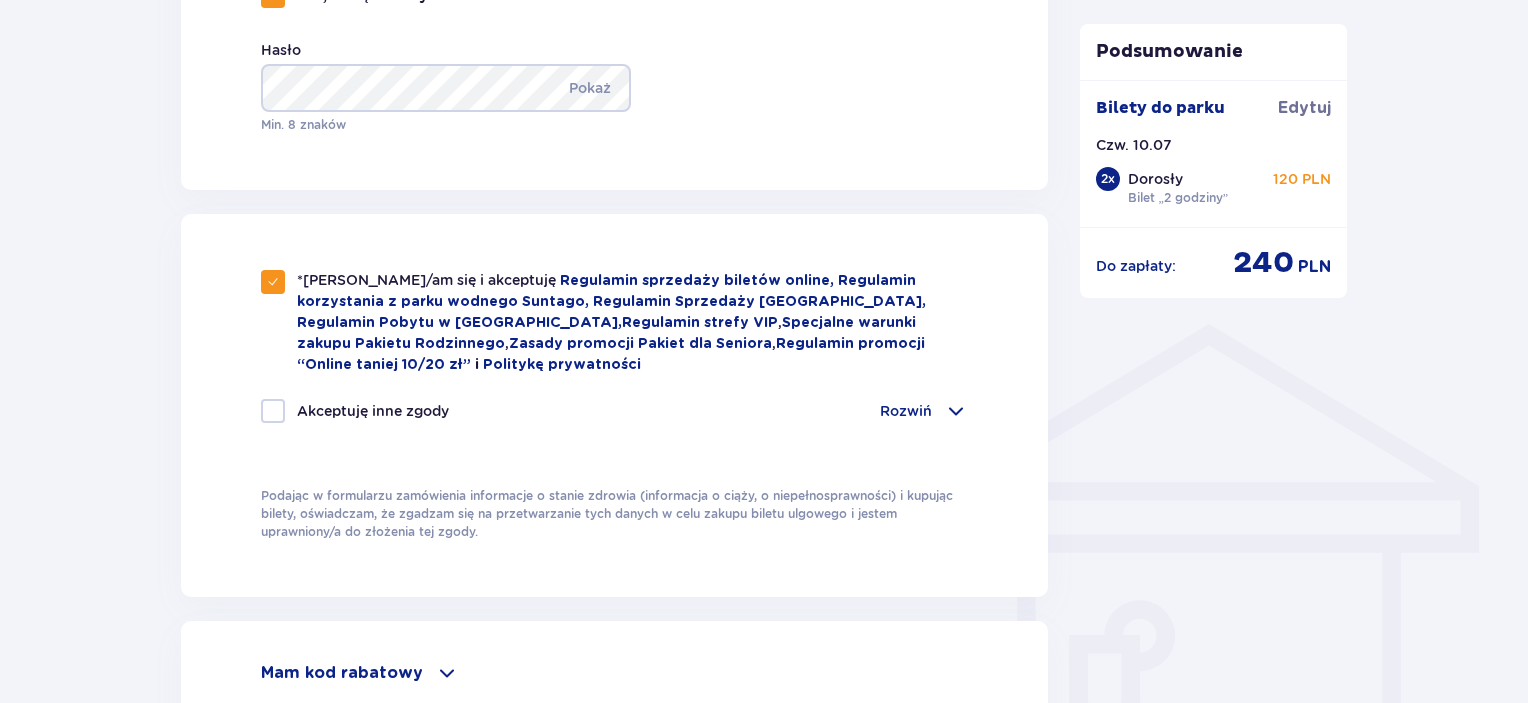 click at bounding box center (273, 411) 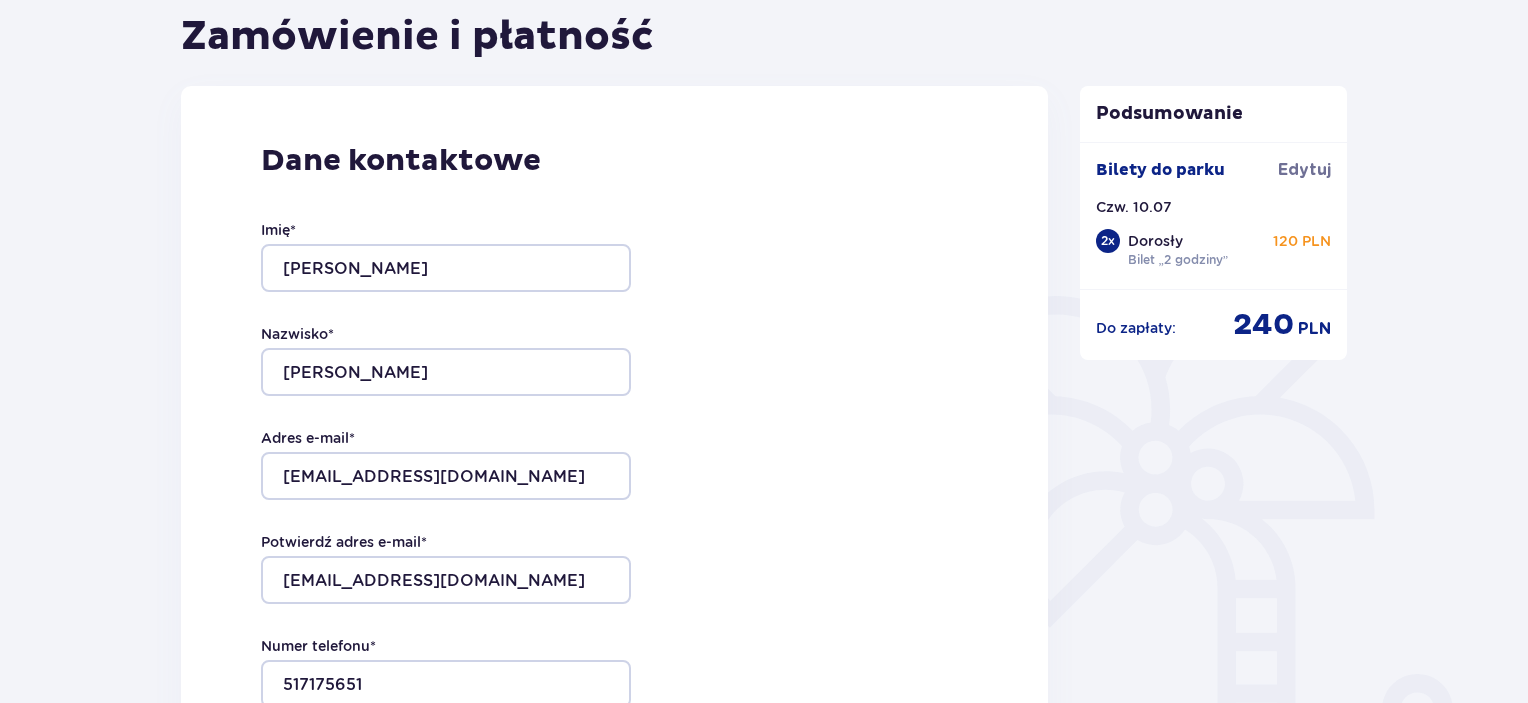 scroll, scrollTop: 0, scrollLeft: 0, axis: both 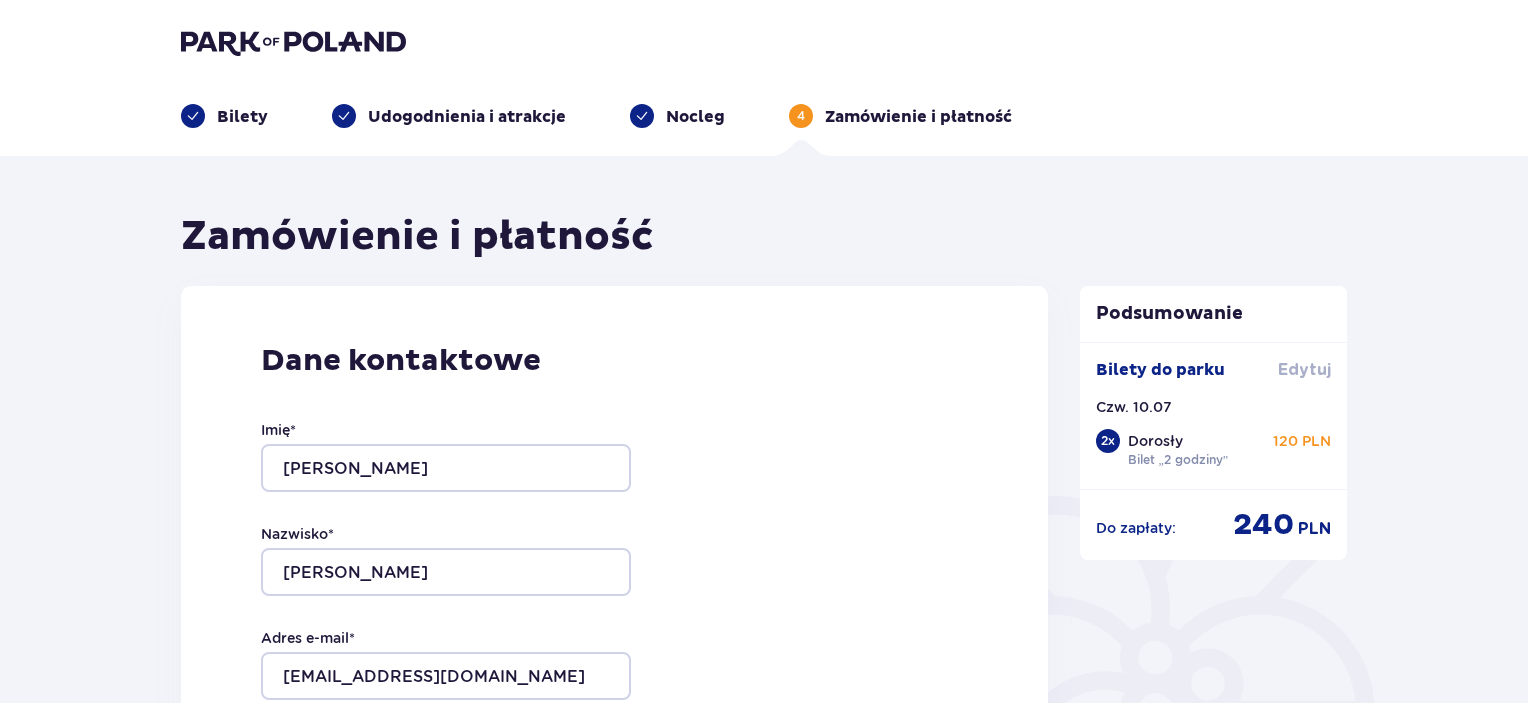 click on "Edytuj" at bounding box center (1304, 370) 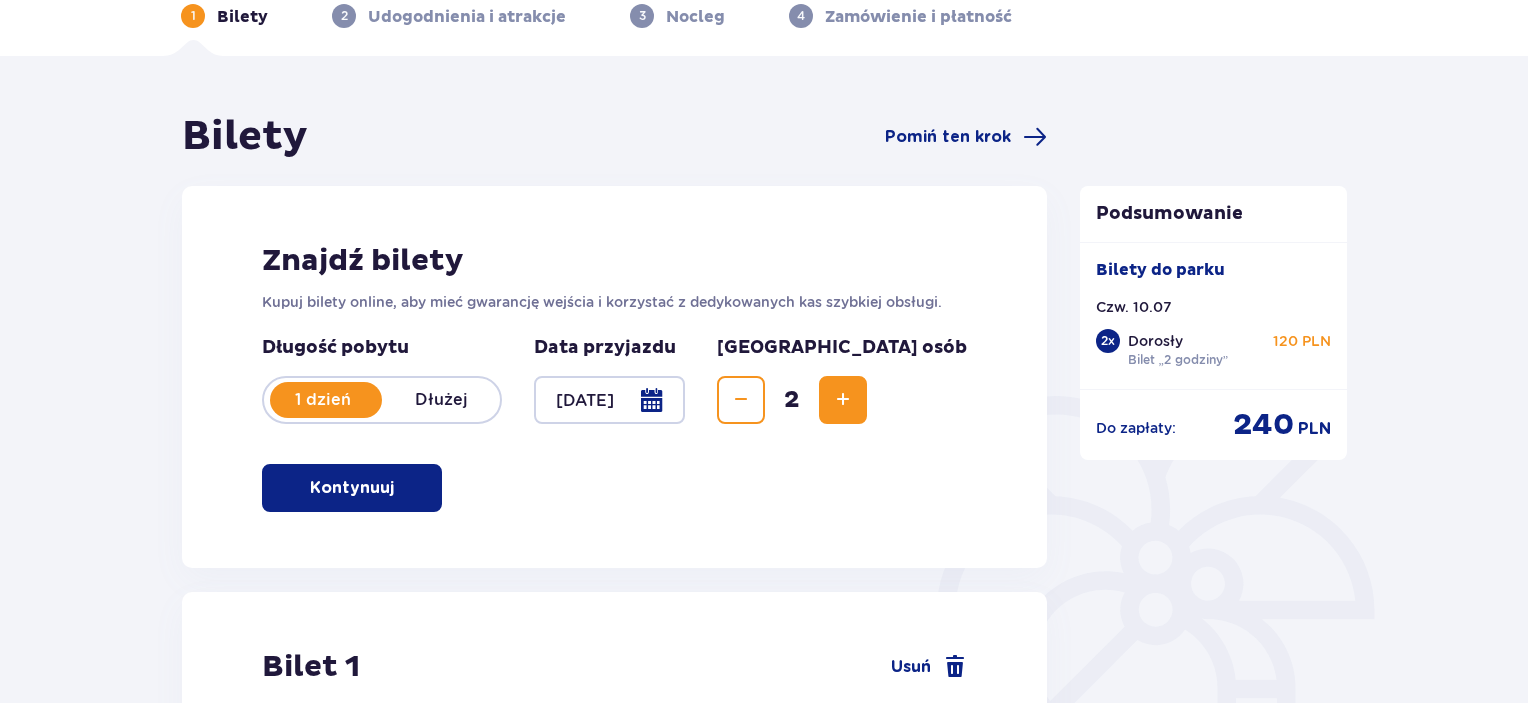 click at bounding box center [843, 400] 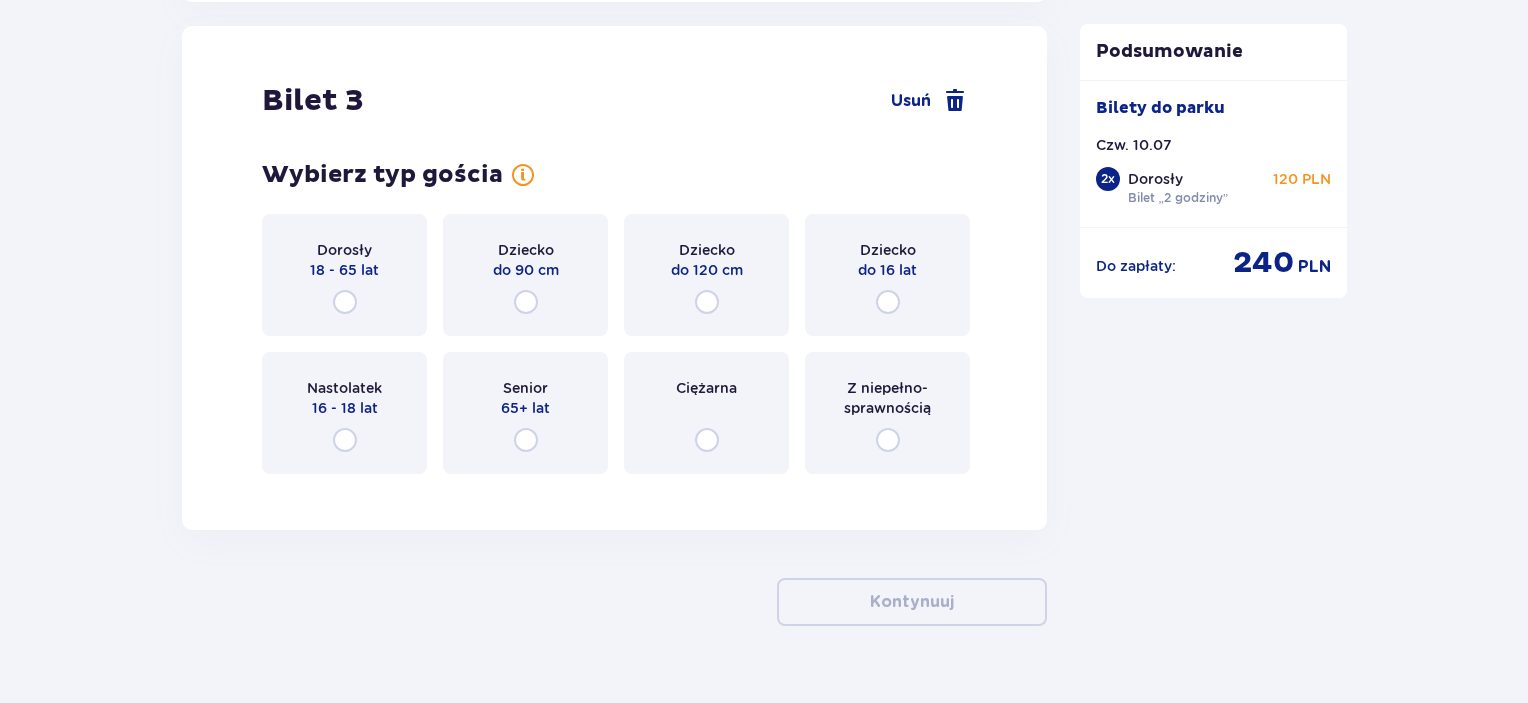 scroll, scrollTop: 3888, scrollLeft: 0, axis: vertical 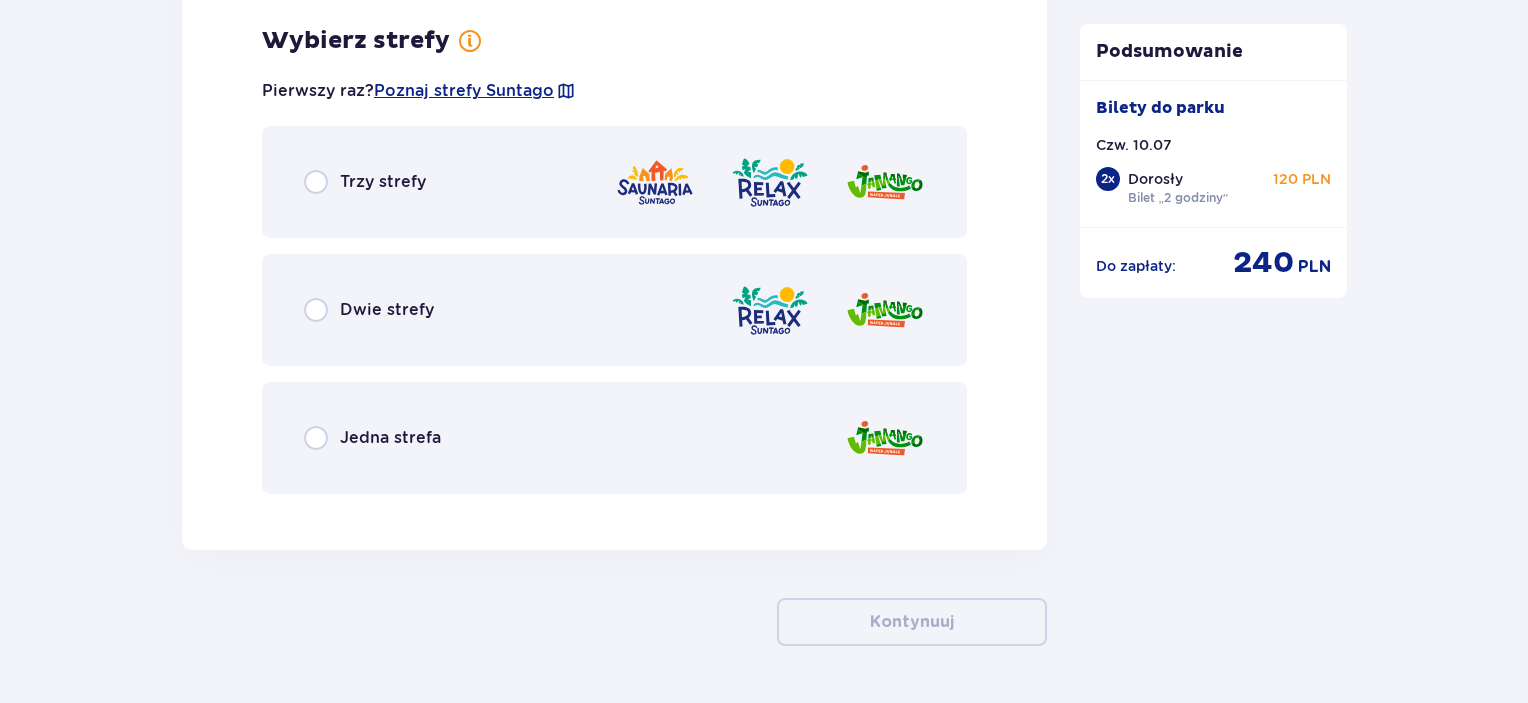 click on "Jedna strefa" at bounding box center [372, 438] 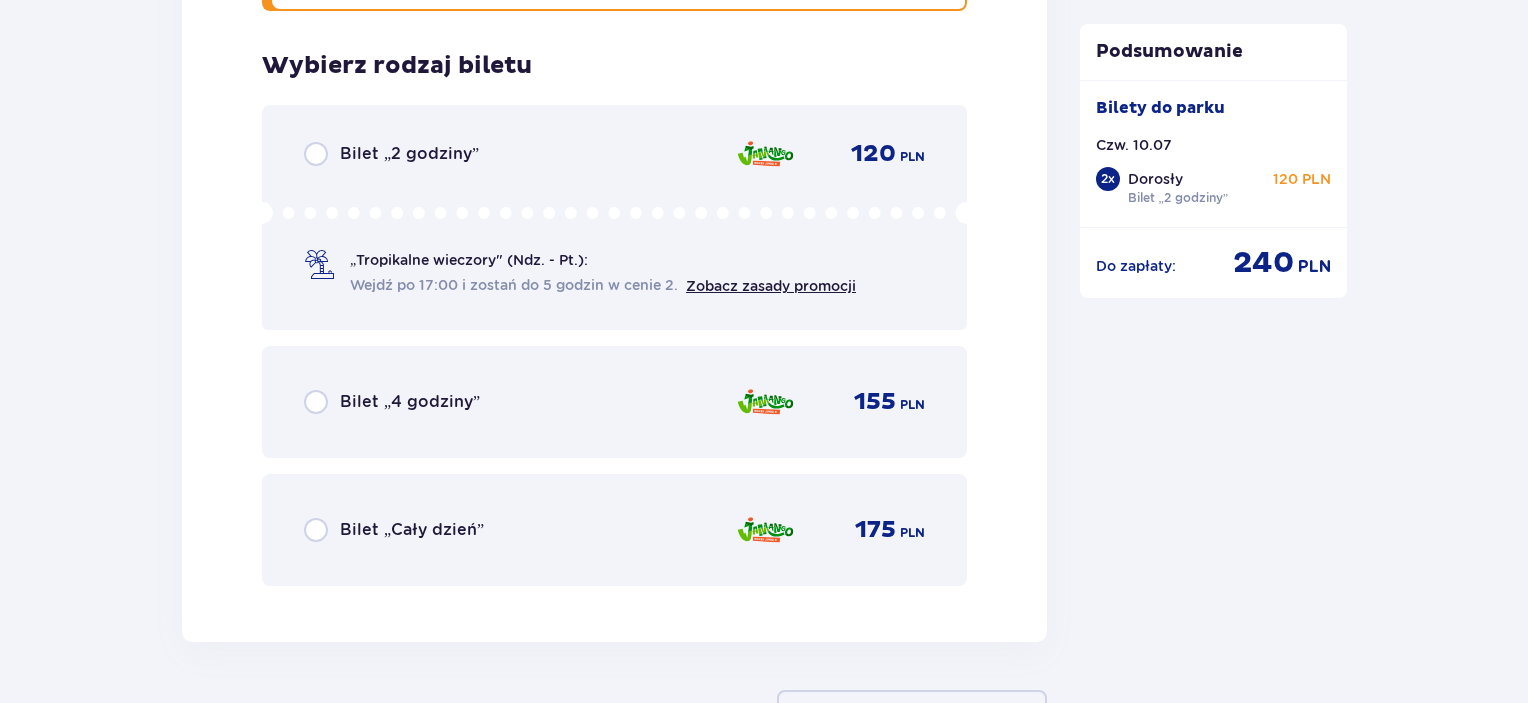 scroll, scrollTop: 4884, scrollLeft: 0, axis: vertical 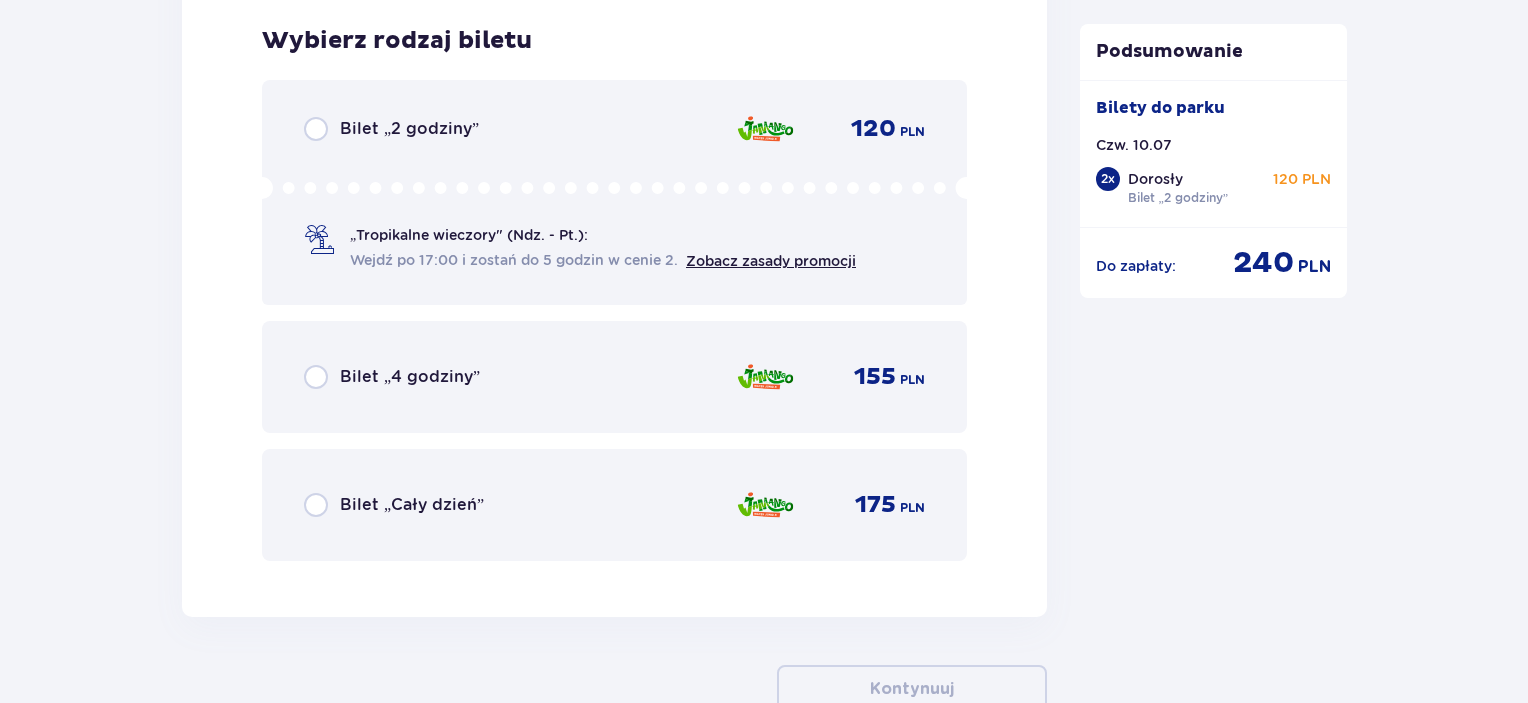 click on "Bilet „2 godziny” 120 PLN „Tropikalne wieczory" (Ndz. - Pt.): Wejdź po 17:00 i zostań do 5 godzin w cenie 2. Zobacz zasady promocji" at bounding box center (614, 192) 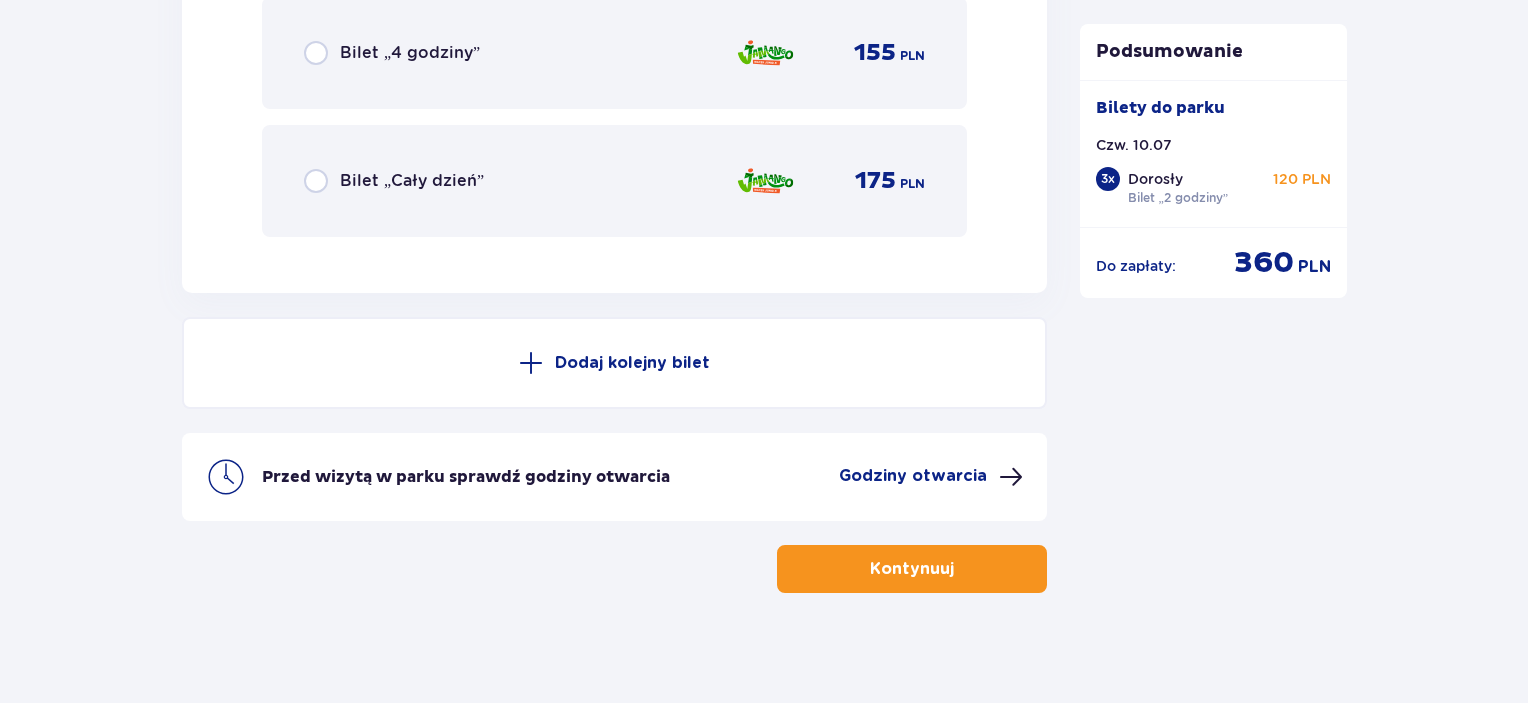 scroll, scrollTop: 5214, scrollLeft: 0, axis: vertical 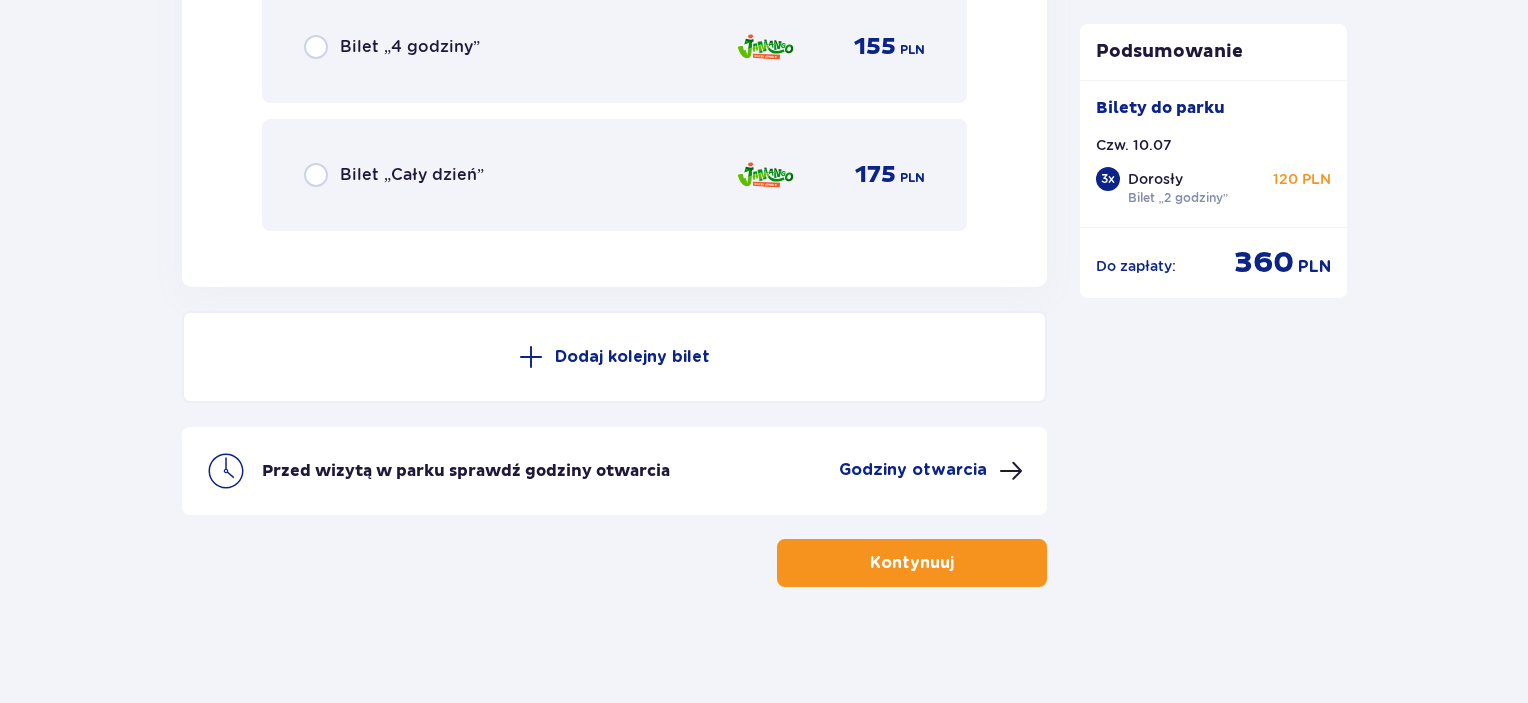 click on "Kontynuuj" at bounding box center [912, 563] 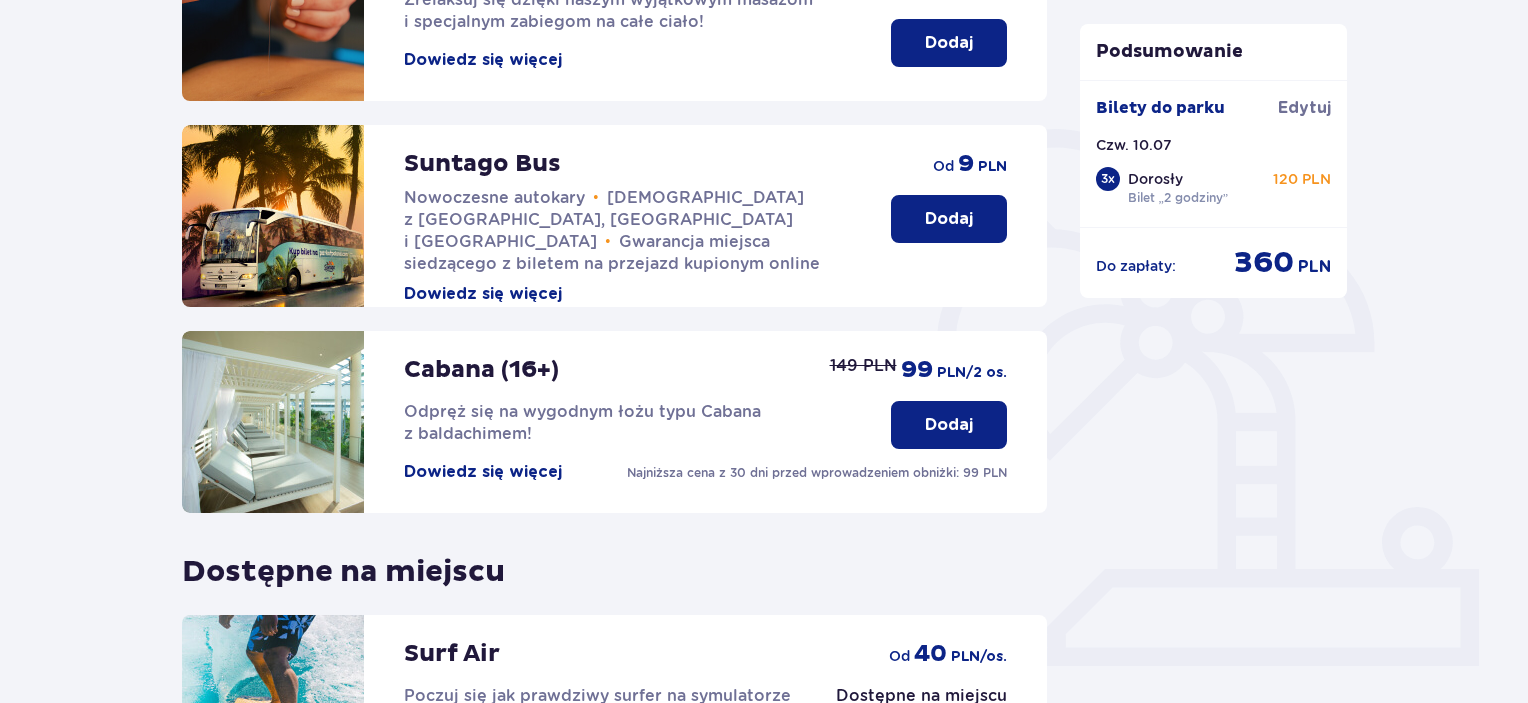 scroll, scrollTop: 652, scrollLeft: 0, axis: vertical 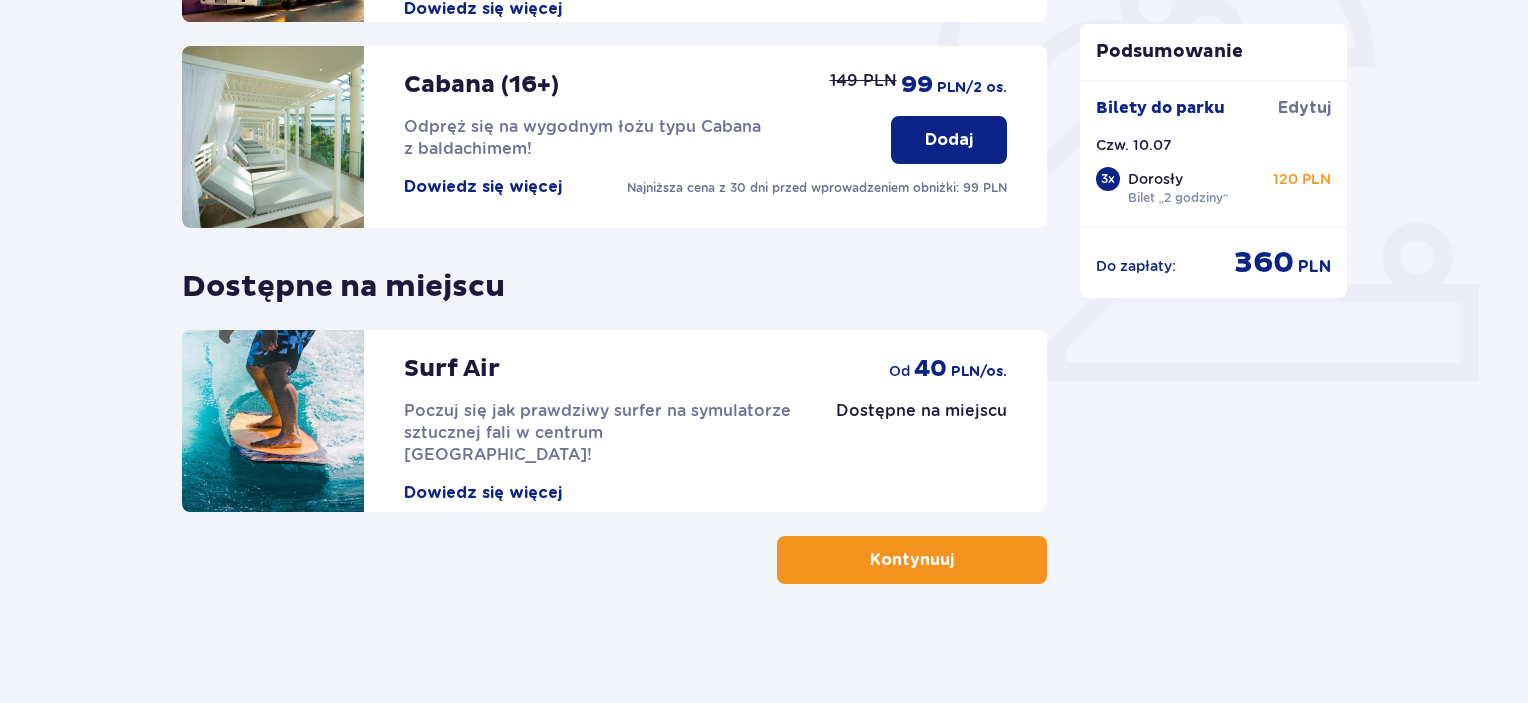 click on "Kontynuuj" at bounding box center (912, 560) 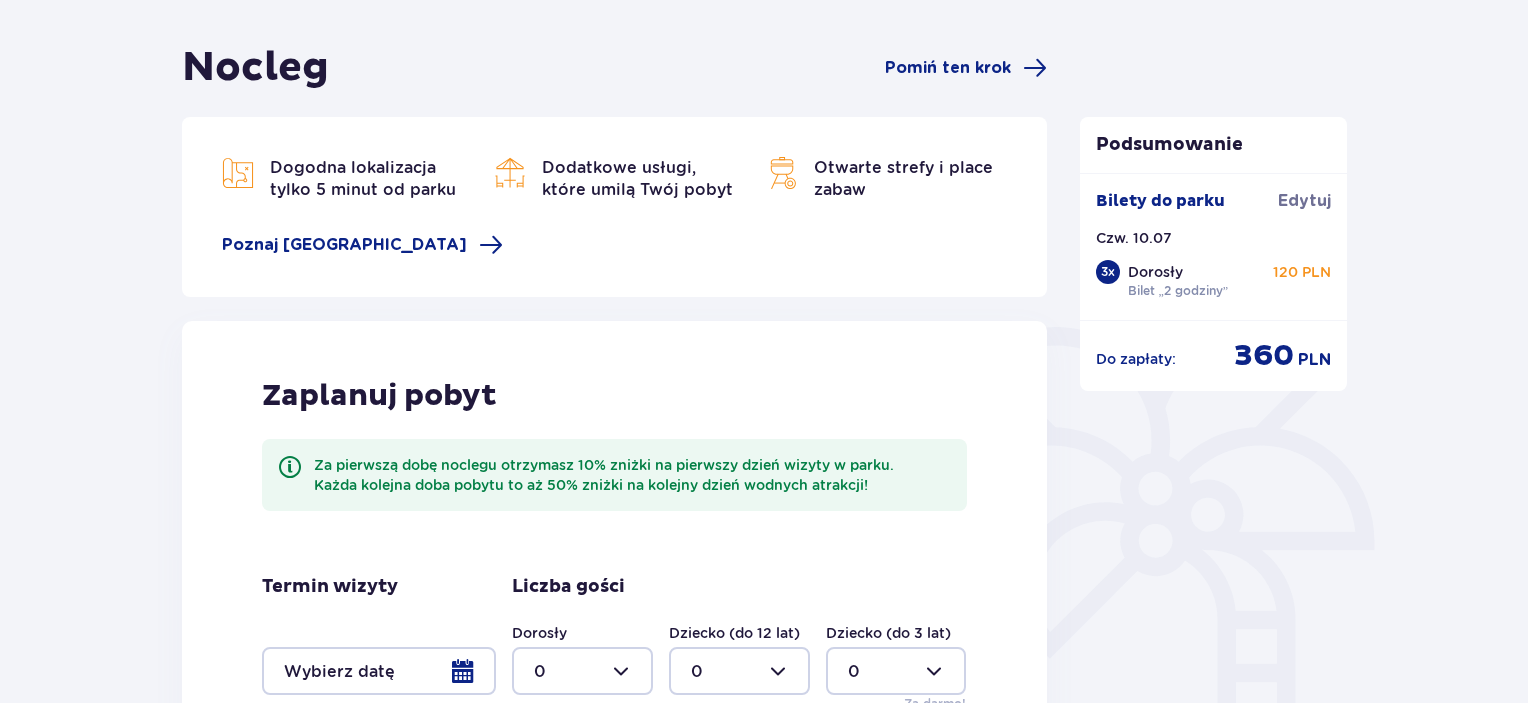 scroll, scrollTop: 499, scrollLeft: 0, axis: vertical 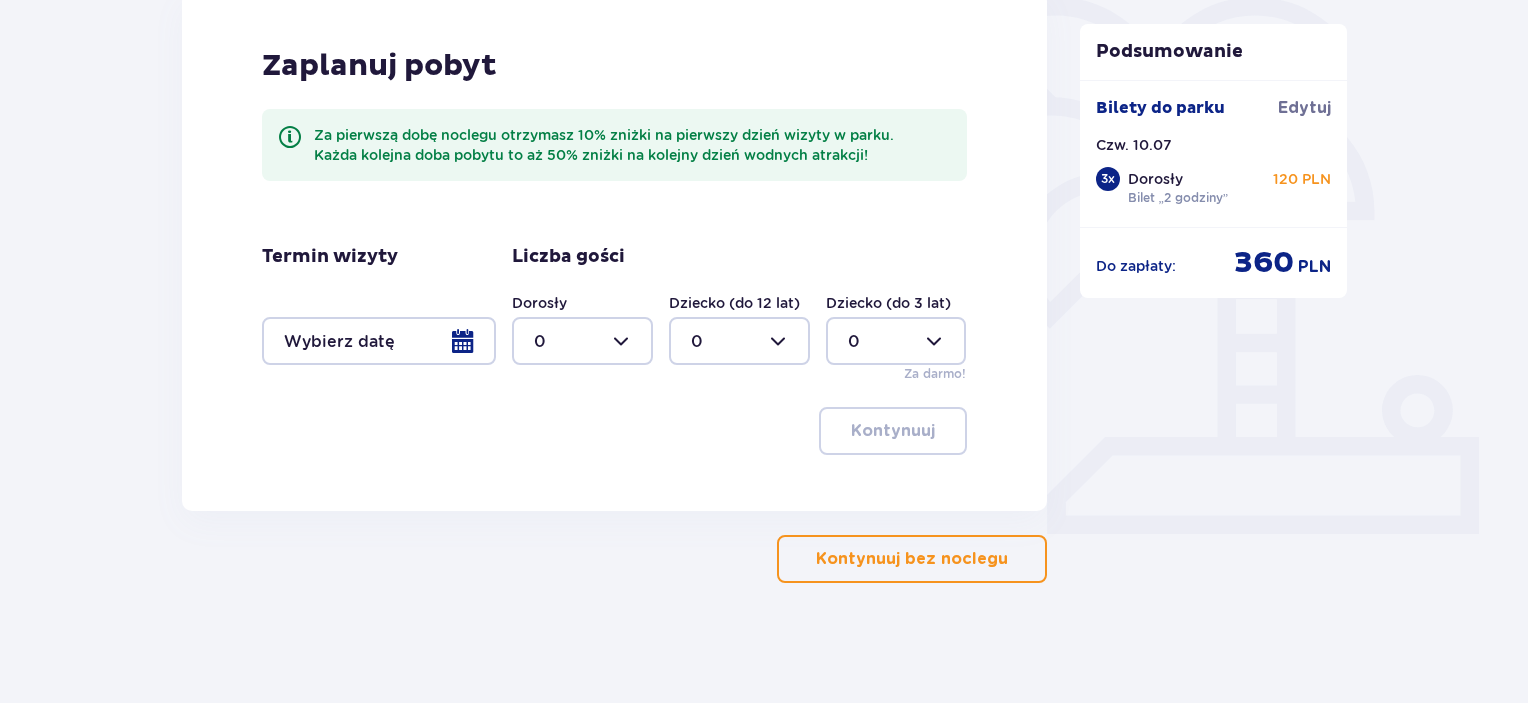 click on "Kontynuuj bez noclegu" at bounding box center [912, 559] 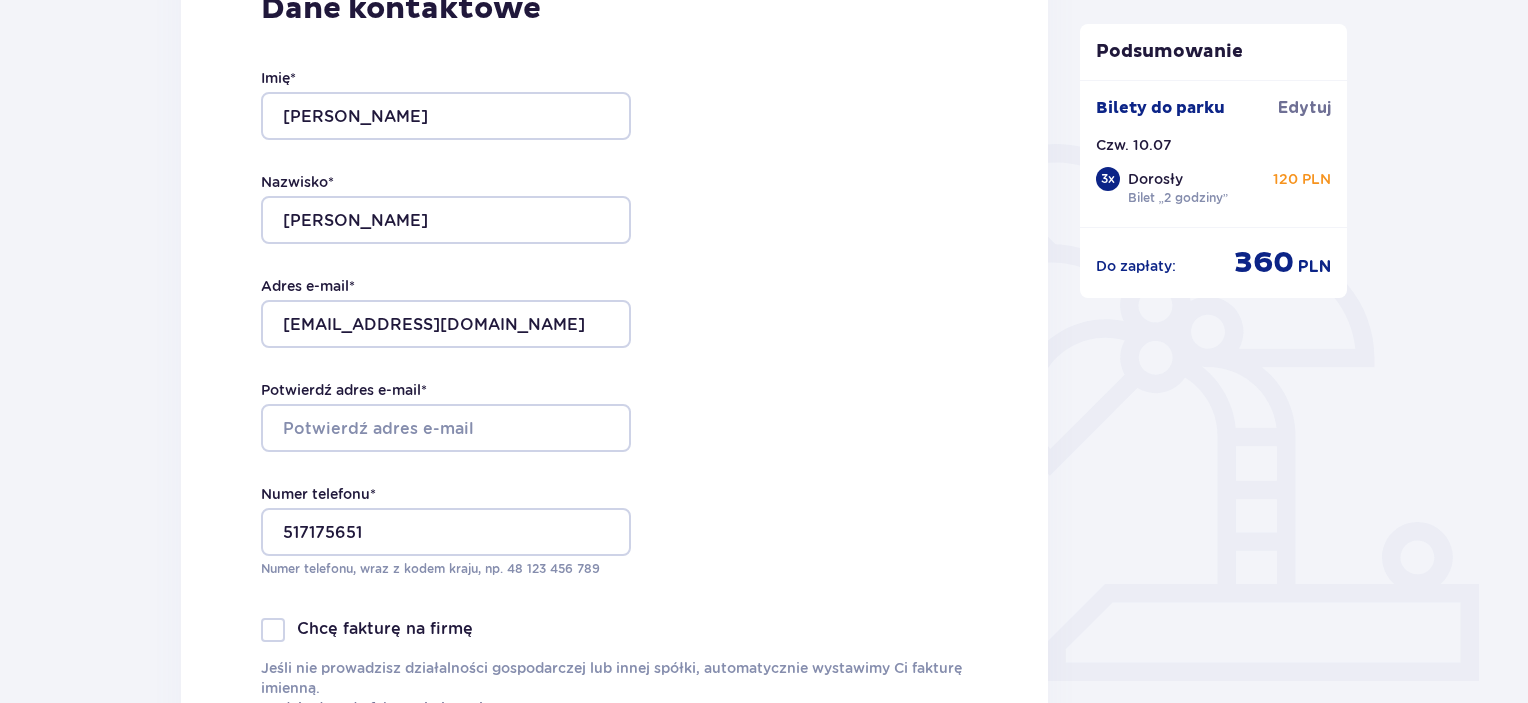 scroll, scrollTop: 500, scrollLeft: 0, axis: vertical 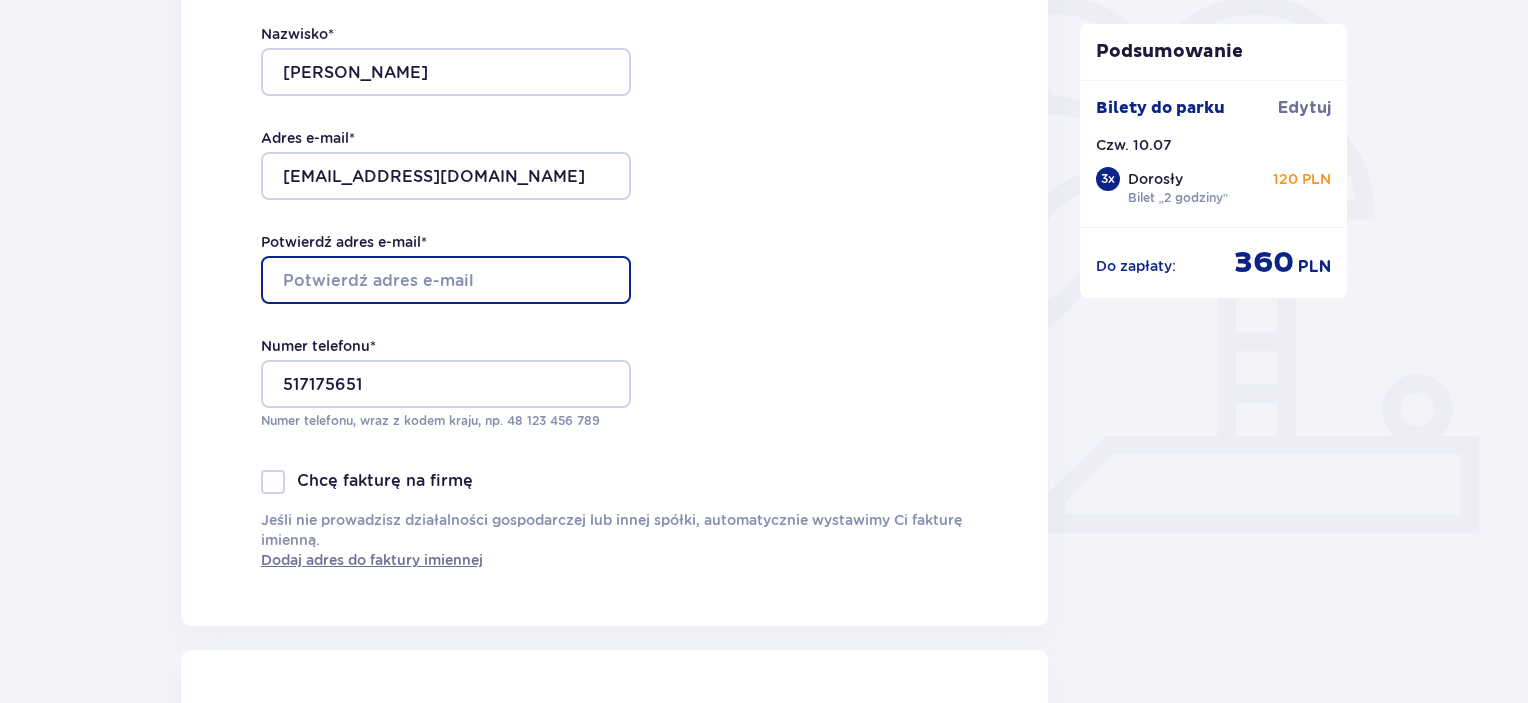 click on "Potwierdź adres e-mail *" at bounding box center (446, 280) 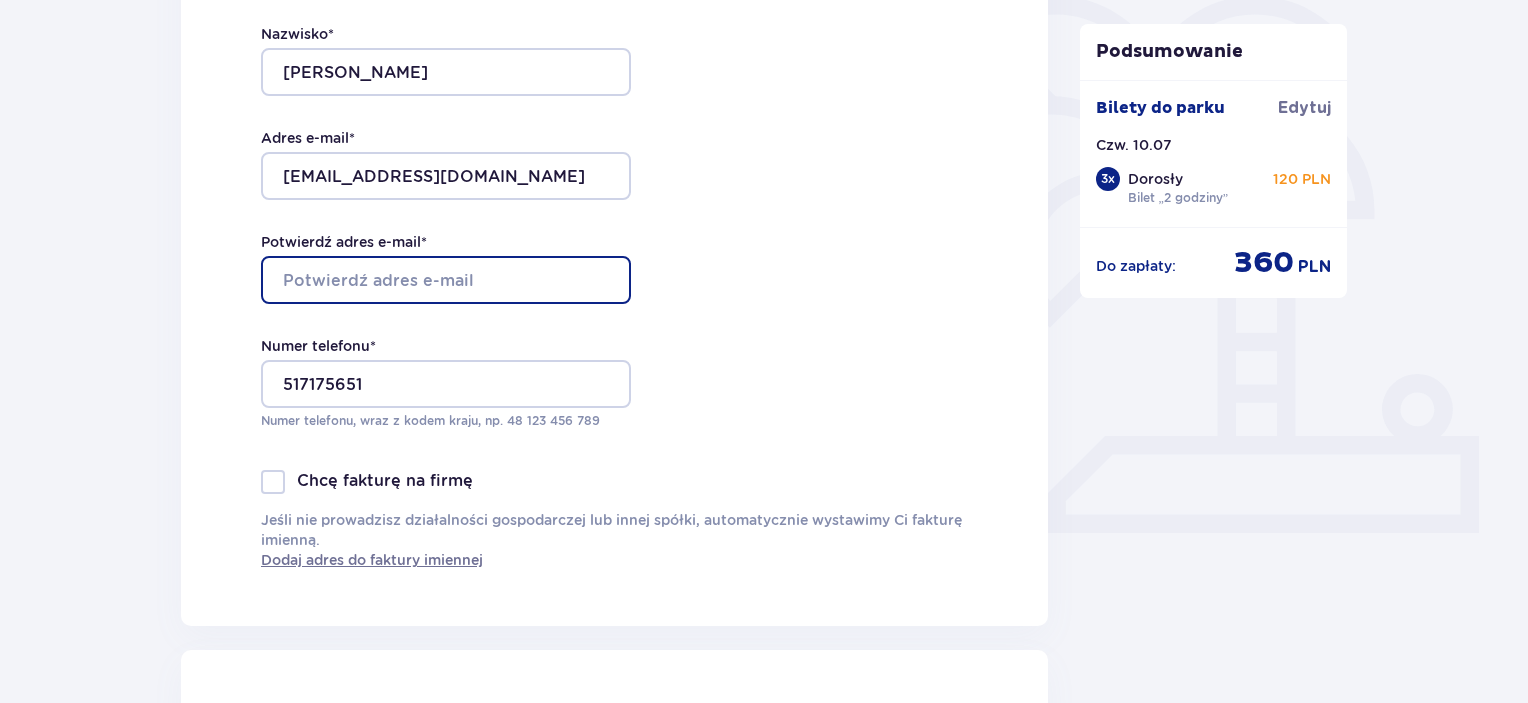type on "mateuszwml12@vp.pl" 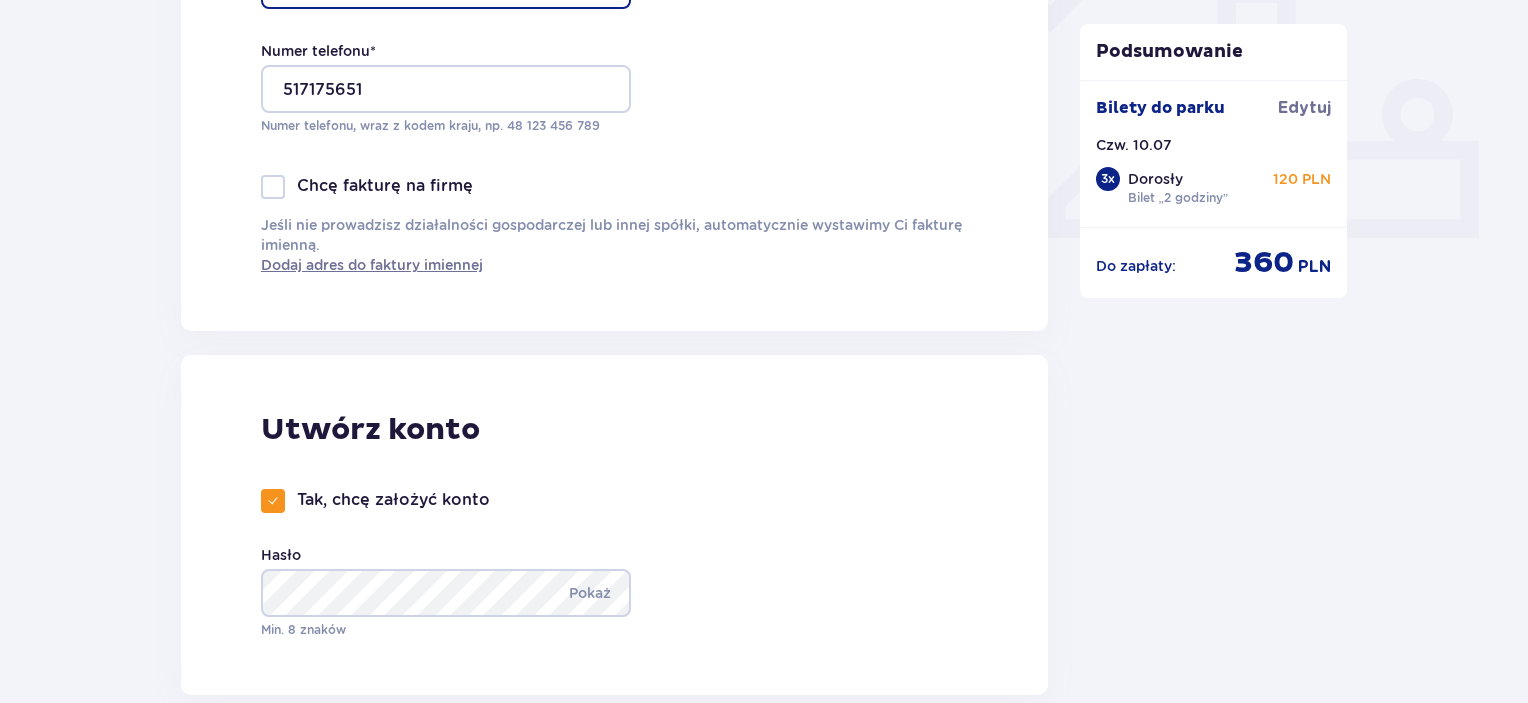 scroll, scrollTop: 900, scrollLeft: 0, axis: vertical 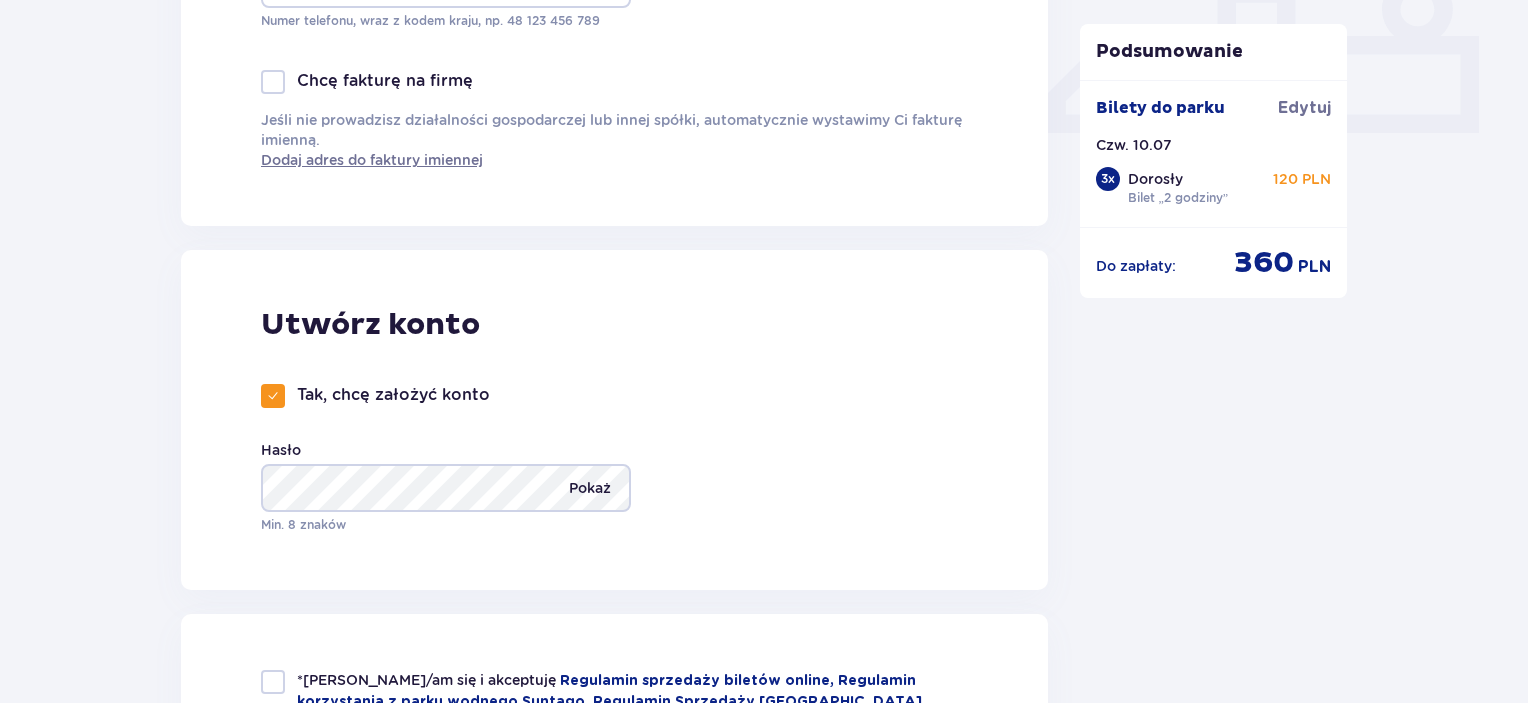click on "Pokaż" at bounding box center (590, 488) 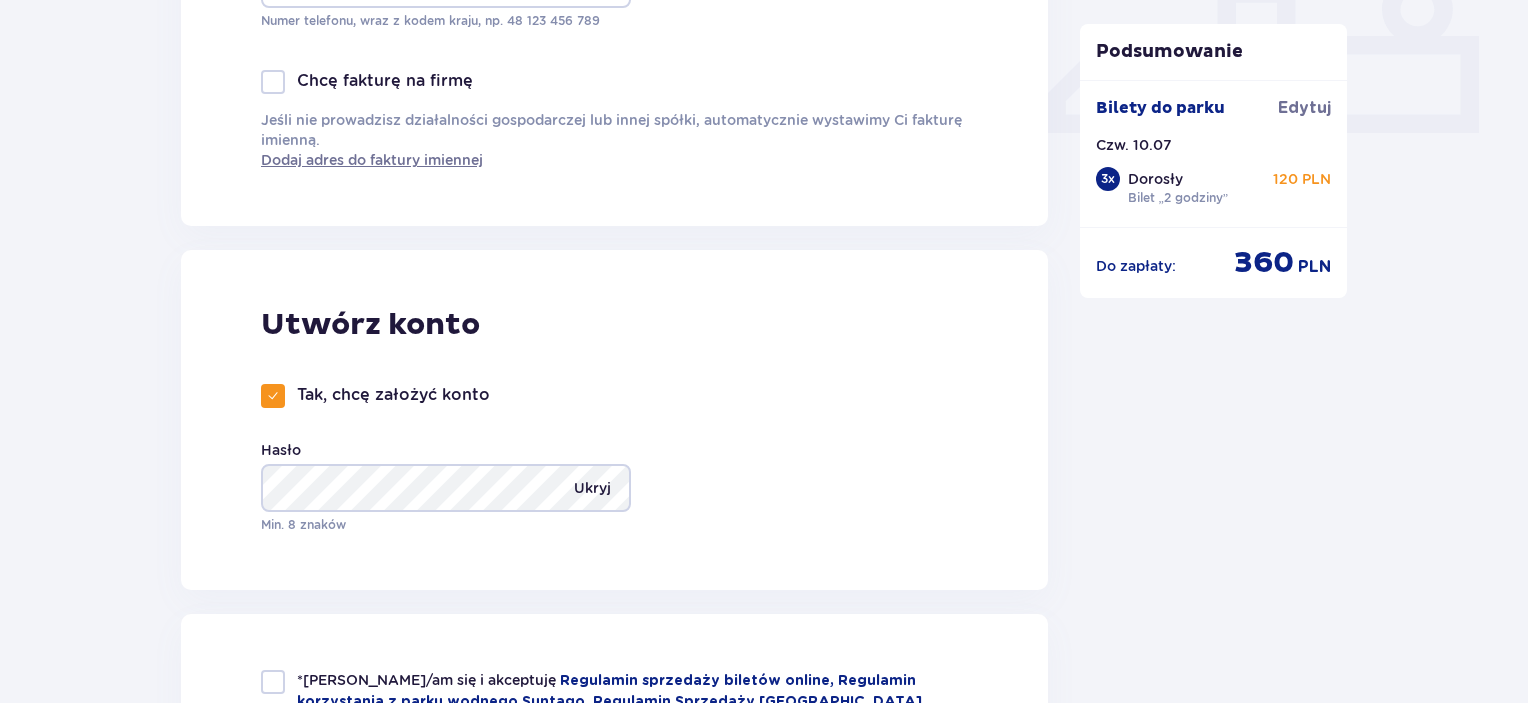 click on "Ukryj" at bounding box center [592, 488] 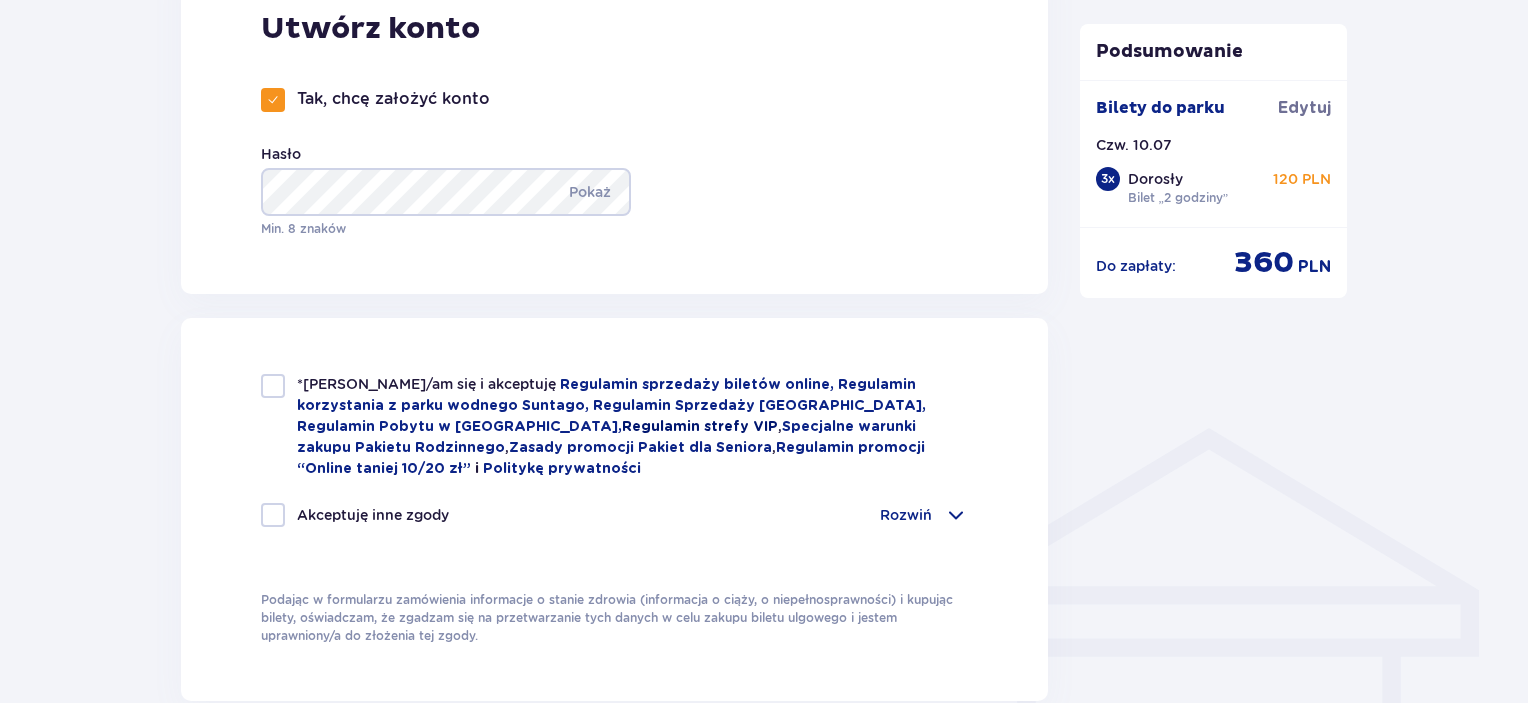 scroll, scrollTop: 1200, scrollLeft: 0, axis: vertical 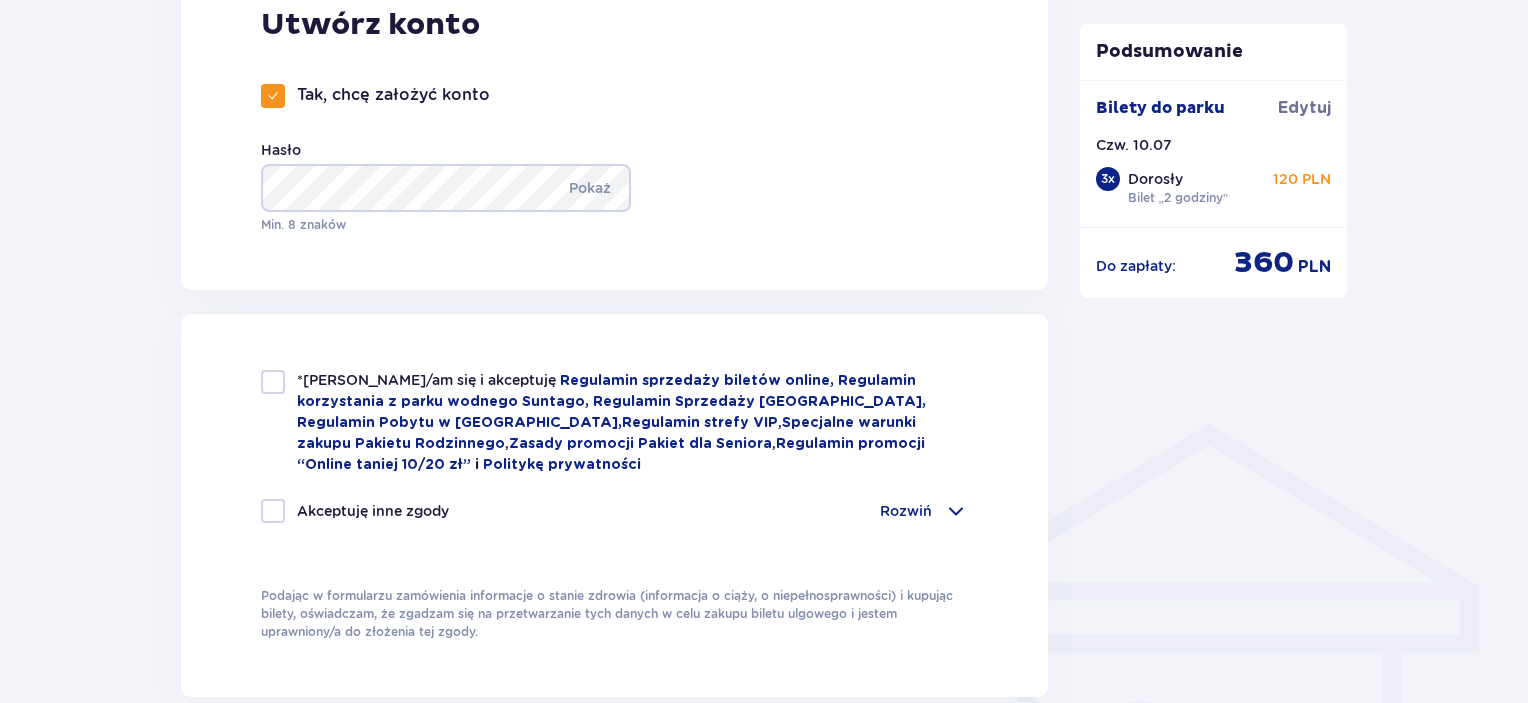click at bounding box center (273, 382) 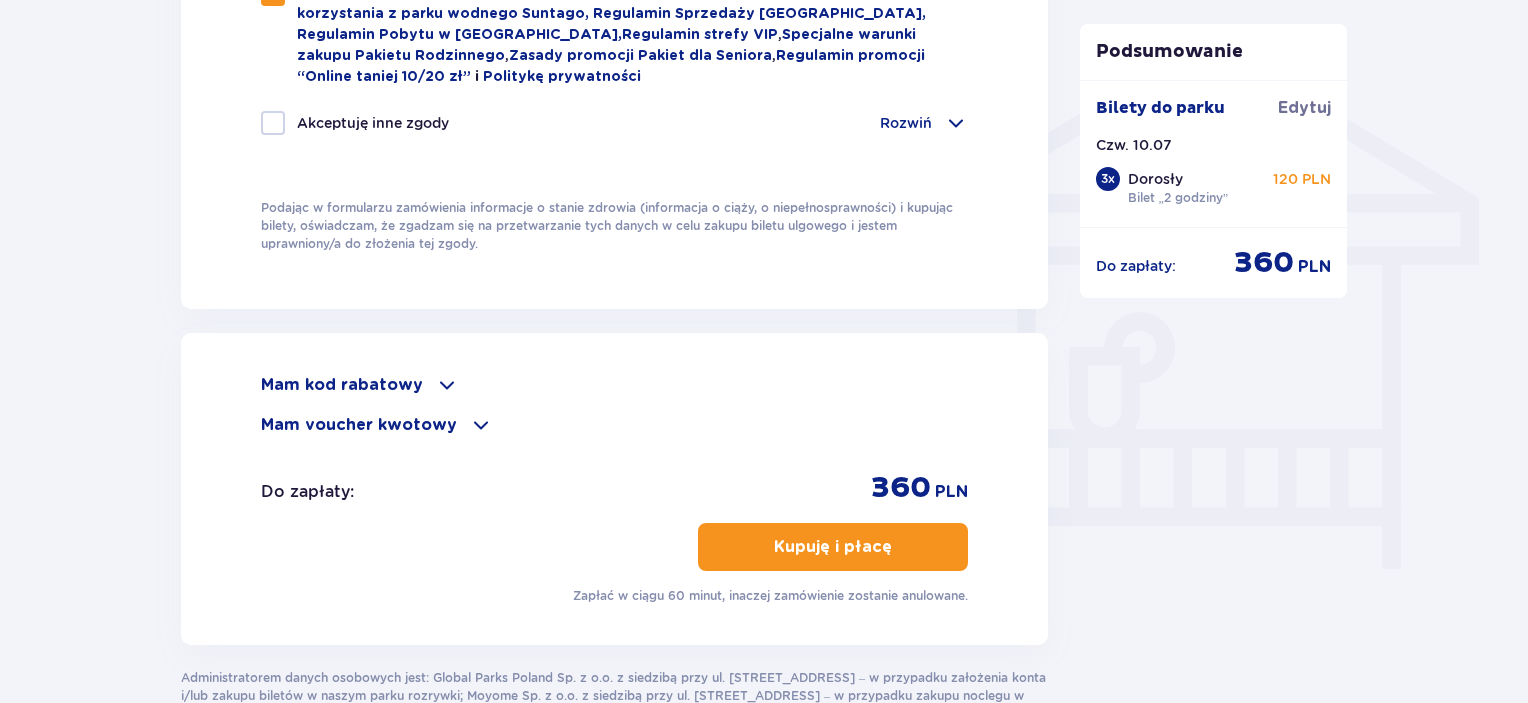 scroll, scrollTop: 1600, scrollLeft: 0, axis: vertical 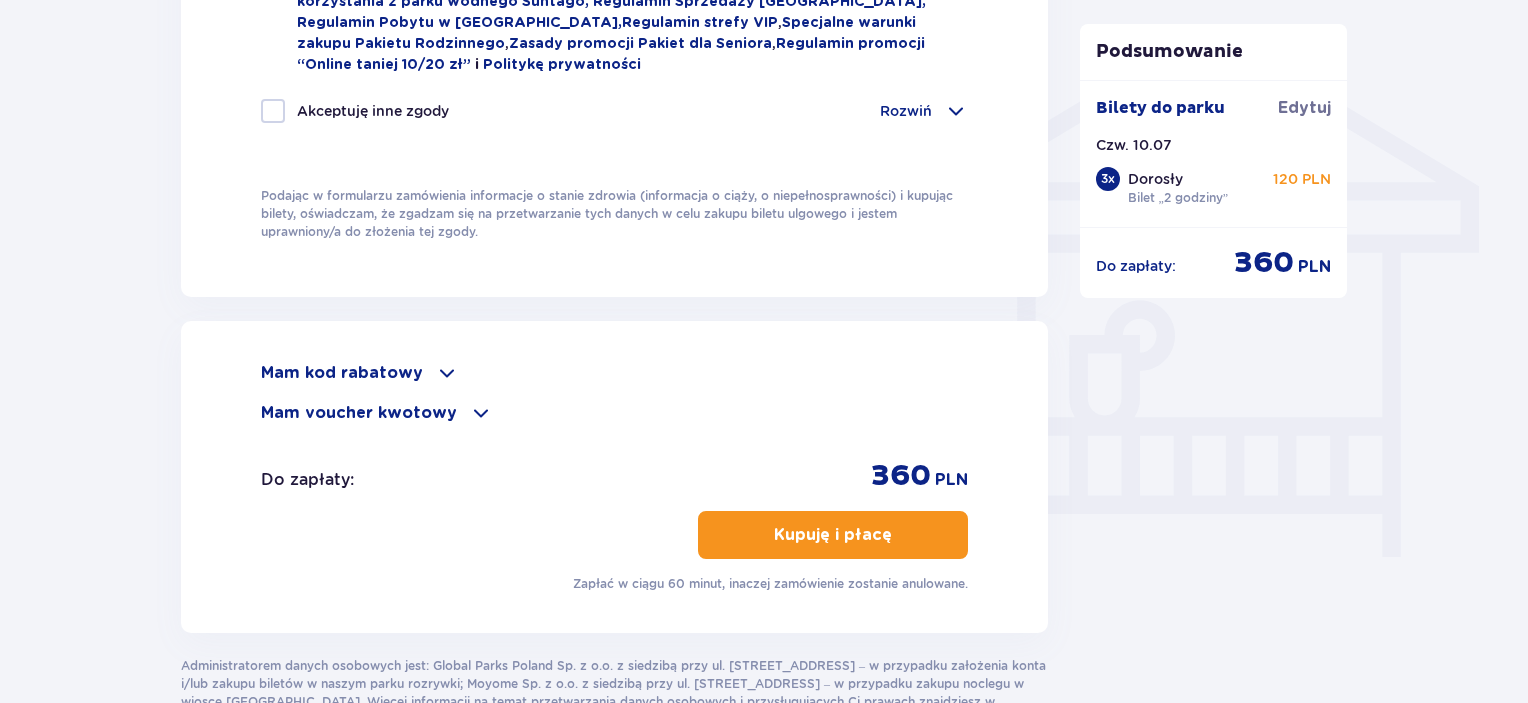 click on "Mam kod rabatowy" at bounding box center [342, 373] 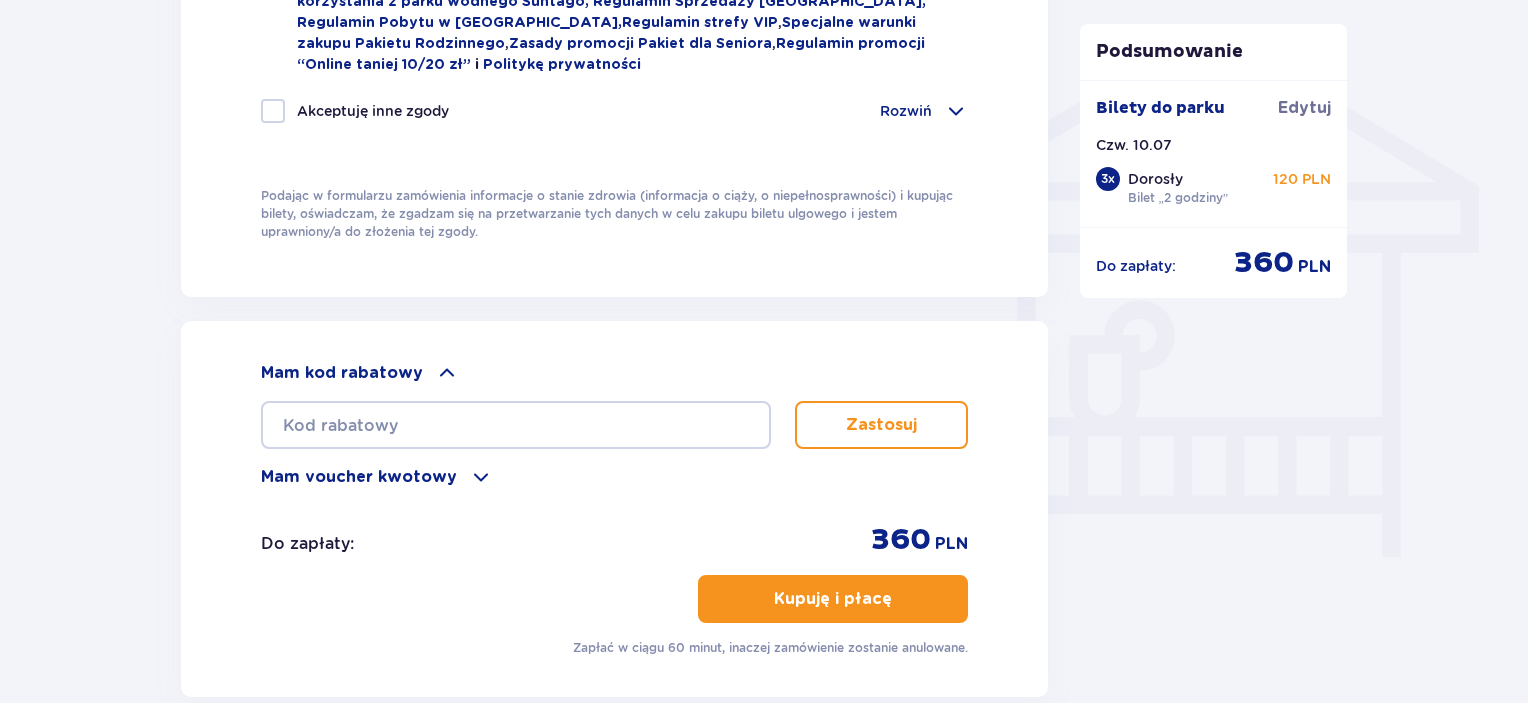click on "Mam kod rabatowy" at bounding box center [342, 373] 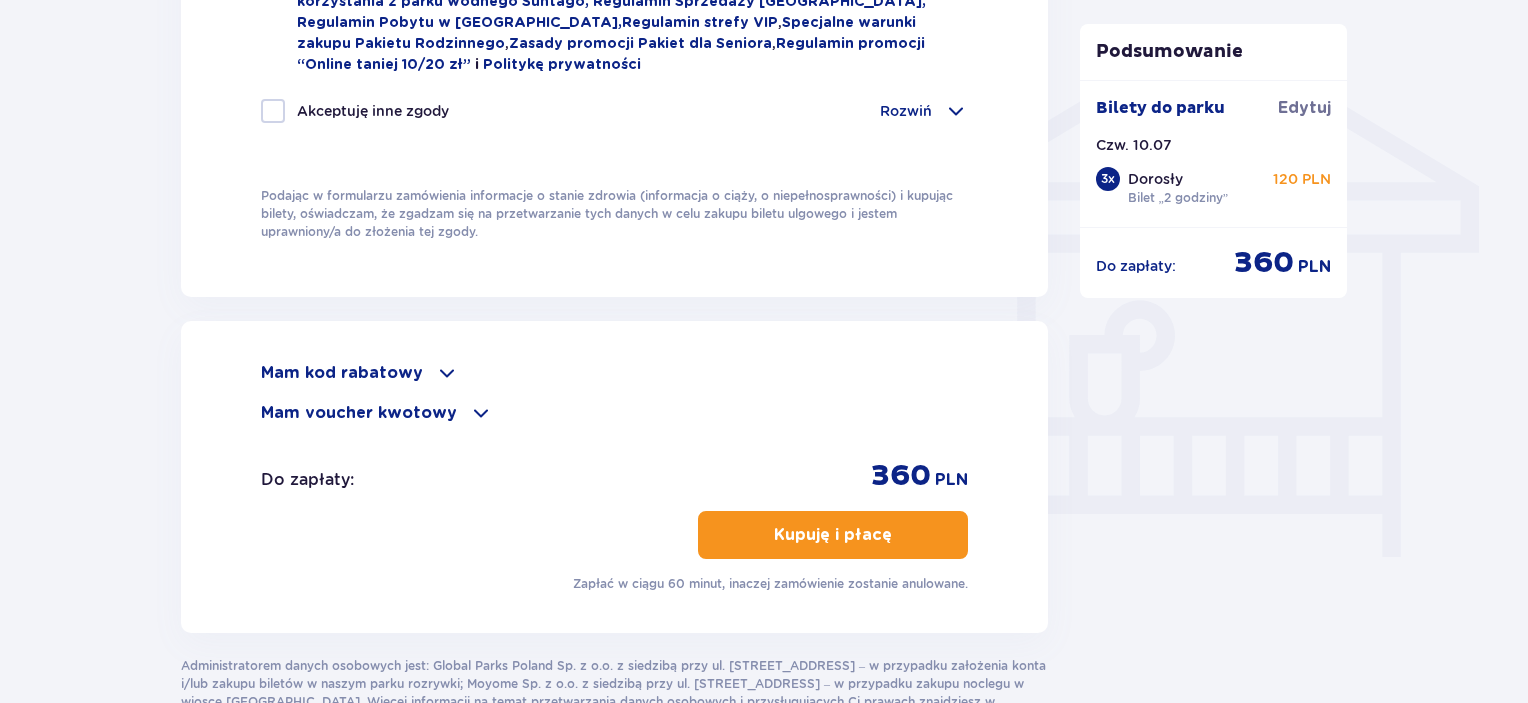 click at bounding box center (481, 413) 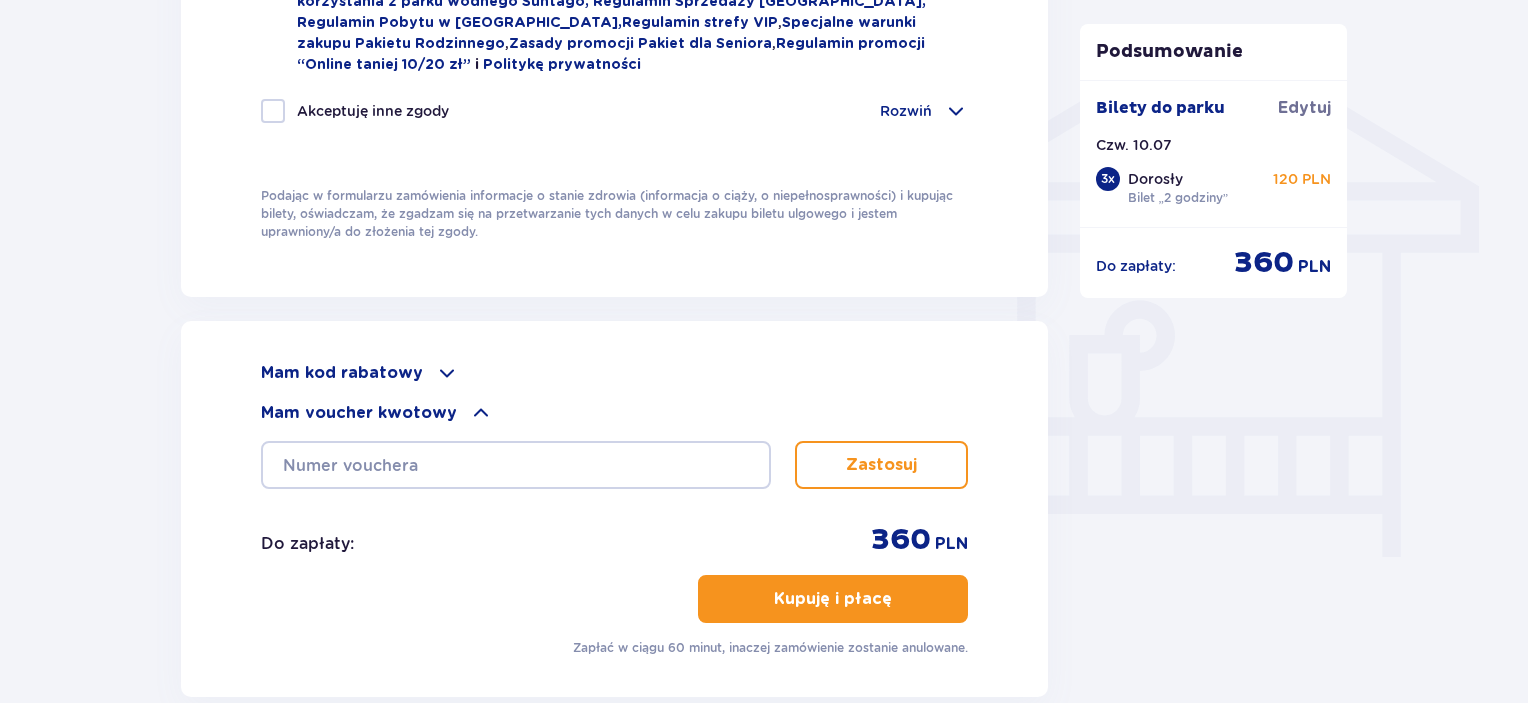 click at bounding box center (481, 413) 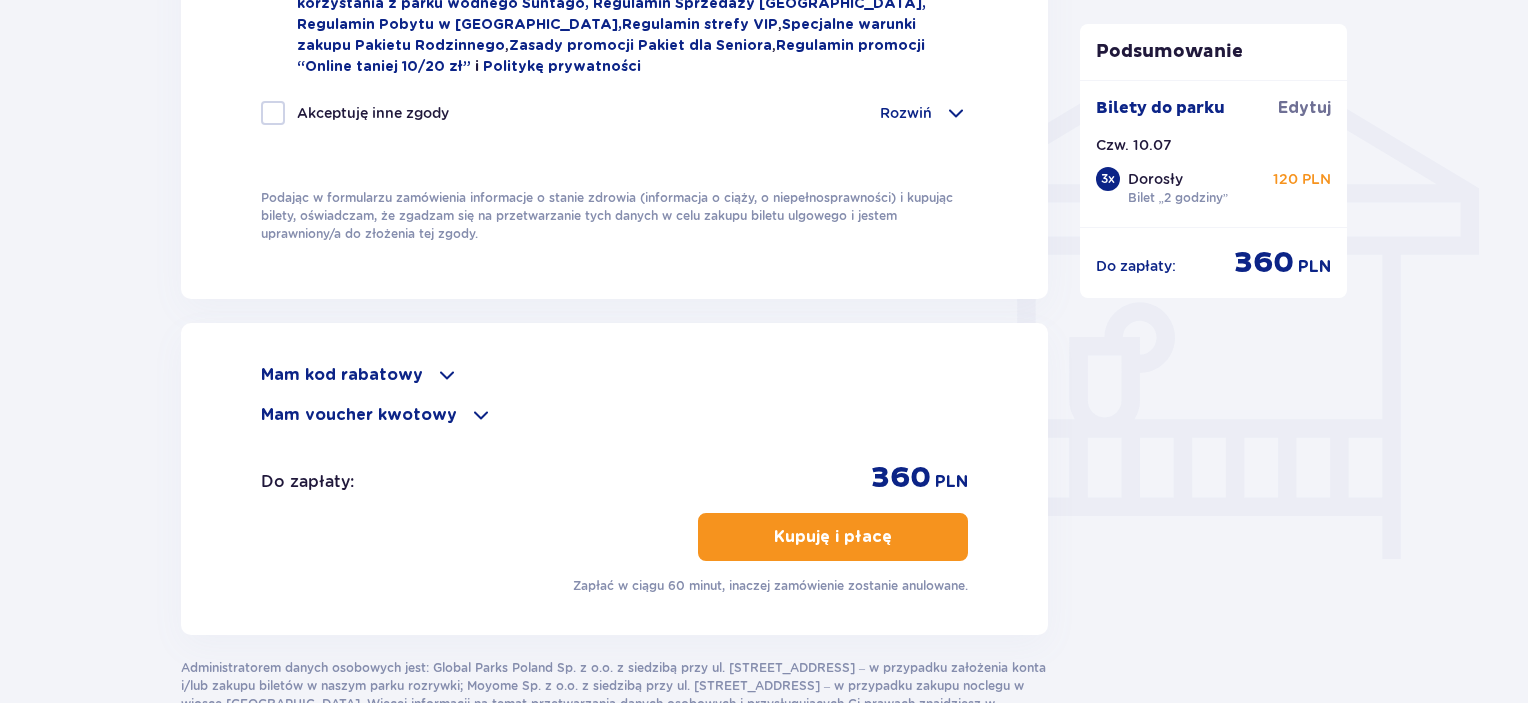 scroll, scrollTop: 1400, scrollLeft: 0, axis: vertical 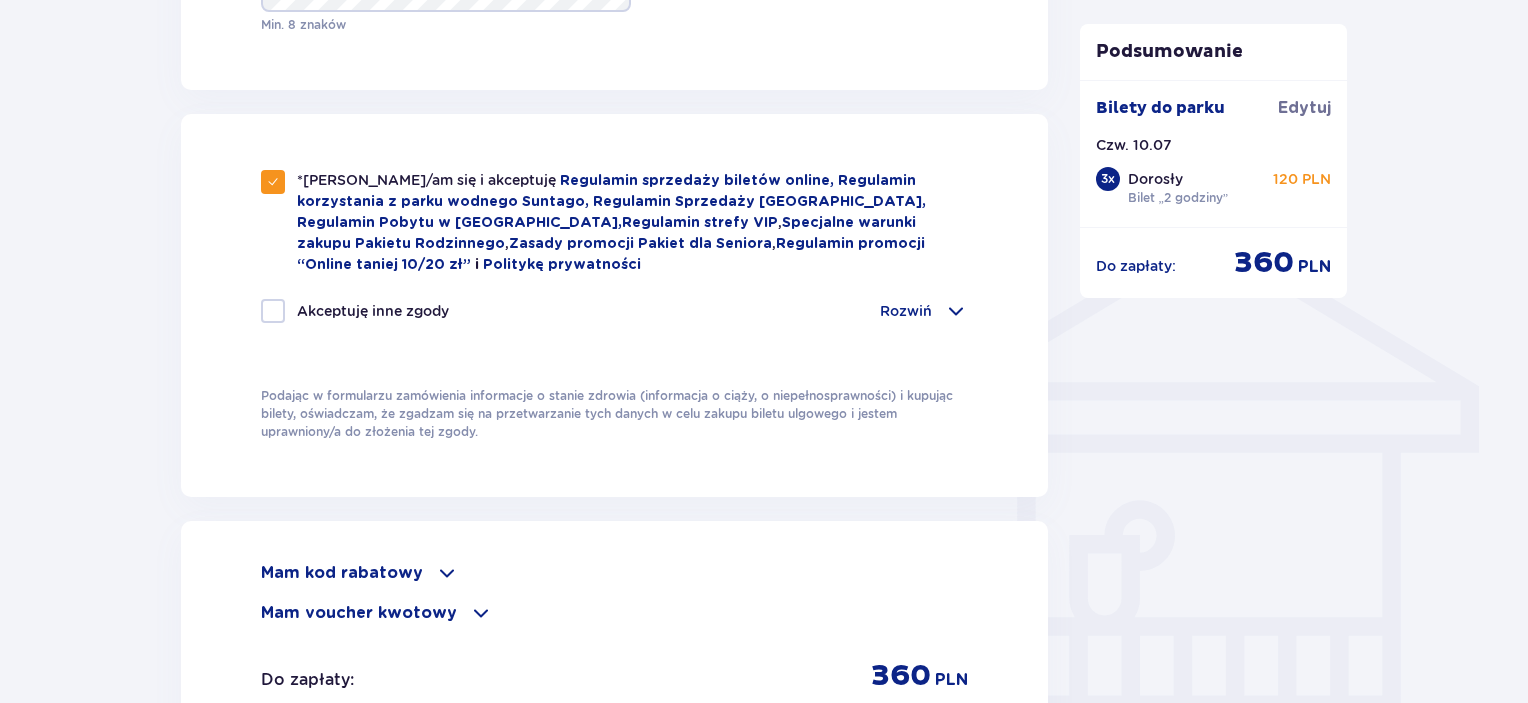 click at bounding box center (273, 311) 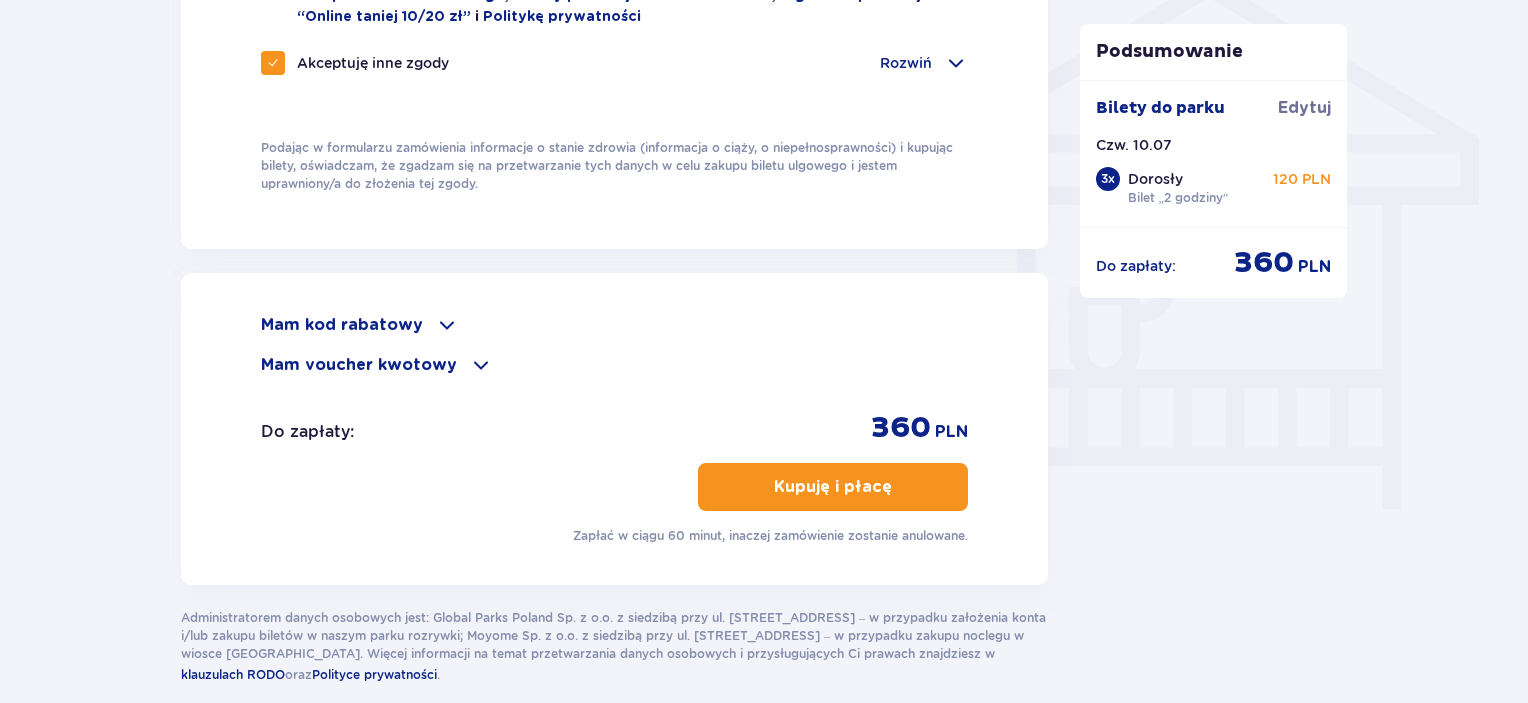 scroll, scrollTop: 1744, scrollLeft: 0, axis: vertical 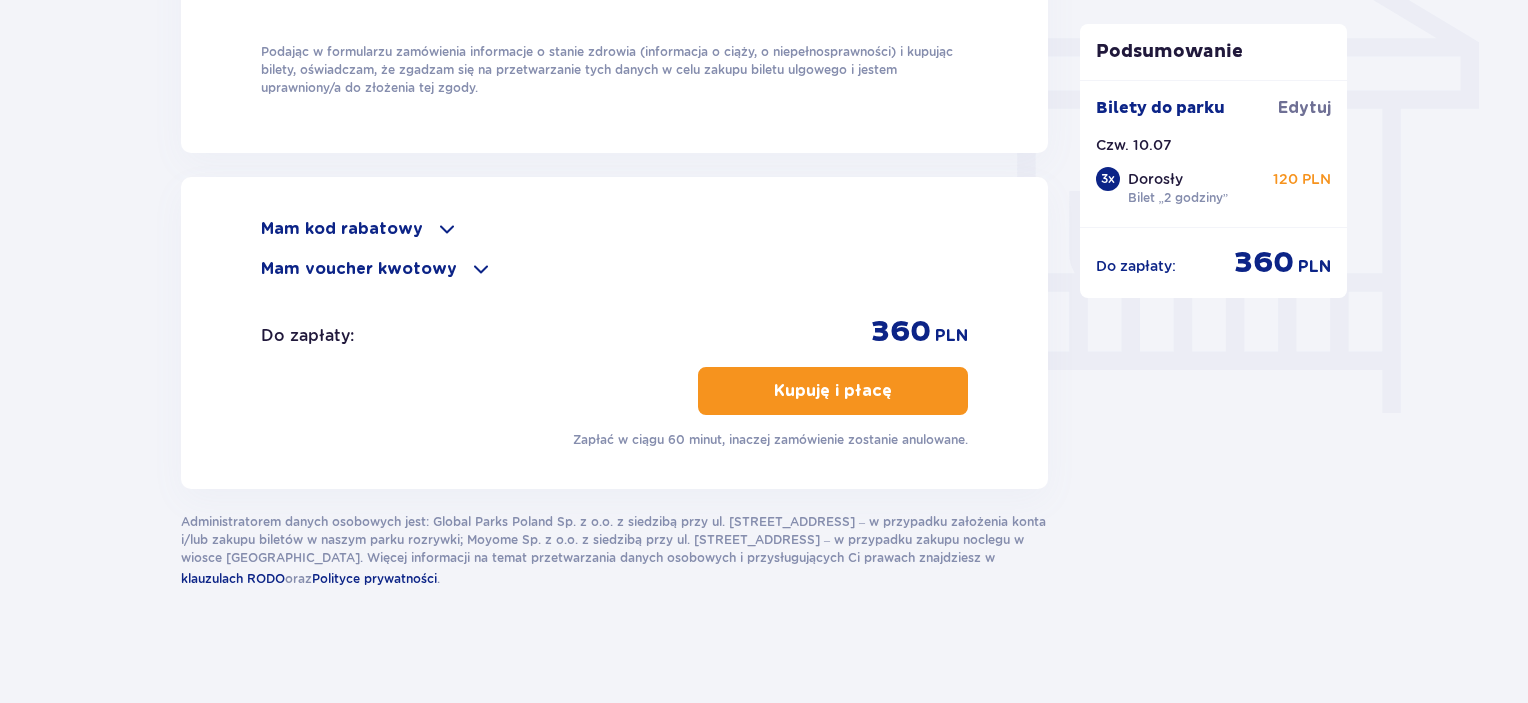 click on "Kupuję i płacę" at bounding box center (833, 391) 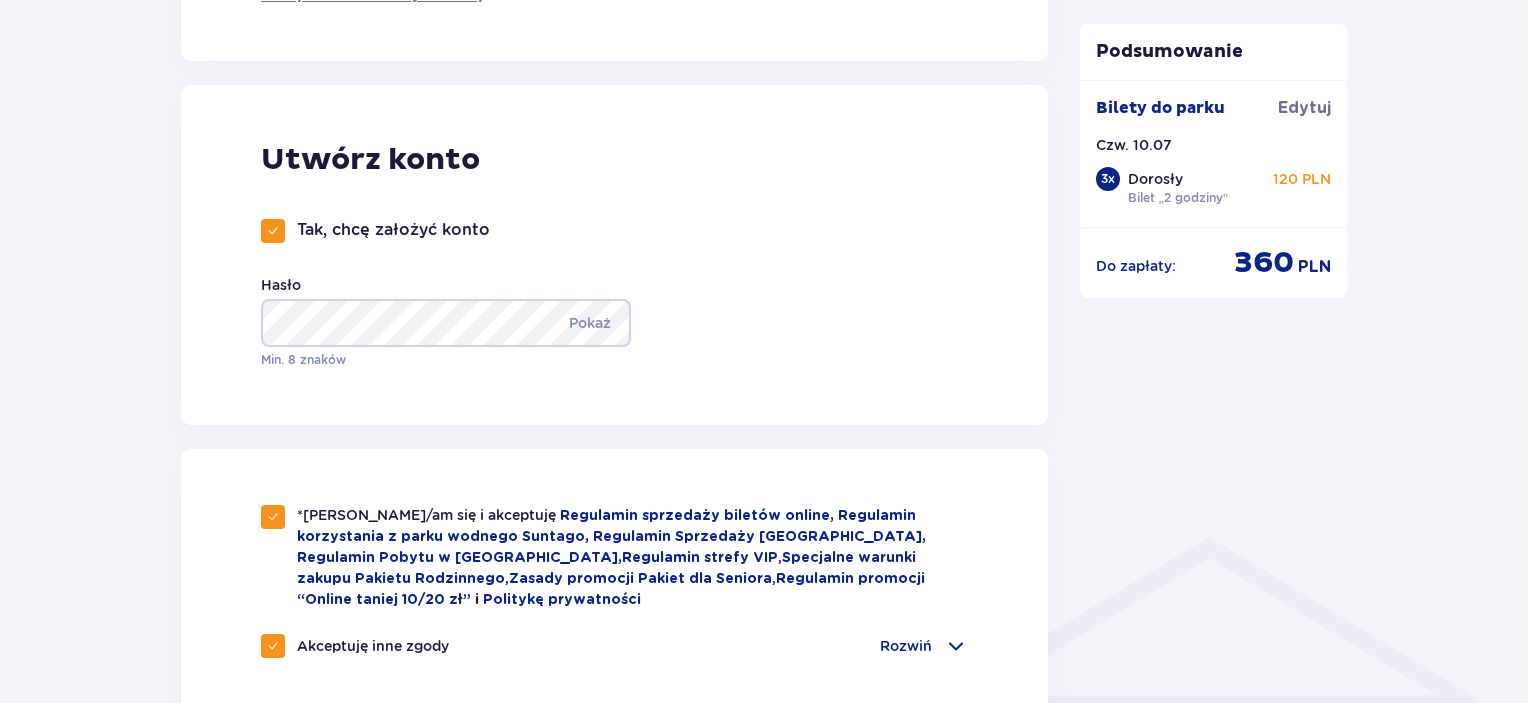 scroll, scrollTop: 1100, scrollLeft: 0, axis: vertical 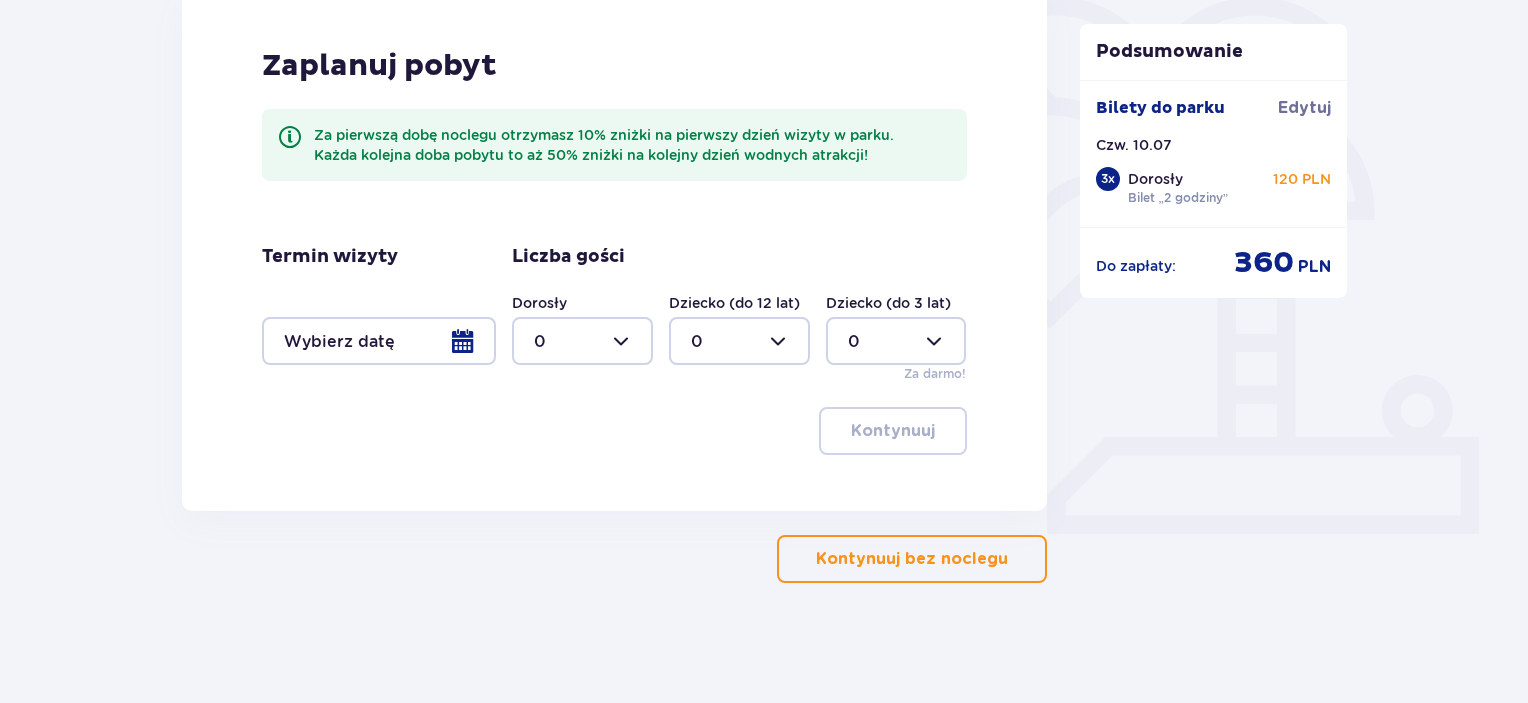 click on "Kontynuuj bez noclegu" at bounding box center [912, 559] 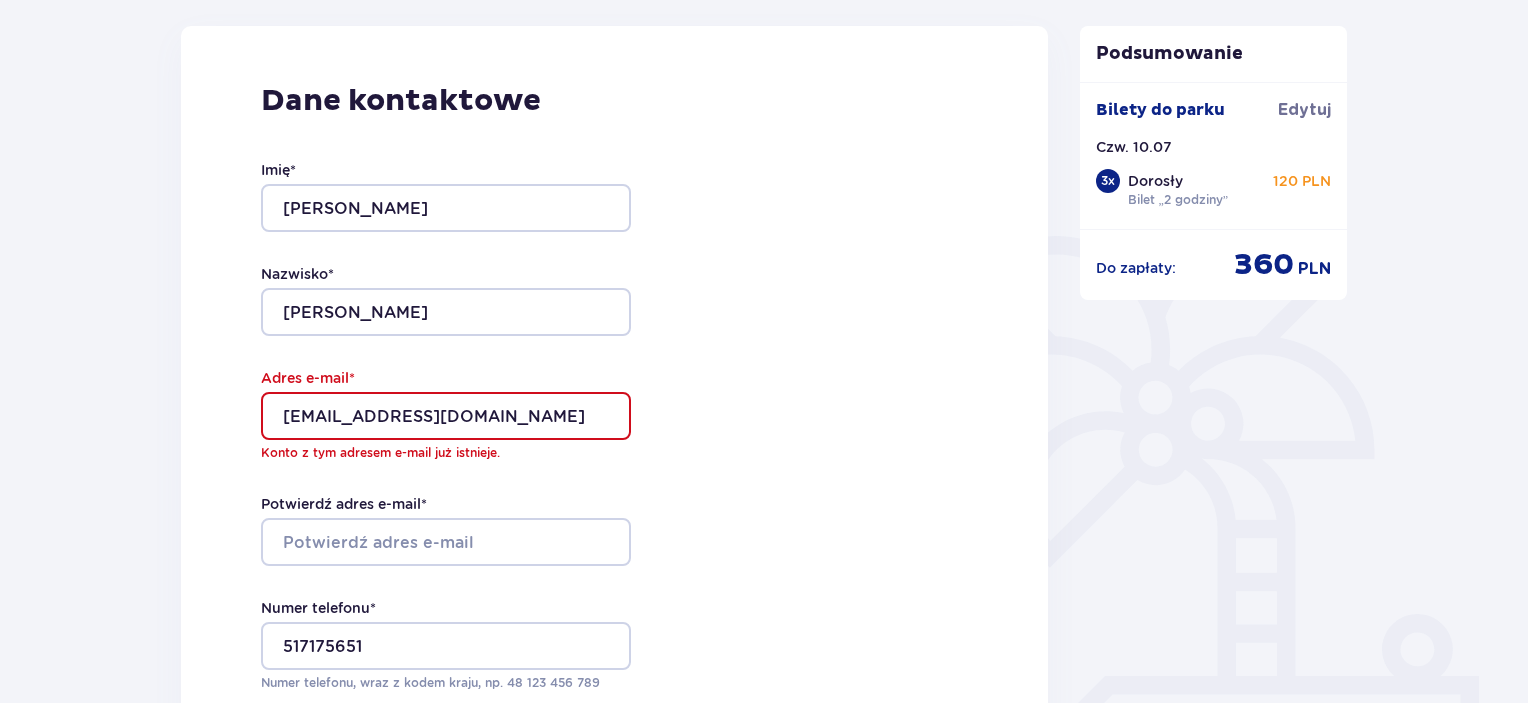 scroll, scrollTop: 411, scrollLeft: 0, axis: vertical 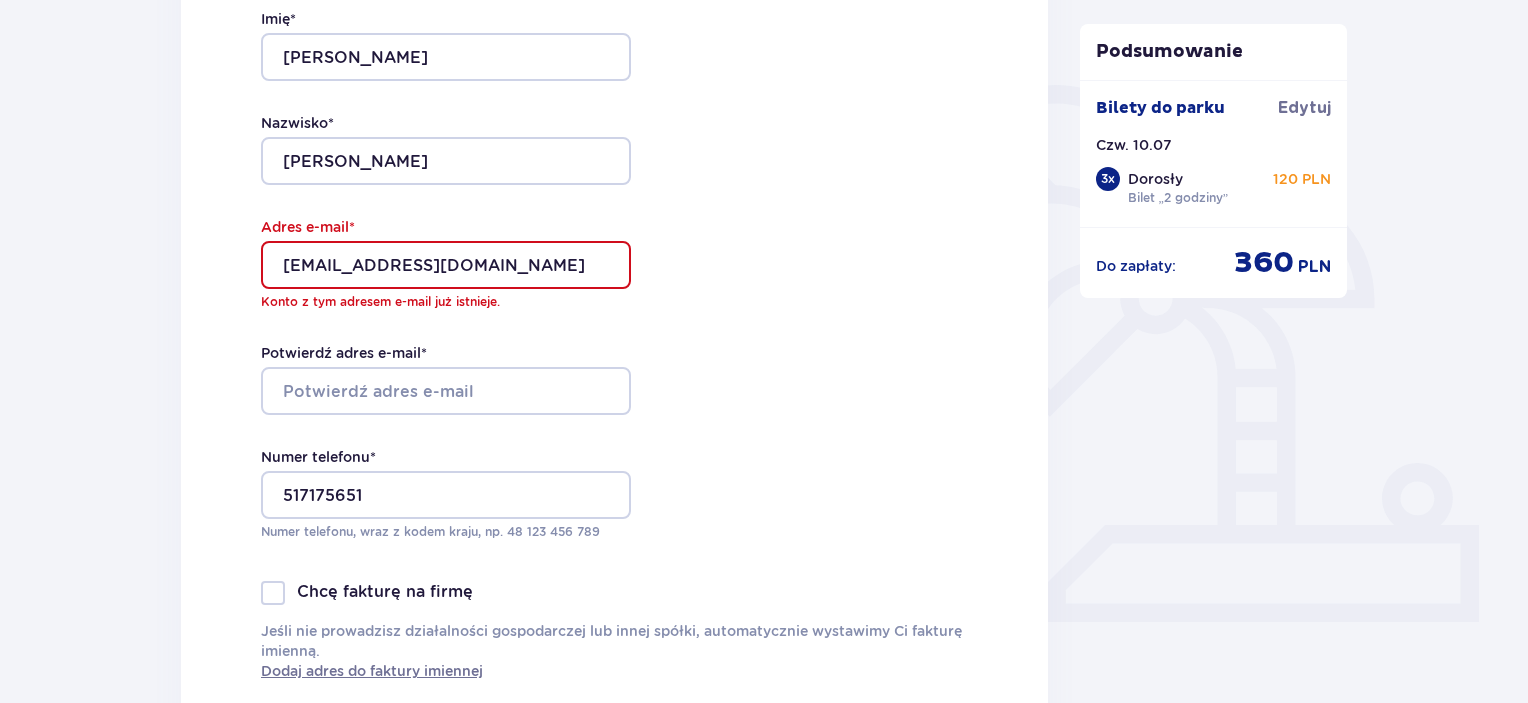click on "mateuszwml12@vp.pl" at bounding box center (446, 265) 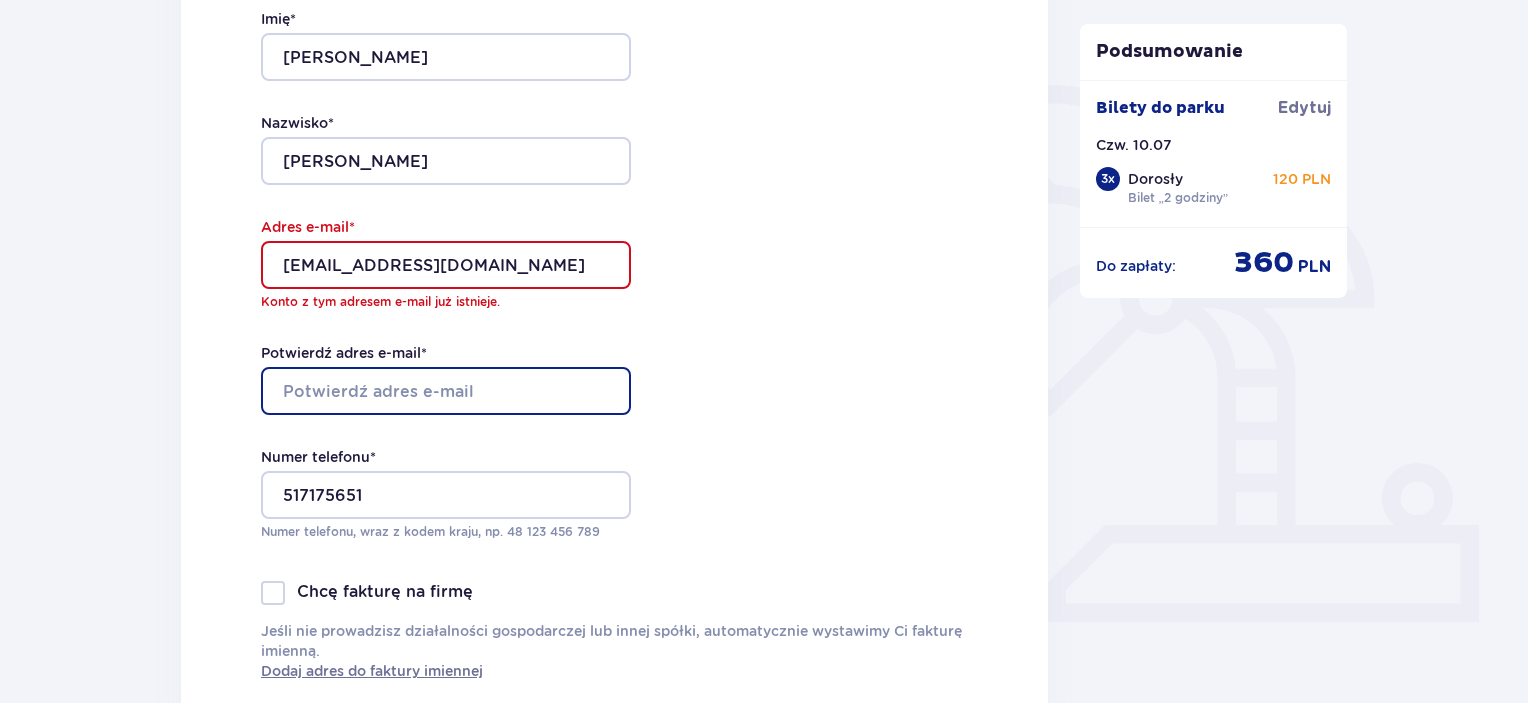 type on "mateuszwml12@vp.pl" 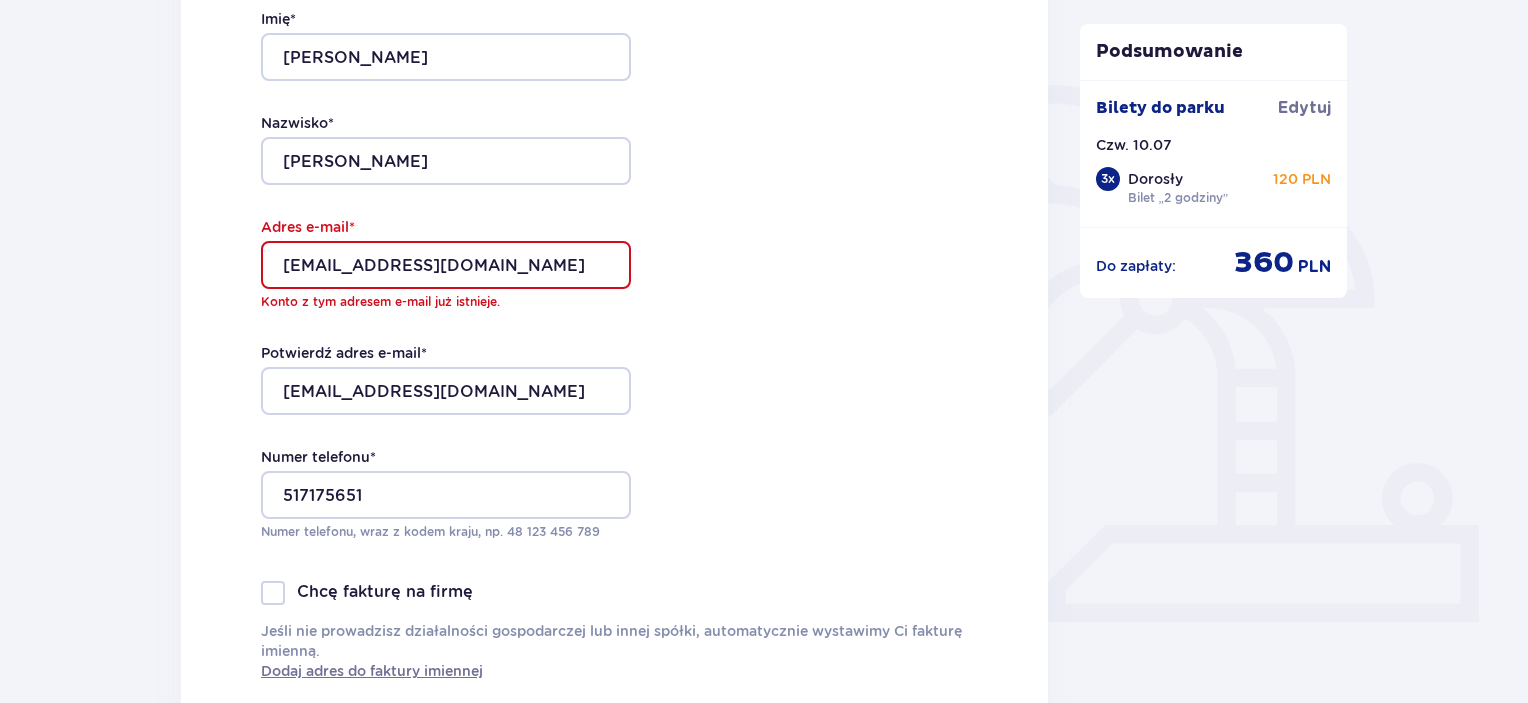 click on "Dane kontaktowe Imię * Mateusz Nazwisko * Żuchowski Adres e-mail * mateuszwml12@vp.pl Konto z tym adresem e-mail już istnieje. Potwierdź adres e-mail * mateuszwml12@vp.pl Numer telefonu * 517175651 Numer telefonu, wraz z kodem kraju, np. 48 ​123 ​456 ​789 Chcę fakturę na firmę Jeśli nie prowadzisz działalności gospodarczej lub innej spółki, automatycznie wystawimy Ci fakturę imienną. Dodaj adres do faktury imiennej" at bounding box center [614, 306] 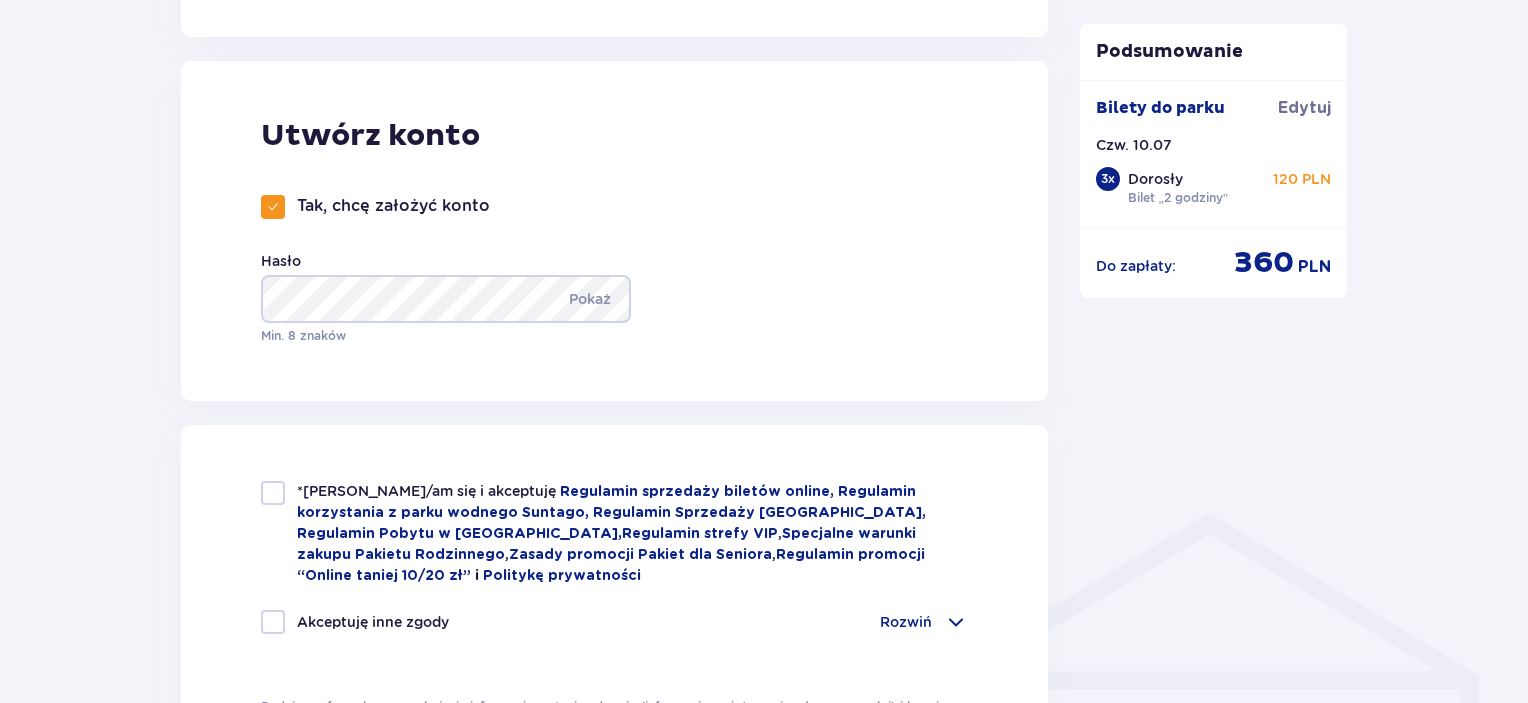 click on "Tak, chcę założyć konto" at bounding box center [375, 207] 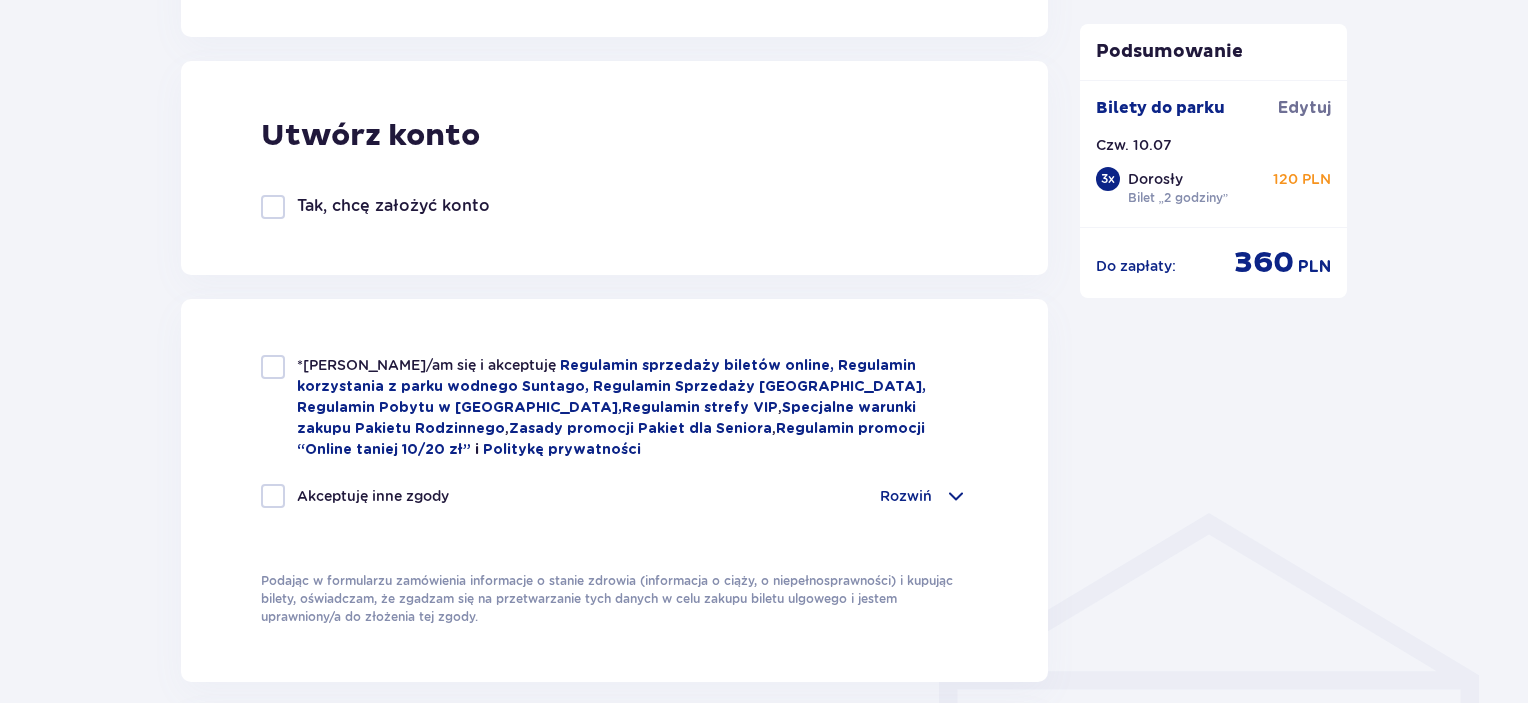 scroll, scrollTop: 1311, scrollLeft: 0, axis: vertical 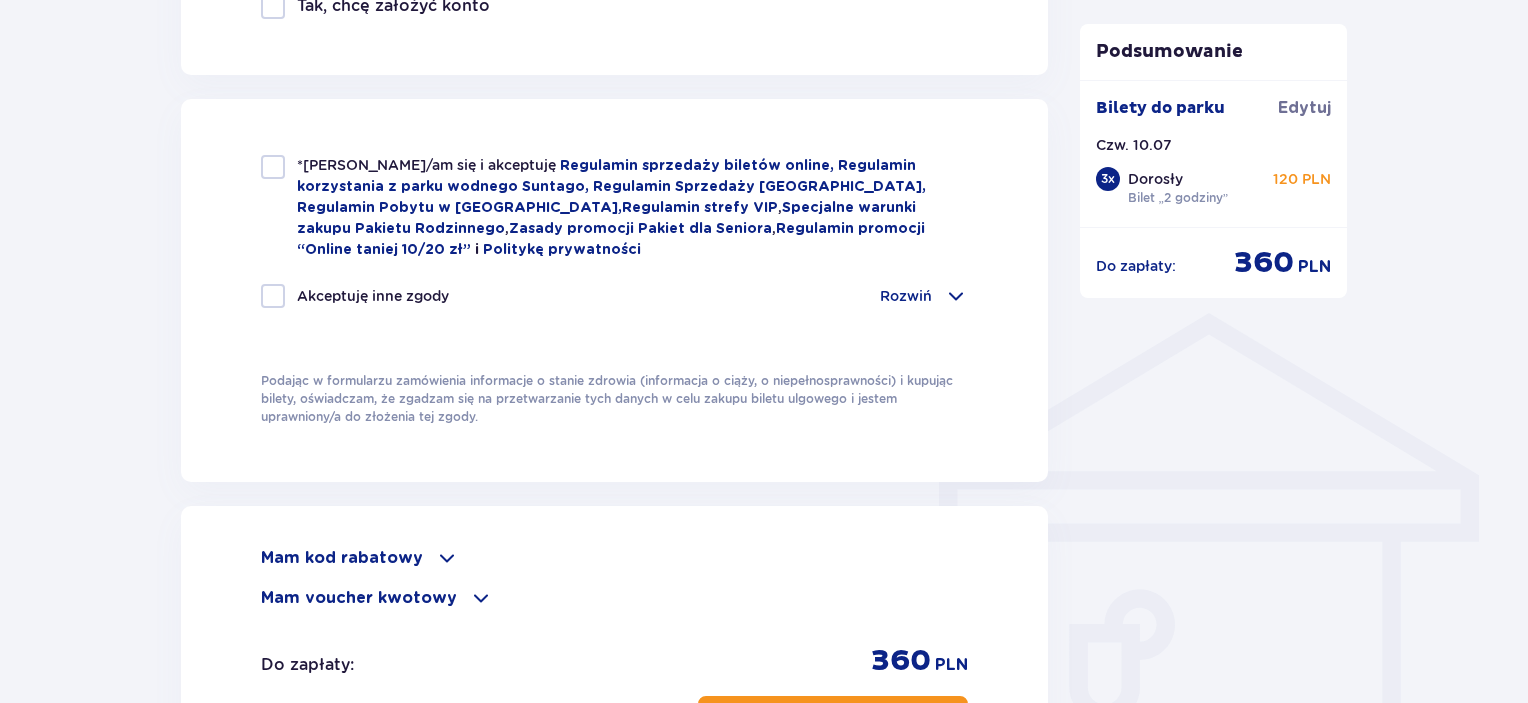 click at bounding box center [273, 167] 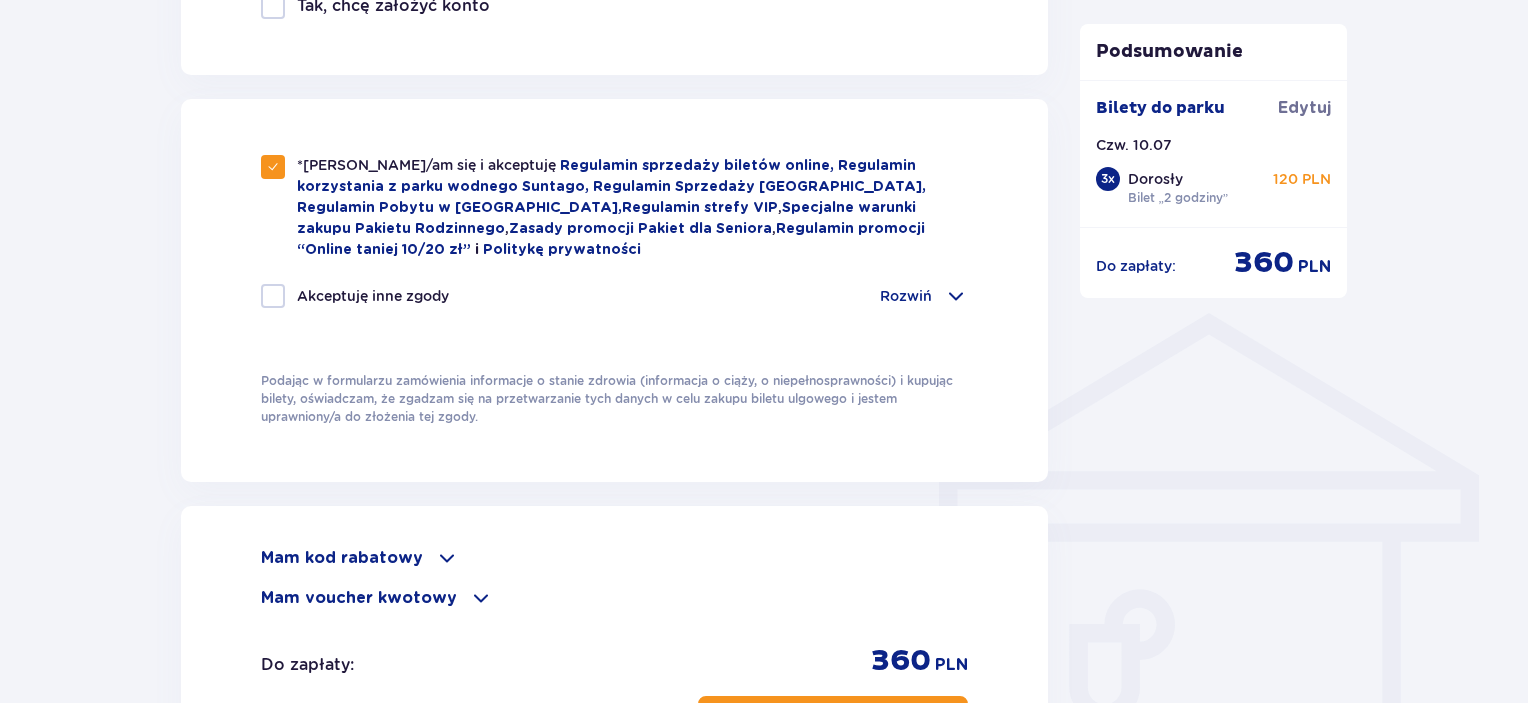 click at bounding box center [273, 296] 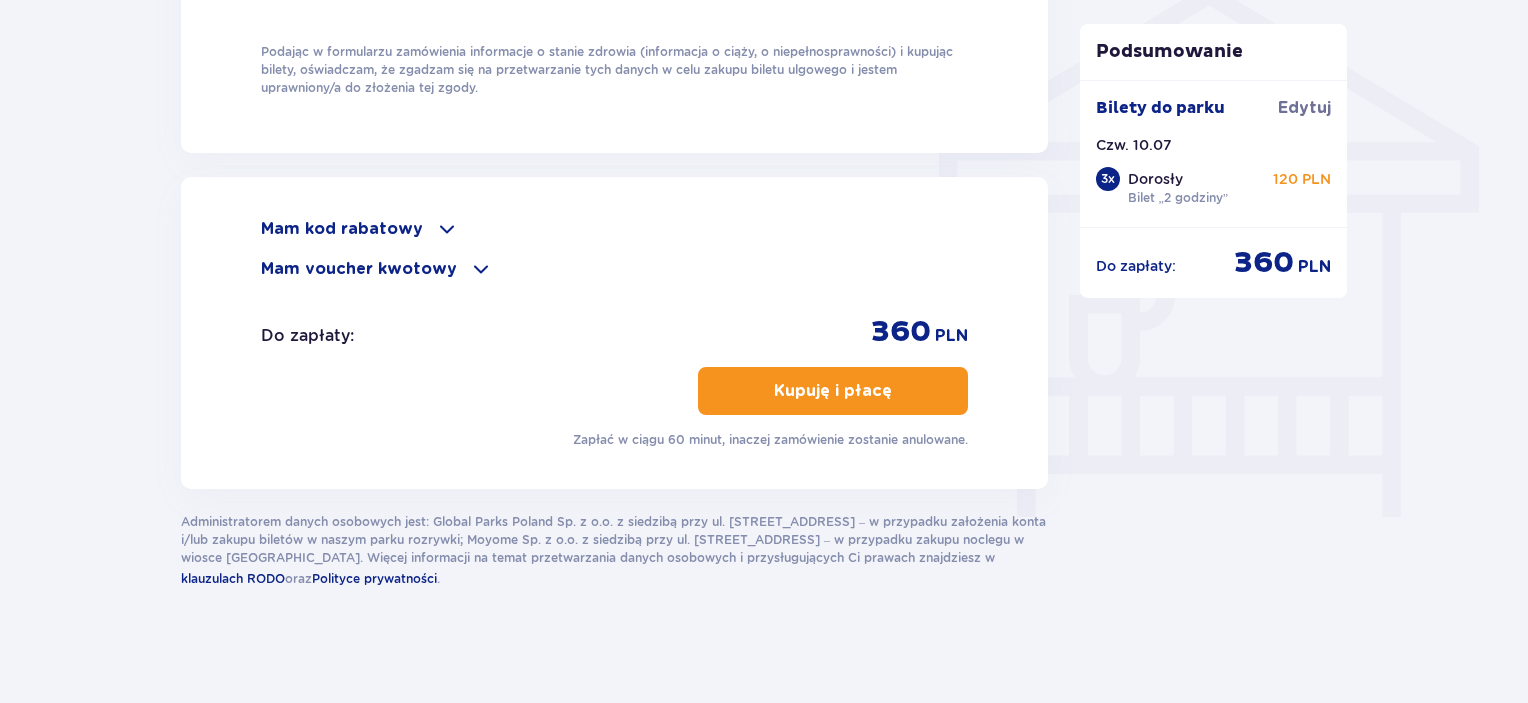 click on "Kupuję i płacę" at bounding box center (833, 391) 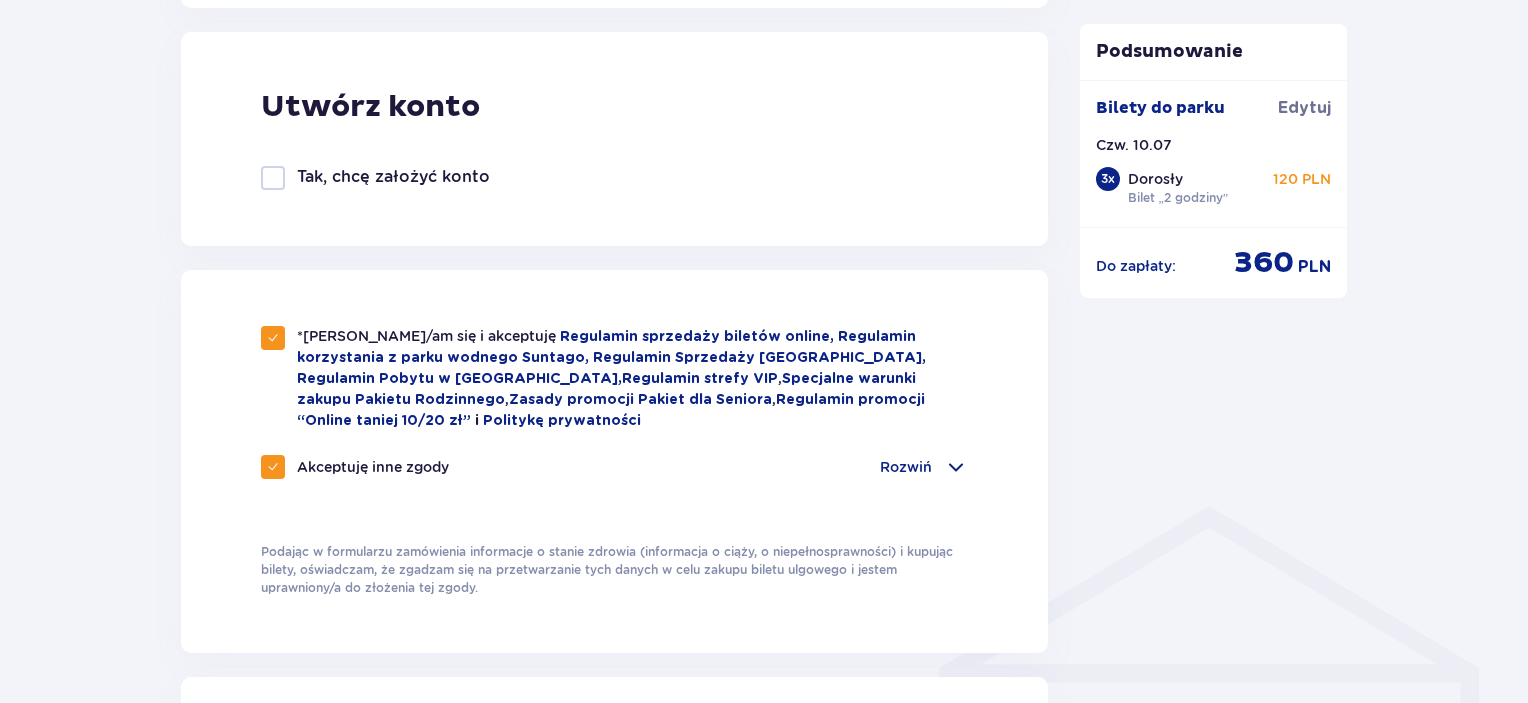 scroll, scrollTop: 887, scrollLeft: 0, axis: vertical 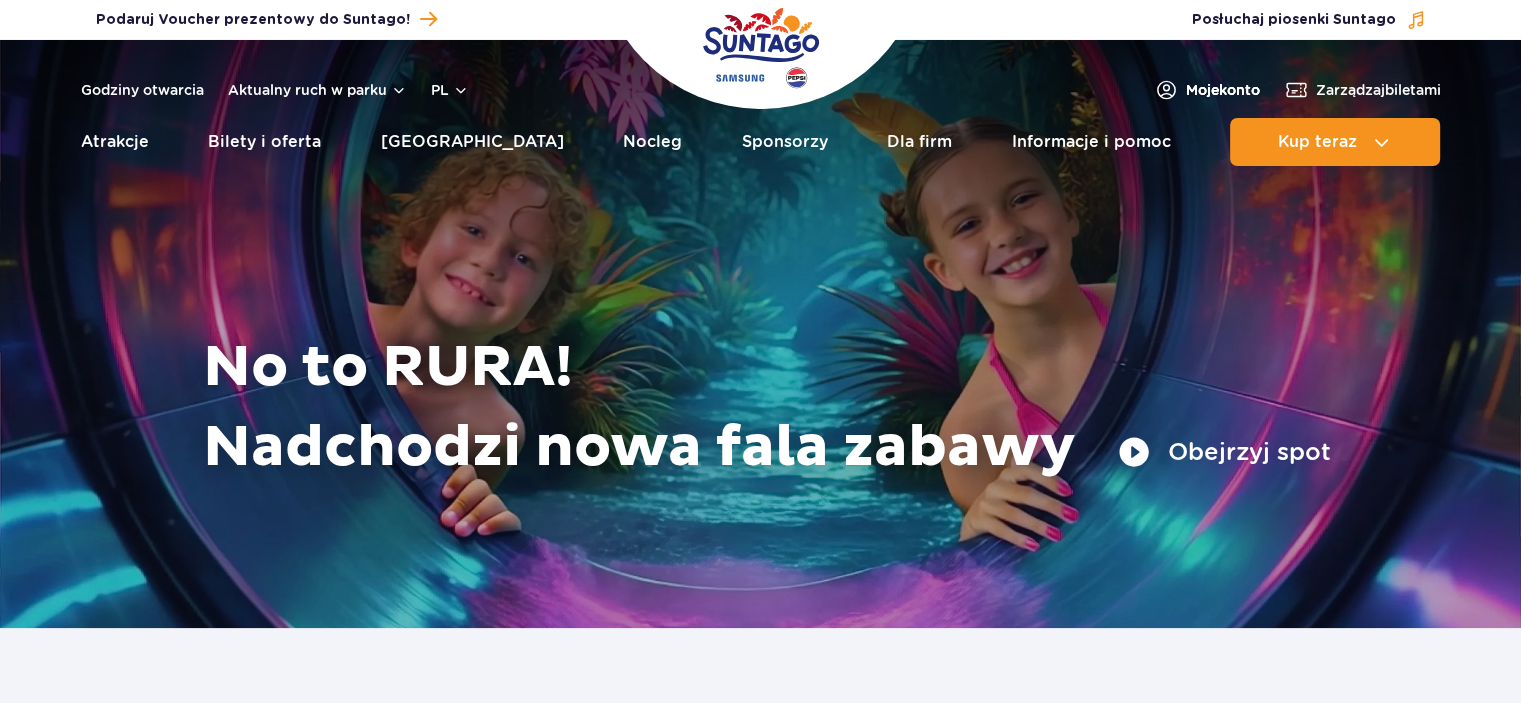 click on "Moje  konto" at bounding box center (1223, 90) 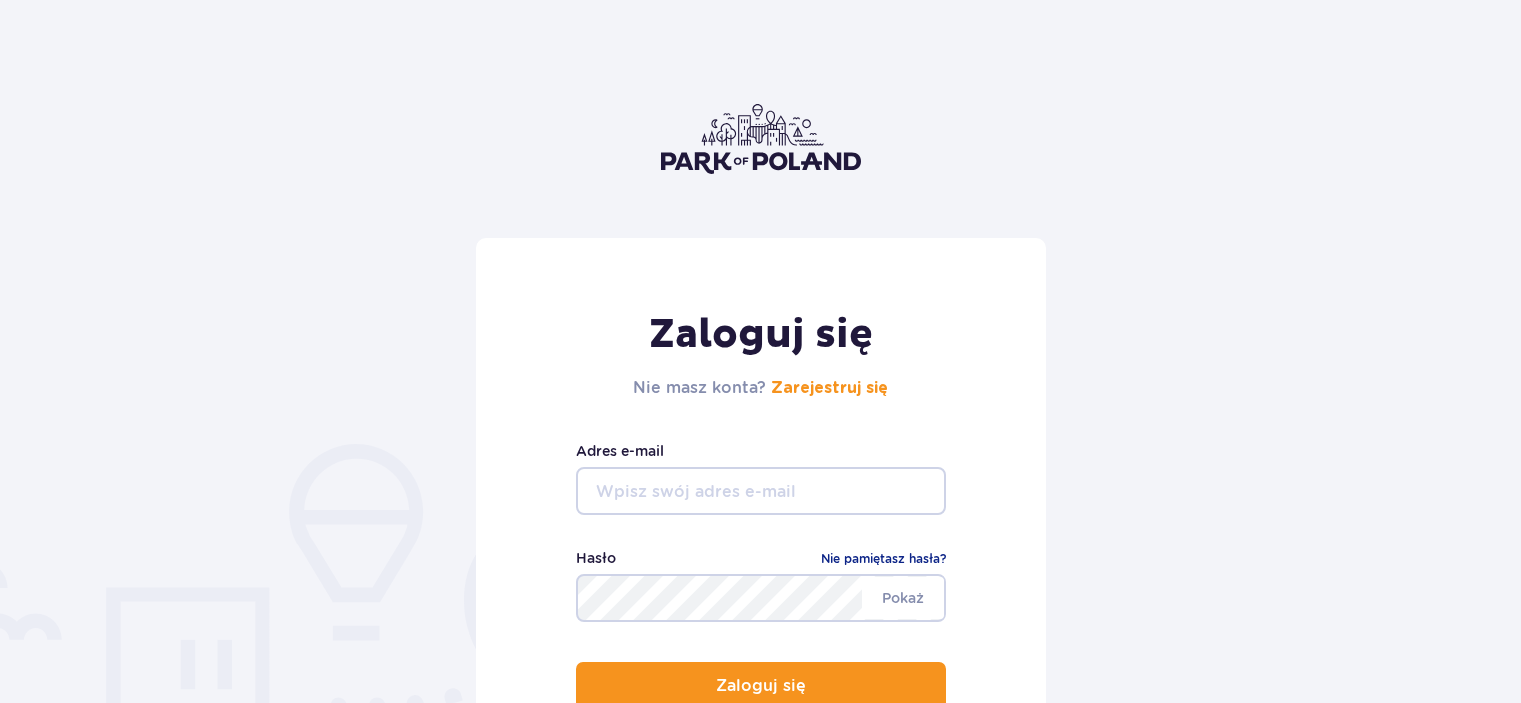 scroll, scrollTop: 0, scrollLeft: 0, axis: both 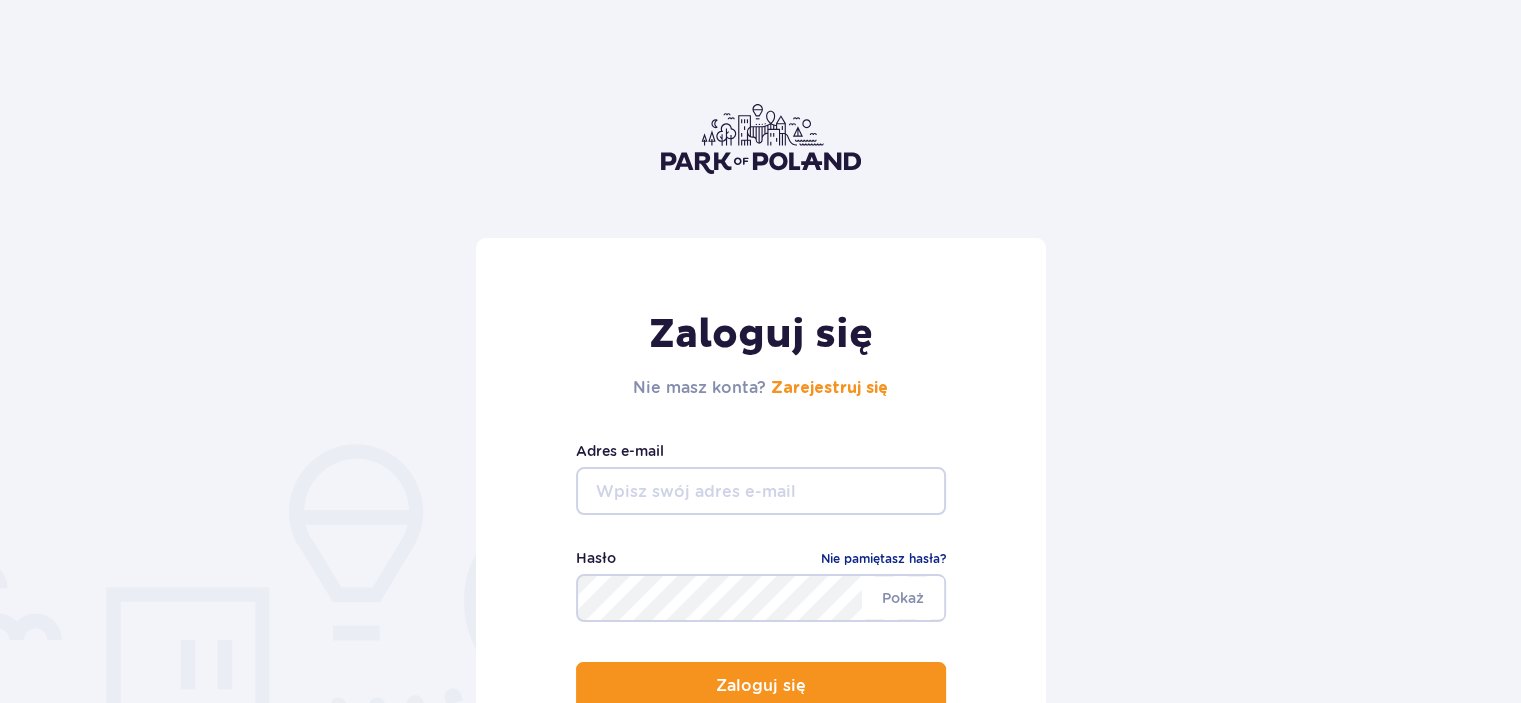 click at bounding box center (761, 491) 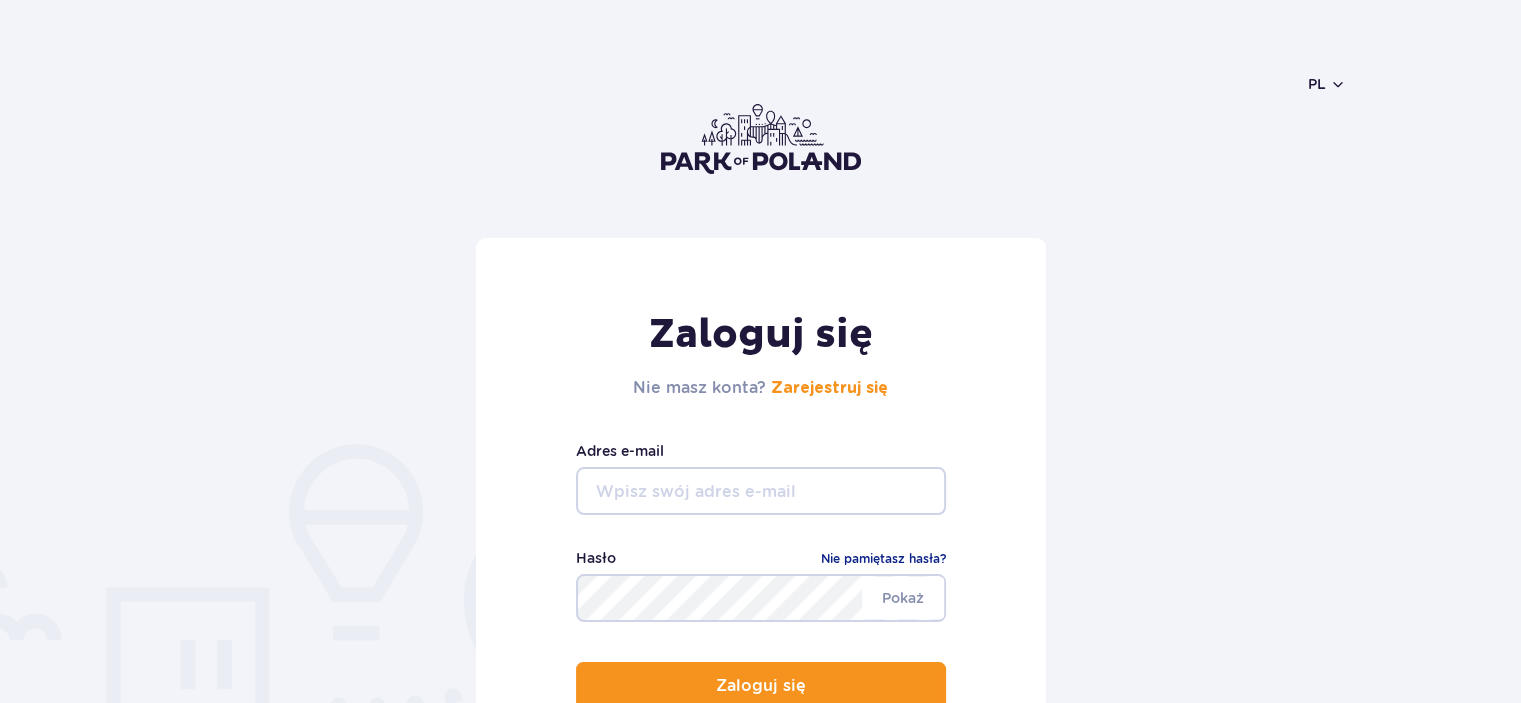 scroll, scrollTop: 0, scrollLeft: 0, axis: both 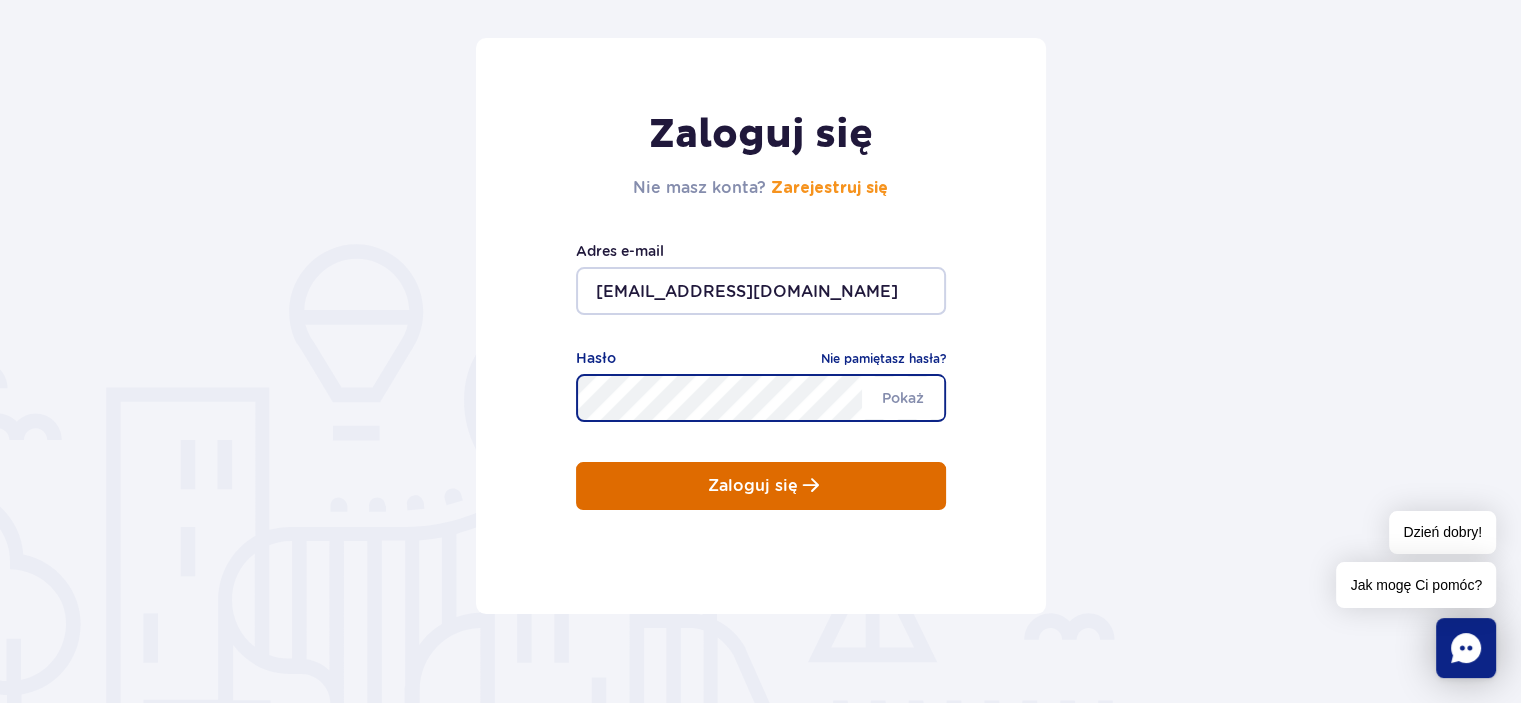 click on "Zaloguj się" at bounding box center (761, 486) 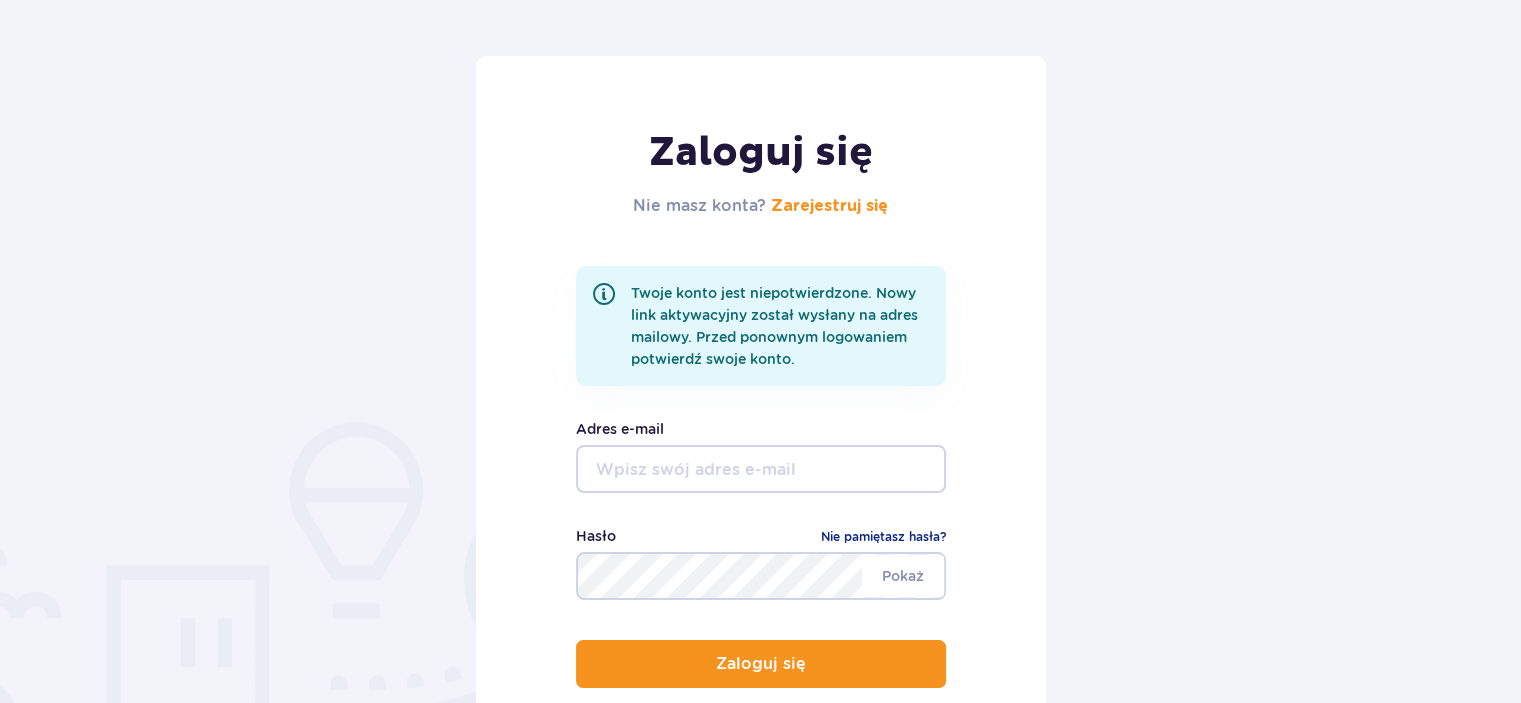 scroll, scrollTop: 200, scrollLeft: 0, axis: vertical 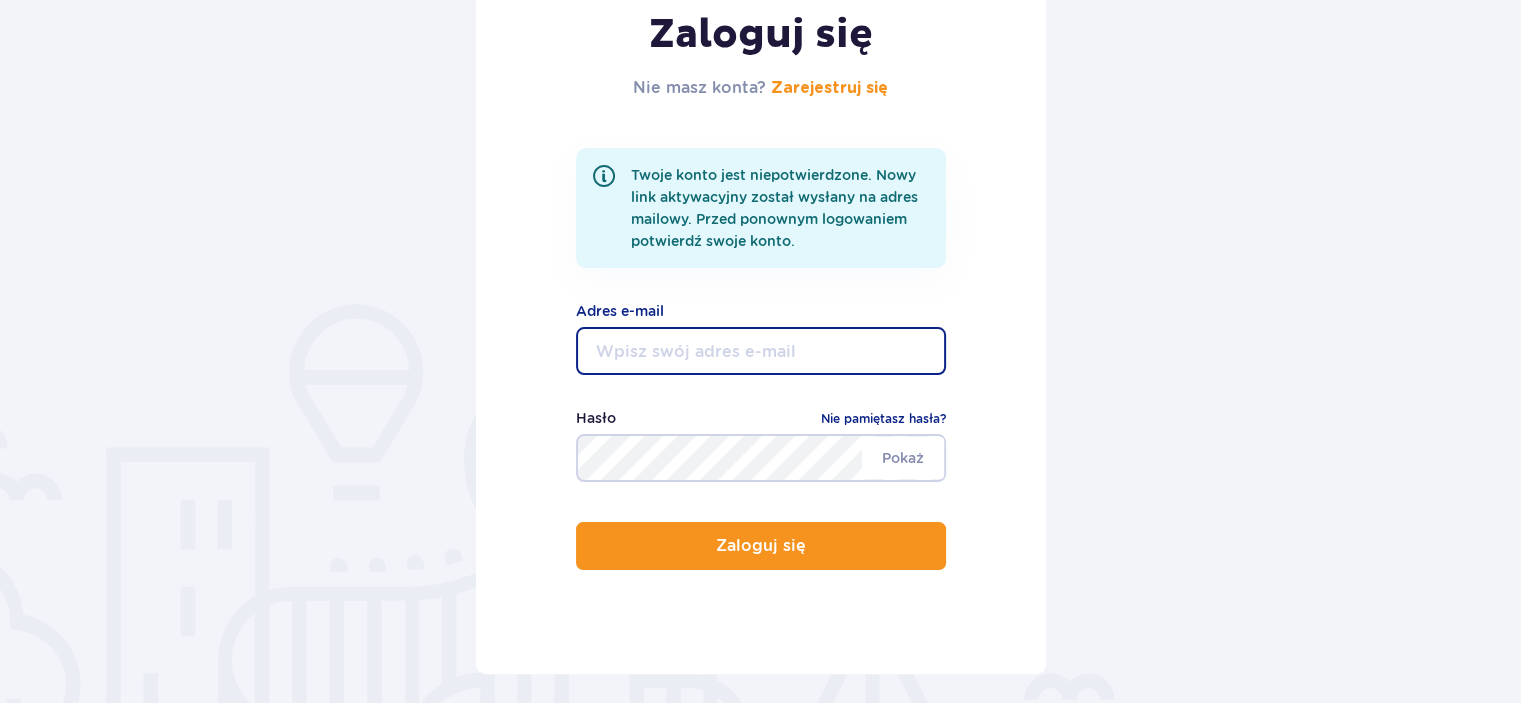 click at bounding box center [761, 351] 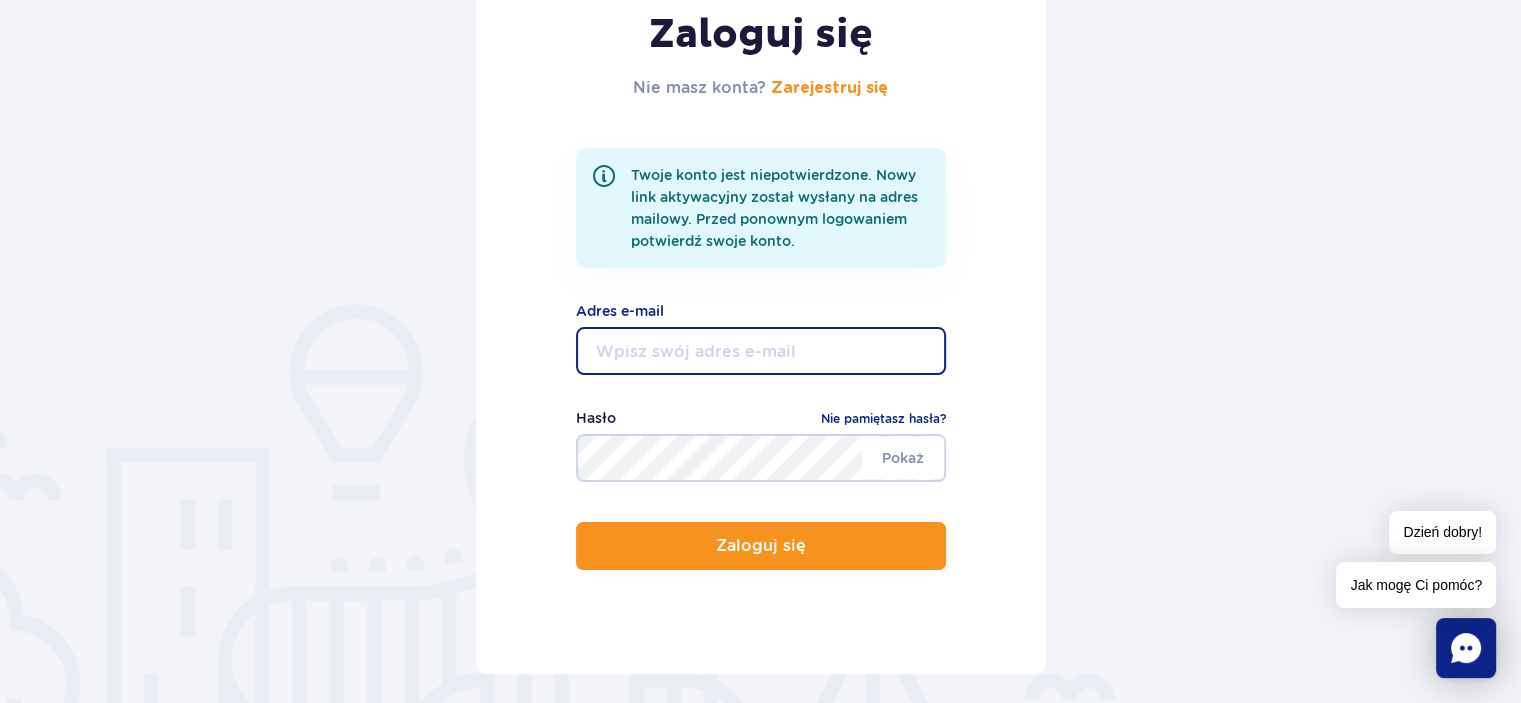 type on "[EMAIL_ADDRESS][DOMAIN_NAME]" 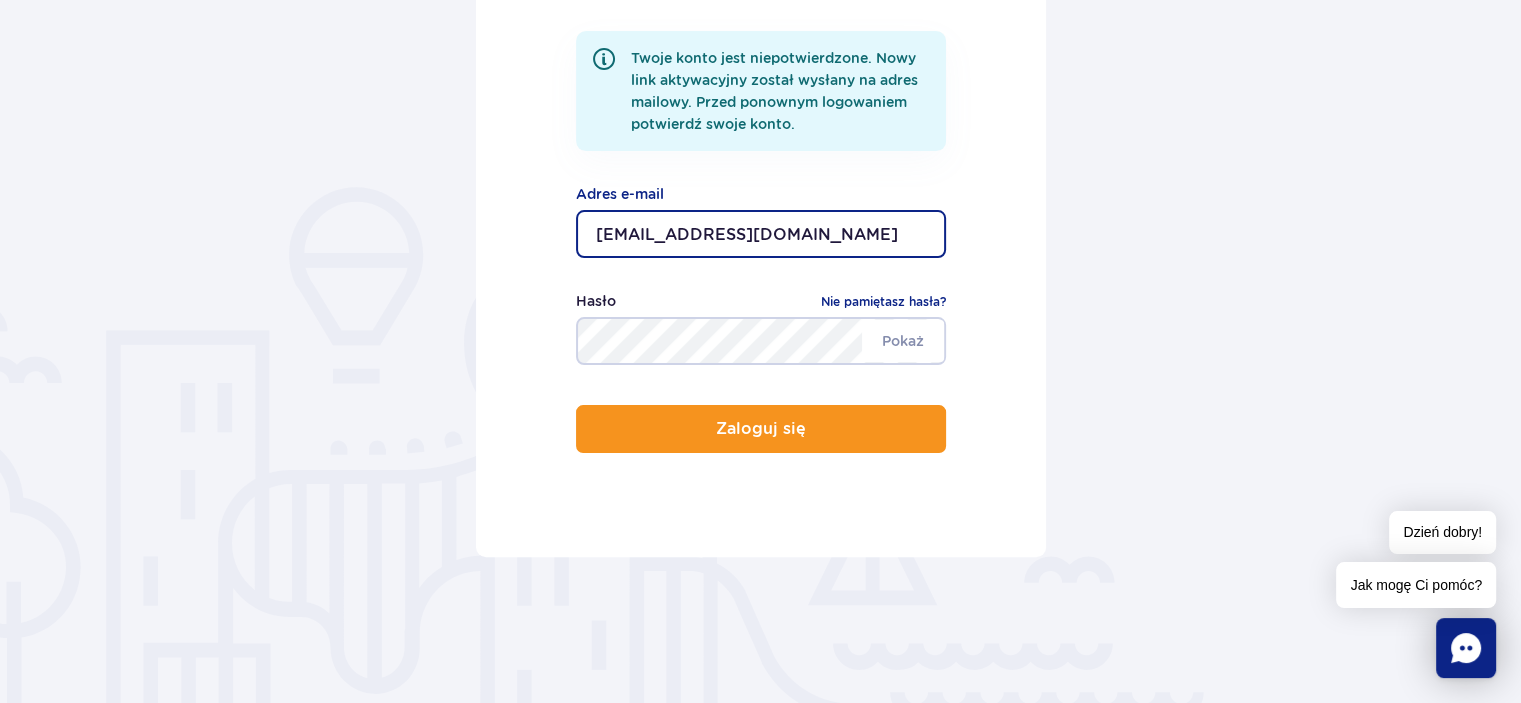scroll, scrollTop: 300, scrollLeft: 0, axis: vertical 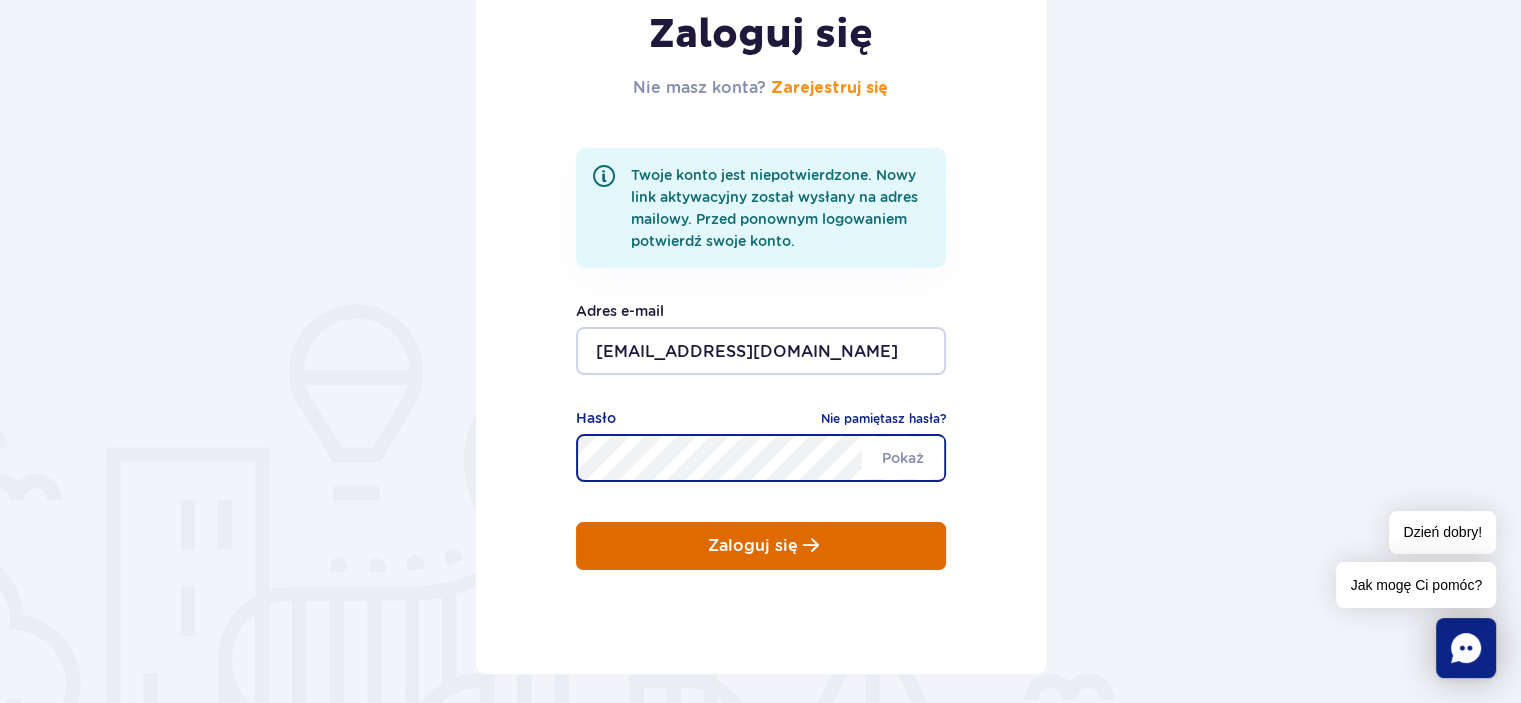 click on "Zaloguj się" at bounding box center (761, 546) 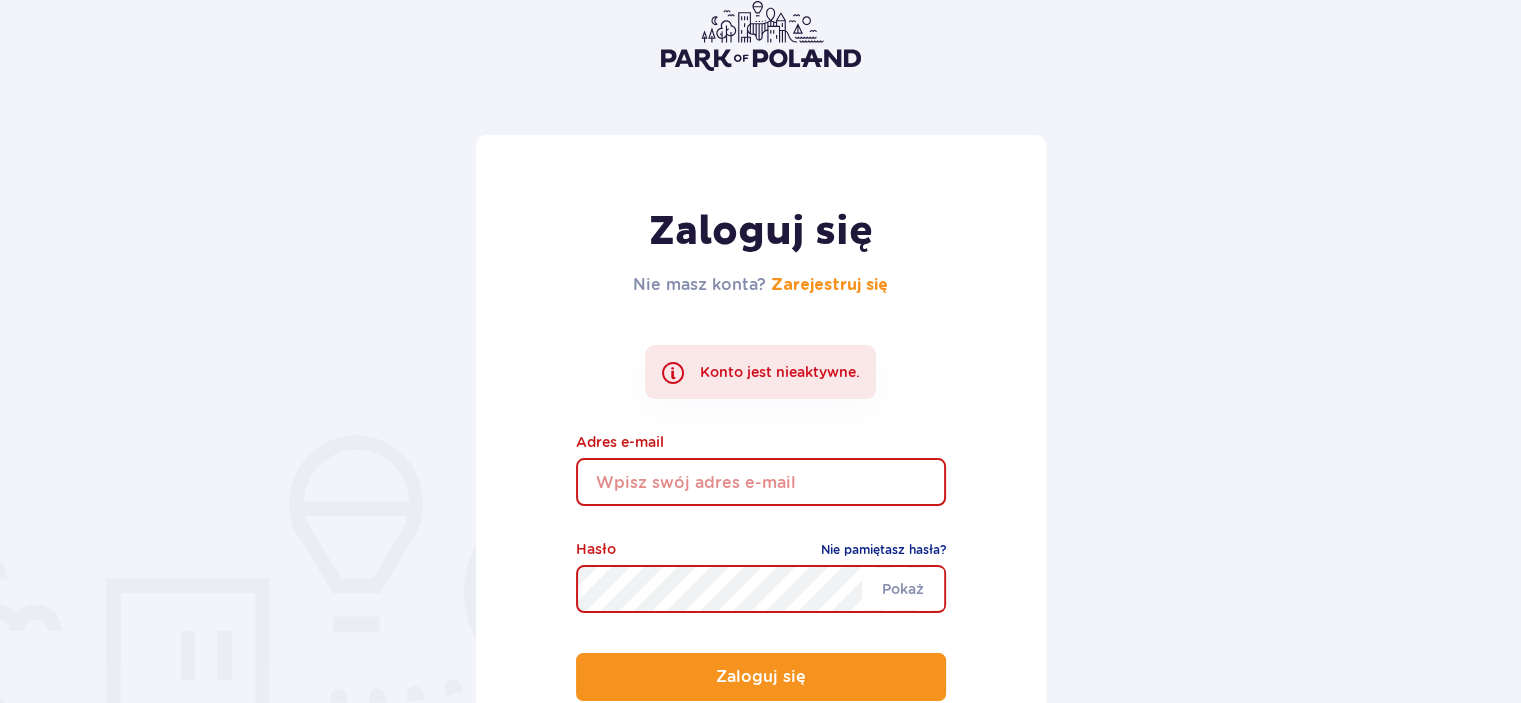 scroll, scrollTop: 200, scrollLeft: 0, axis: vertical 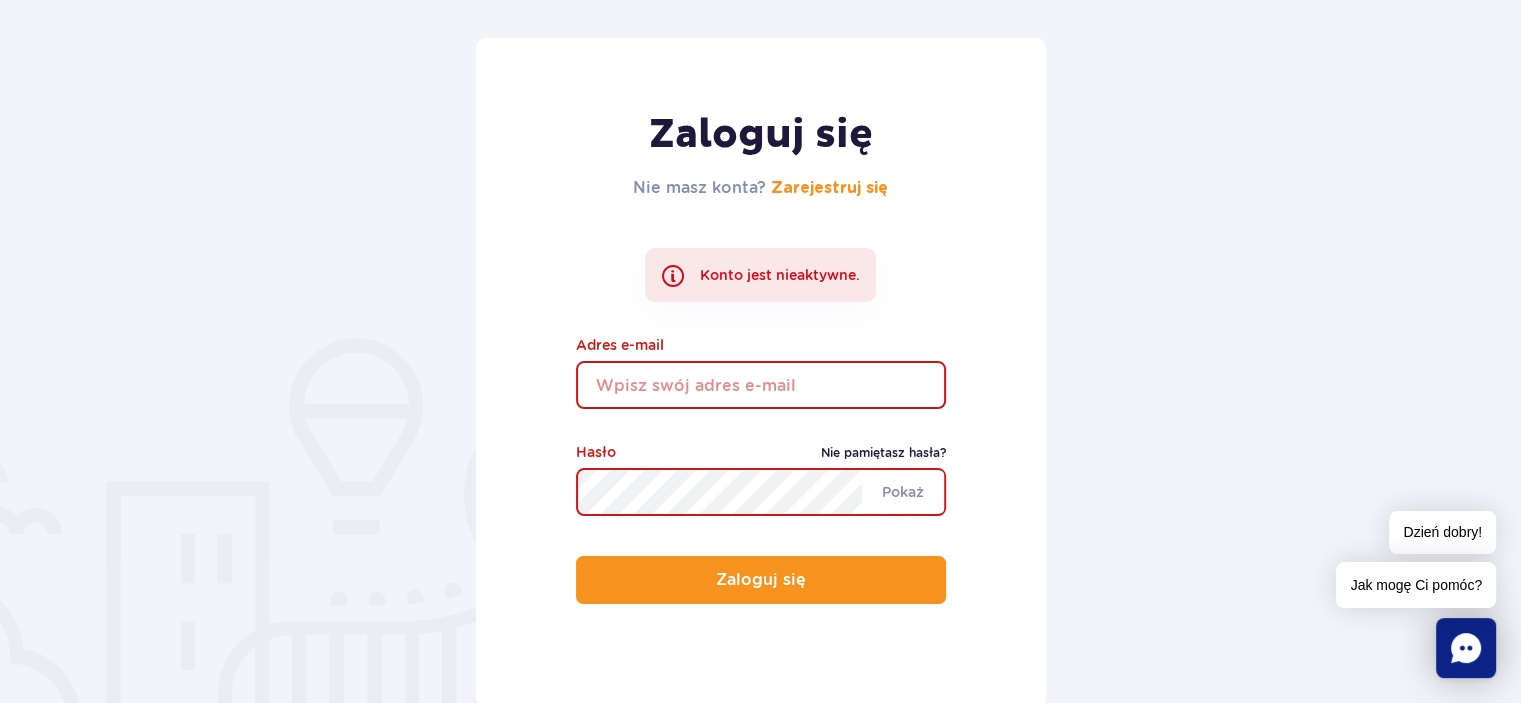 click on "Nie pamiętasz hasła?" at bounding box center [883, 453] 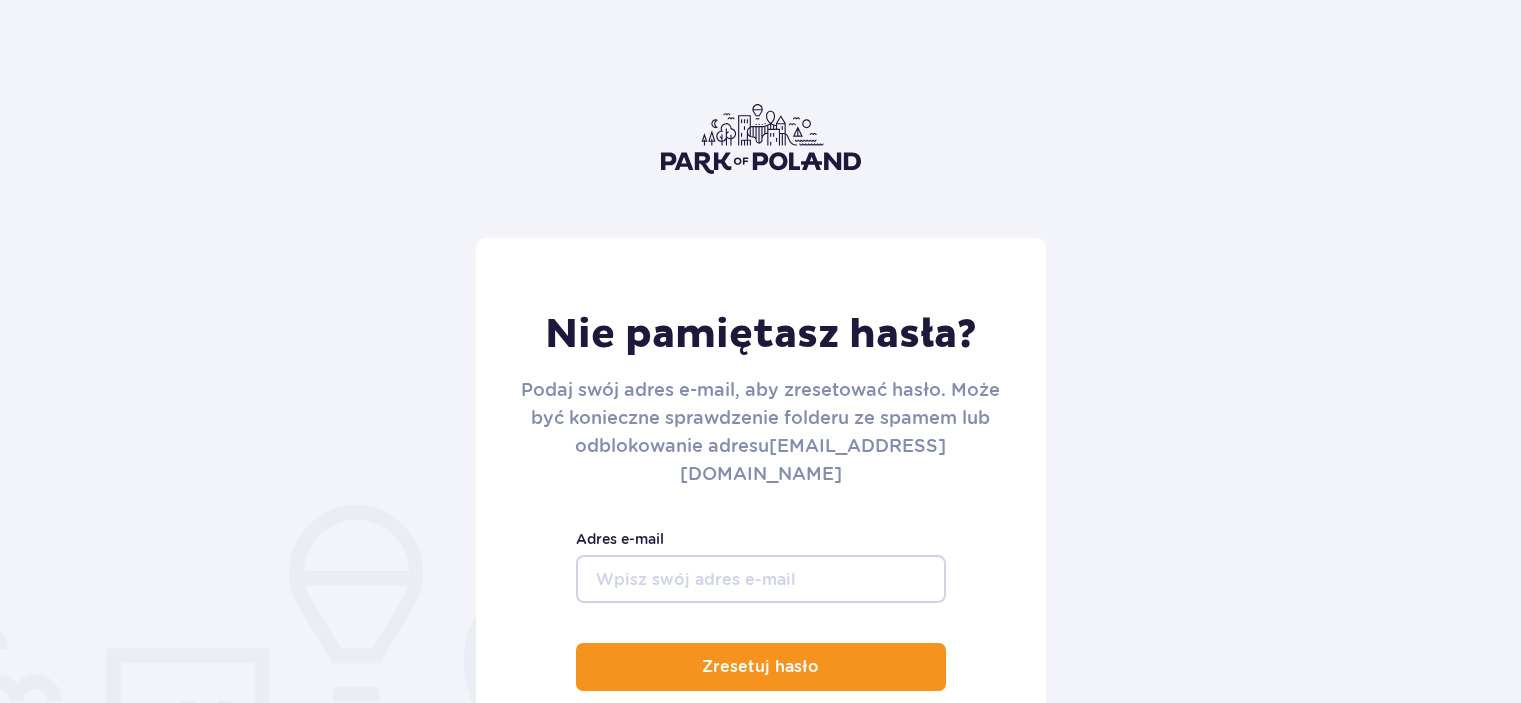 scroll, scrollTop: 0, scrollLeft: 0, axis: both 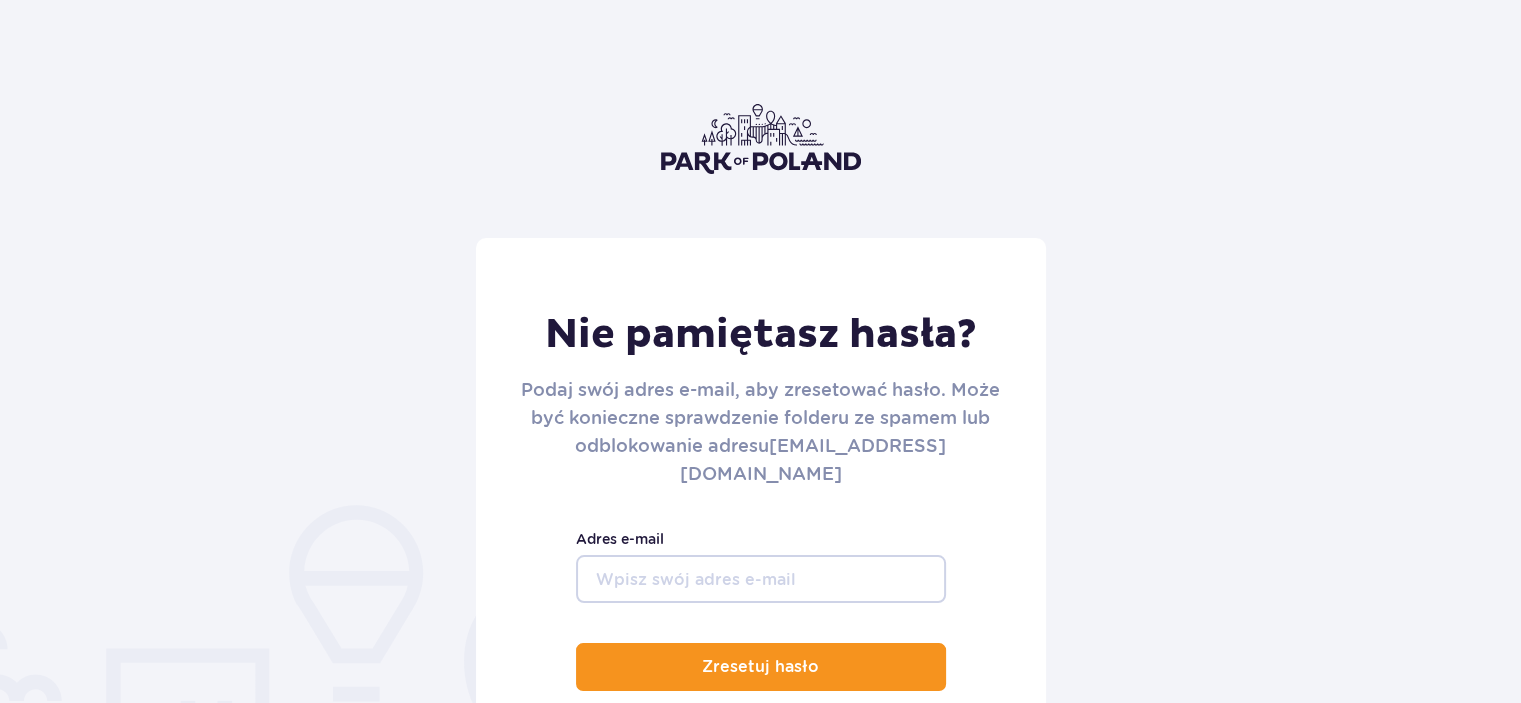 click on "Adres e-mail" at bounding box center [761, 579] 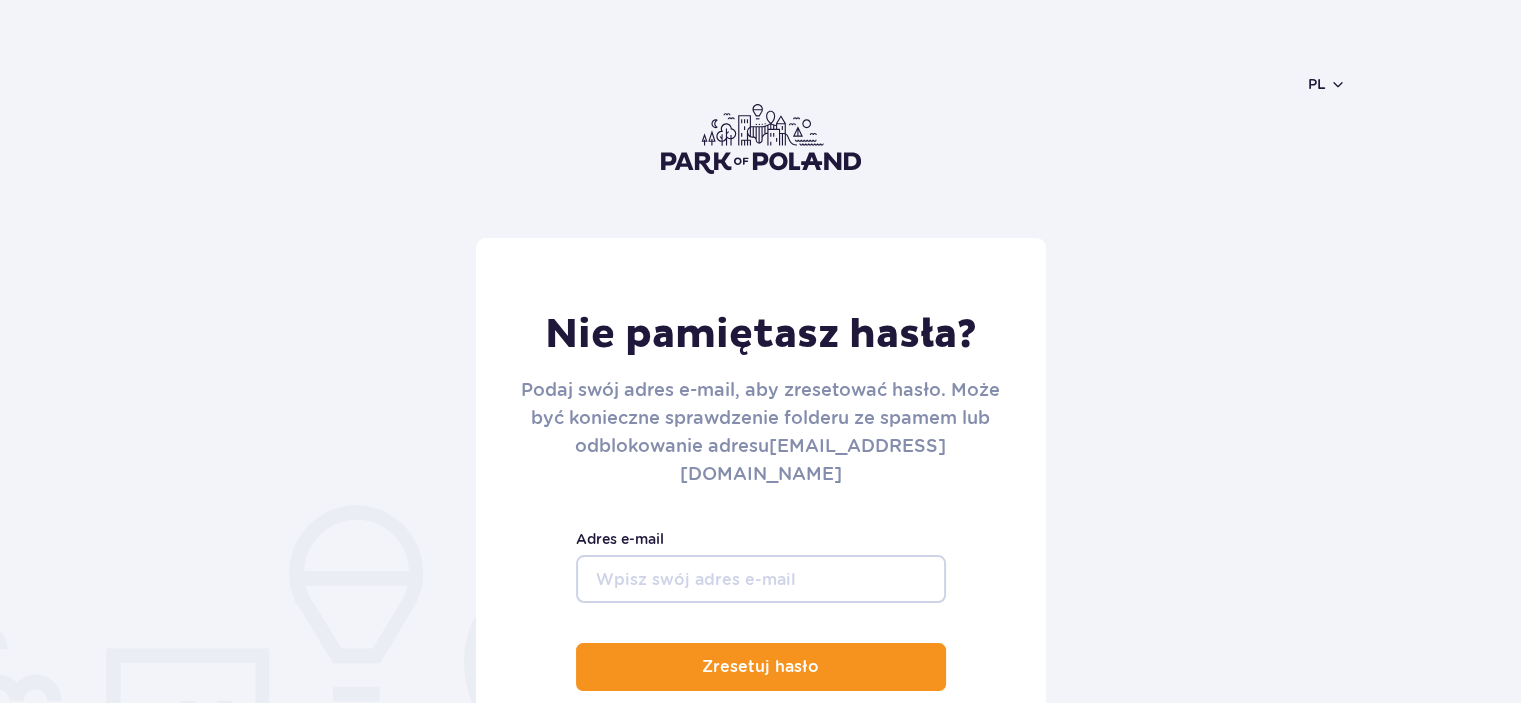scroll, scrollTop: 0, scrollLeft: 0, axis: both 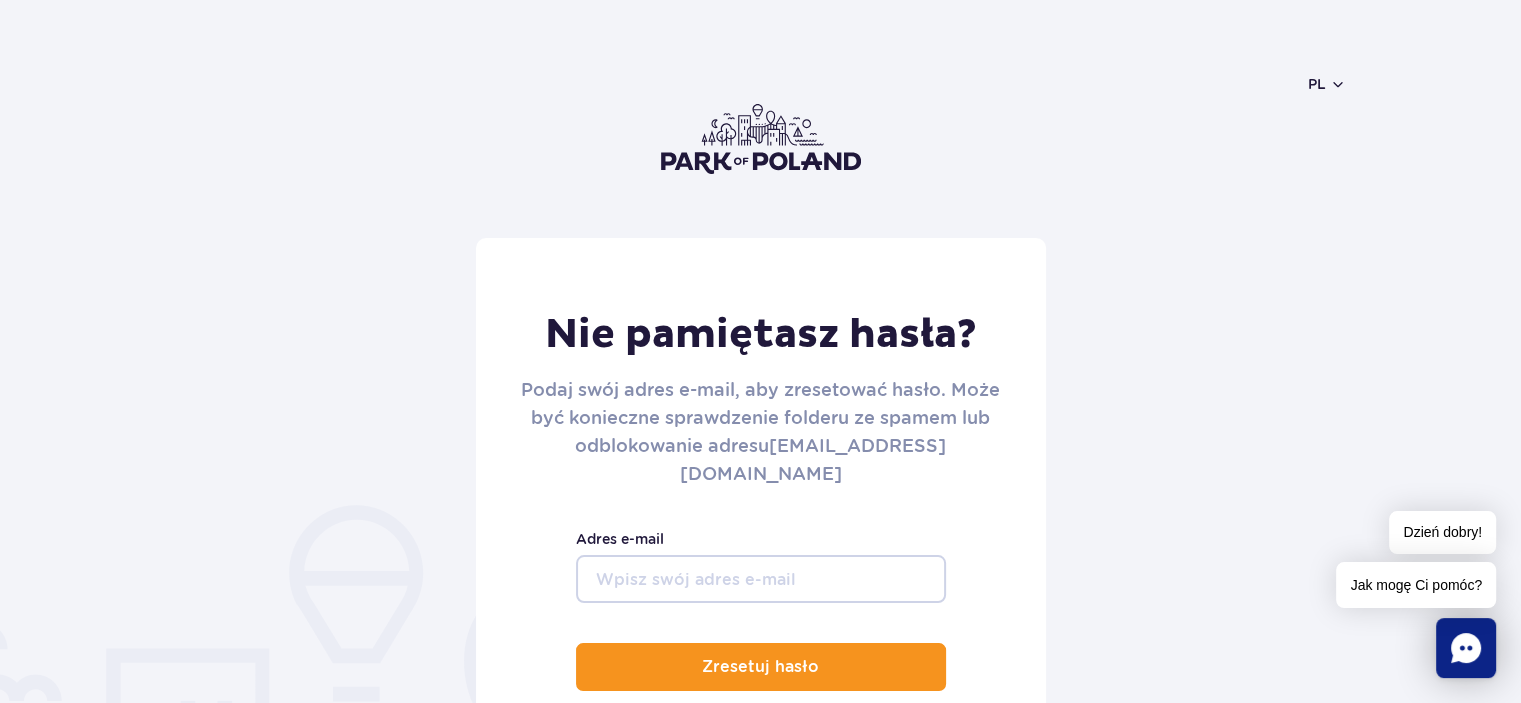 click on "Adres e-mail" at bounding box center [761, 579] 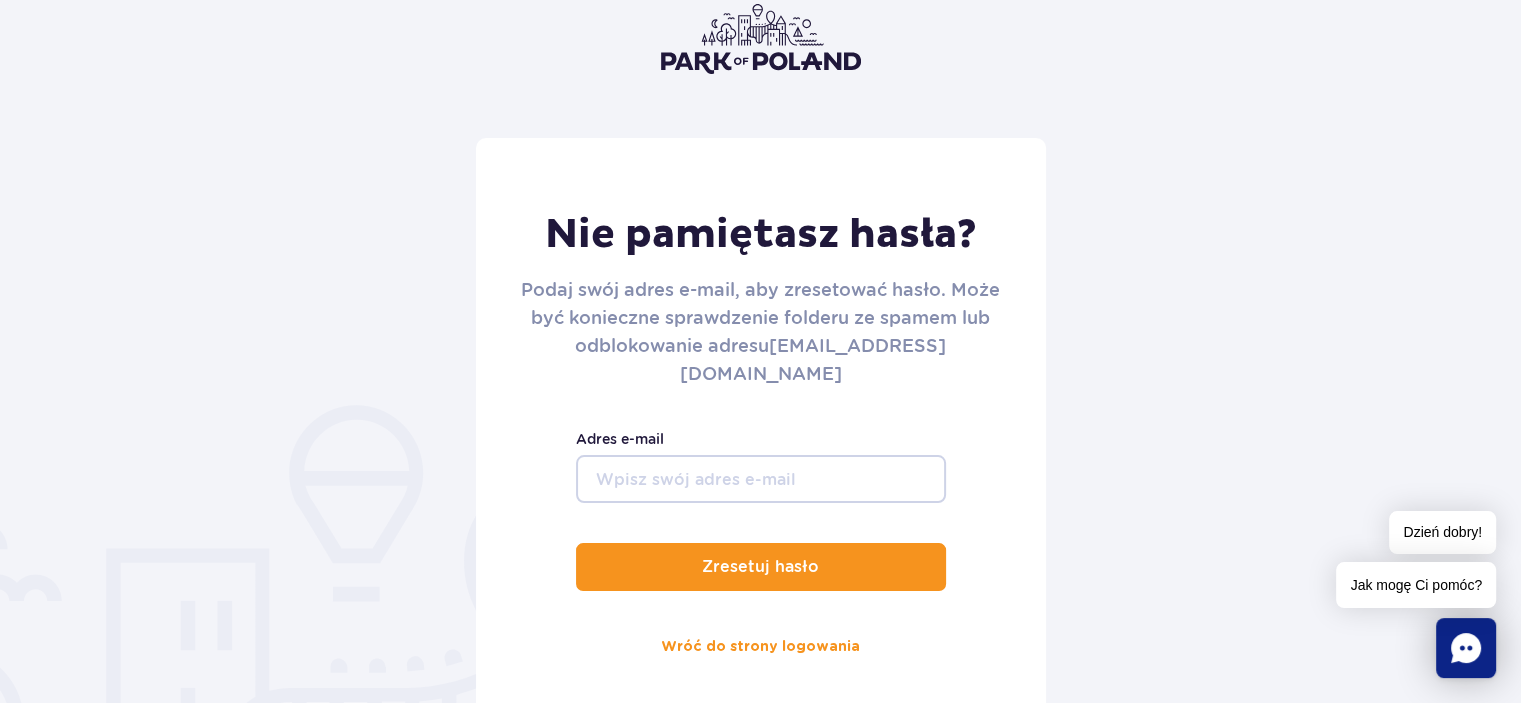 scroll, scrollTop: 200, scrollLeft: 0, axis: vertical 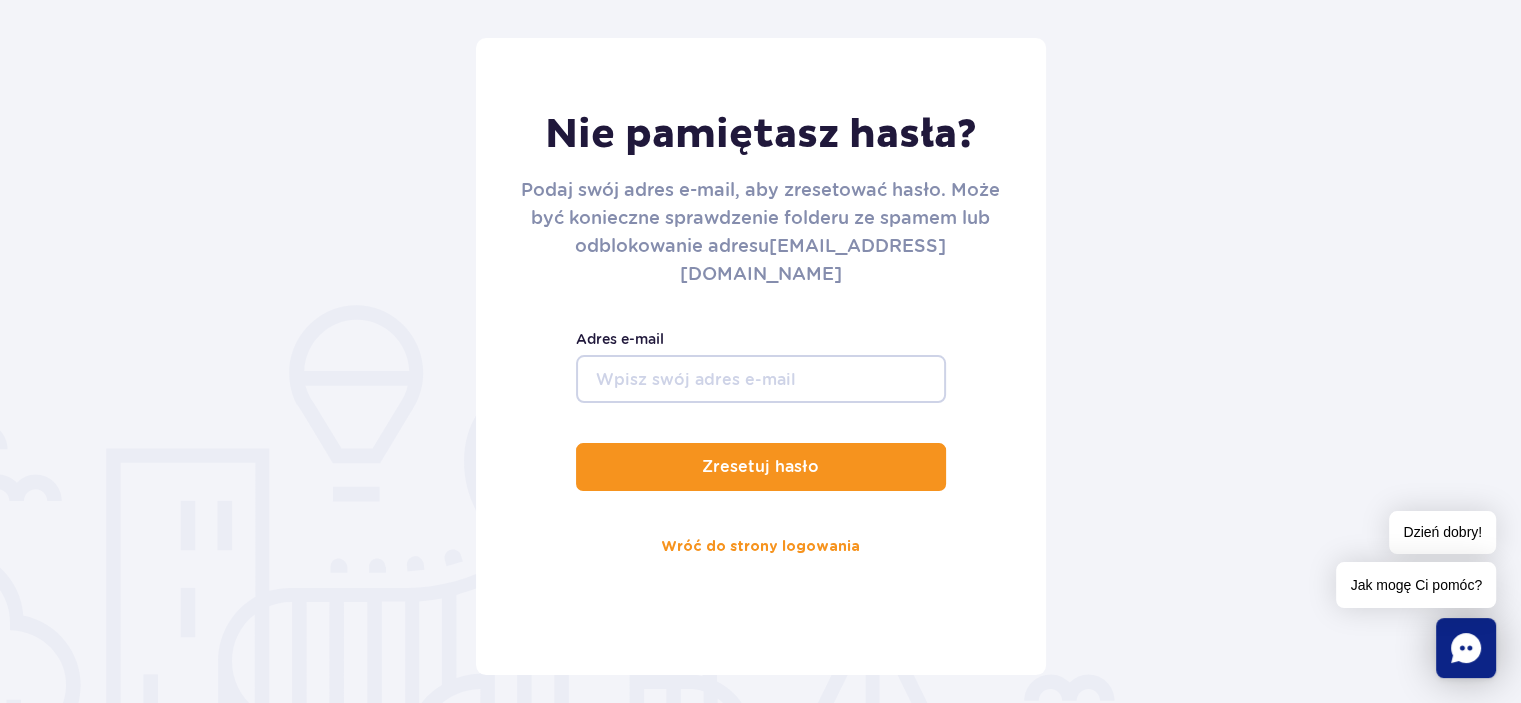 click on "Nie pamiętasz hasła?
Podaj swój adres e-mail, aby zresetować hasło. Może być konieczne sprawdzenie folderu ze spamem lub odblokowanie adresu  no-reply@suntago.com
Adres e-mail
Zresetuj hasło
Wróć do strony logowania" at bounding box center (760, 356) 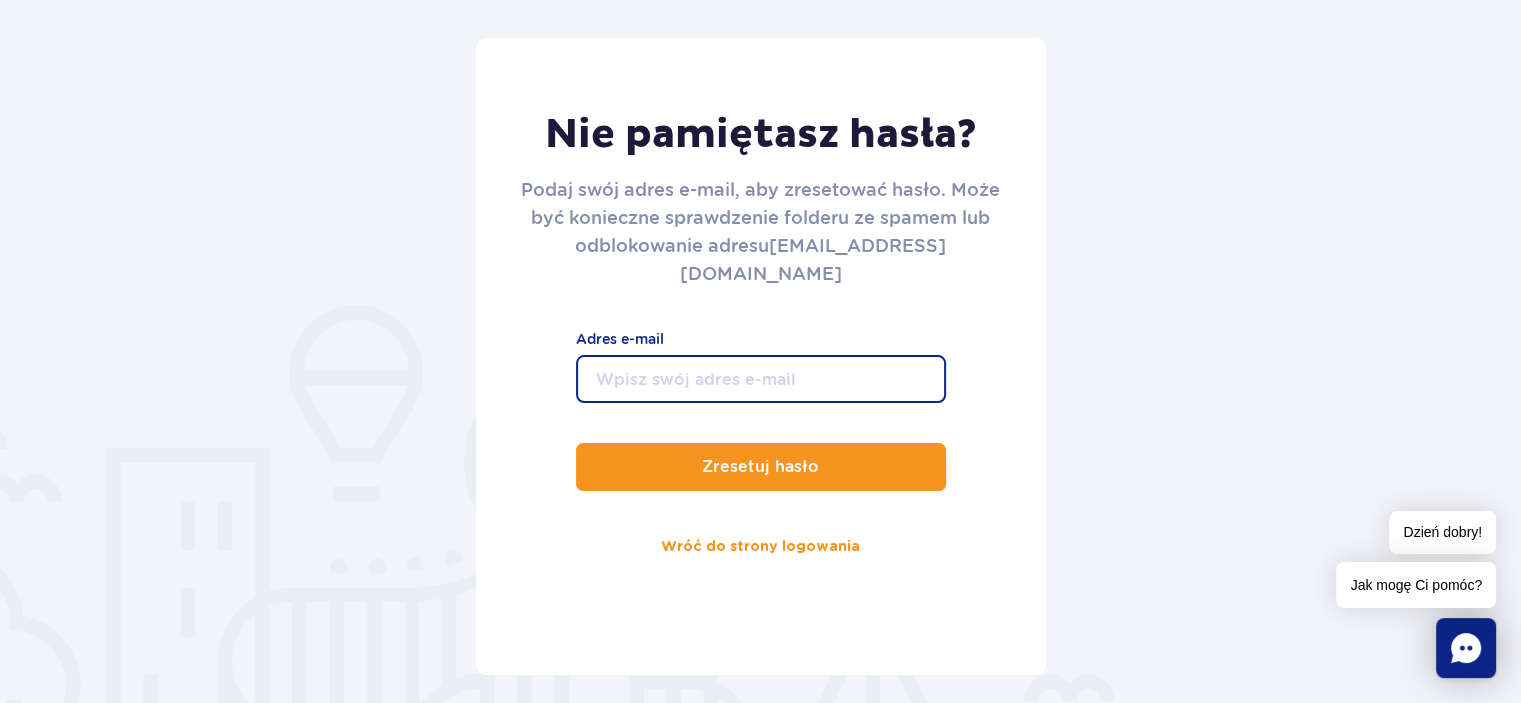 click on "Adres e-mail" at bounding box center (761, 379) 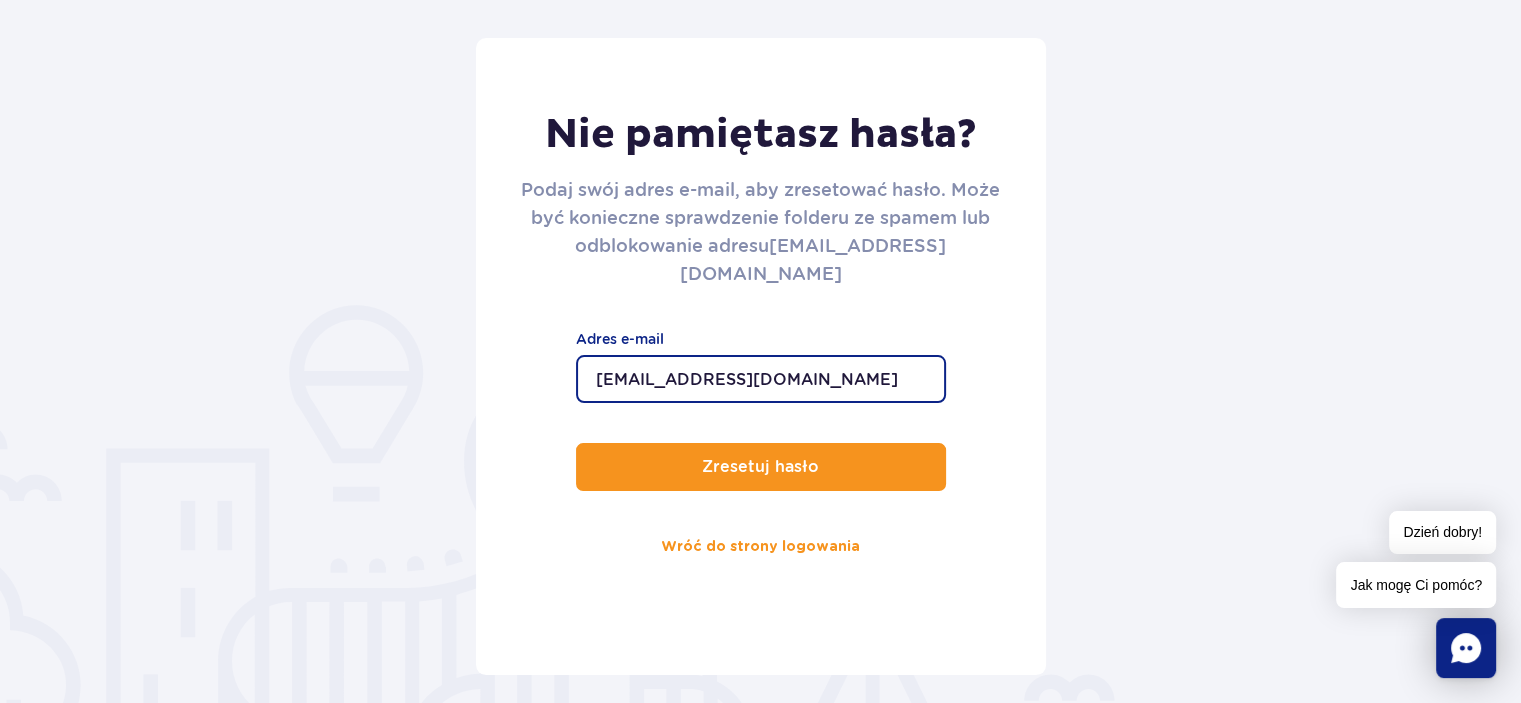 type on "[EMAIL_ADDRESS][DOMAIN_NAME]" 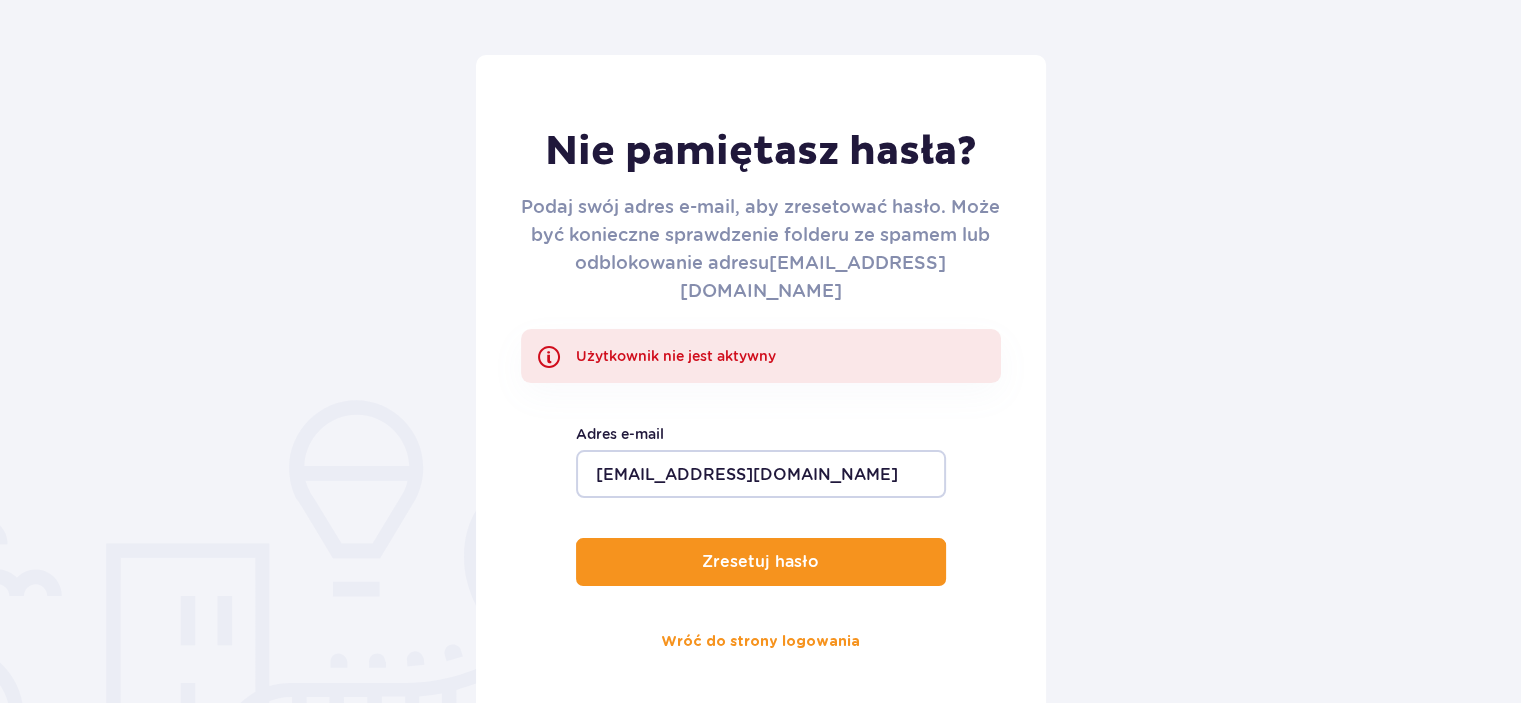 scroll, scrollTop: 200, scrollLeft: 0, axis: vertical 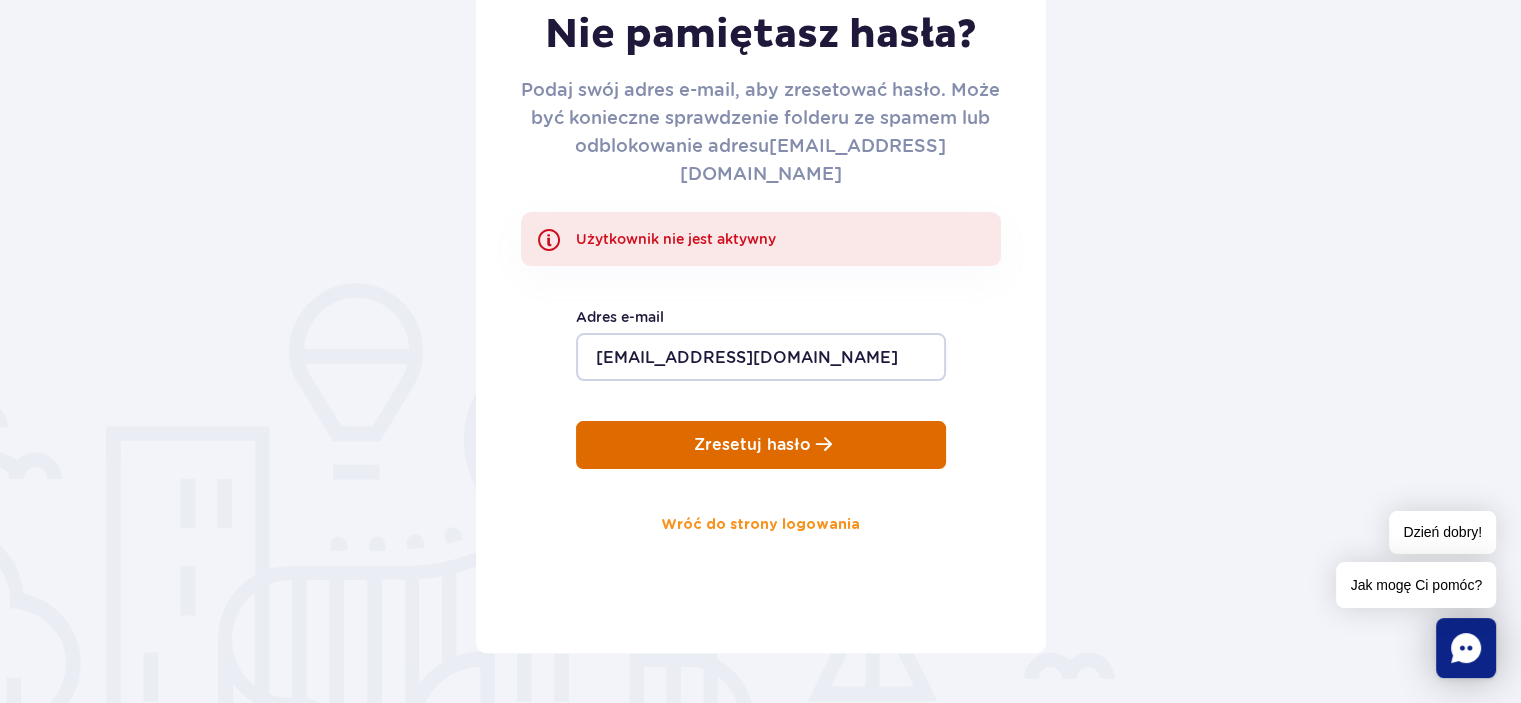 click on "Zresetuj hasło" at bounding box center [752, 445] 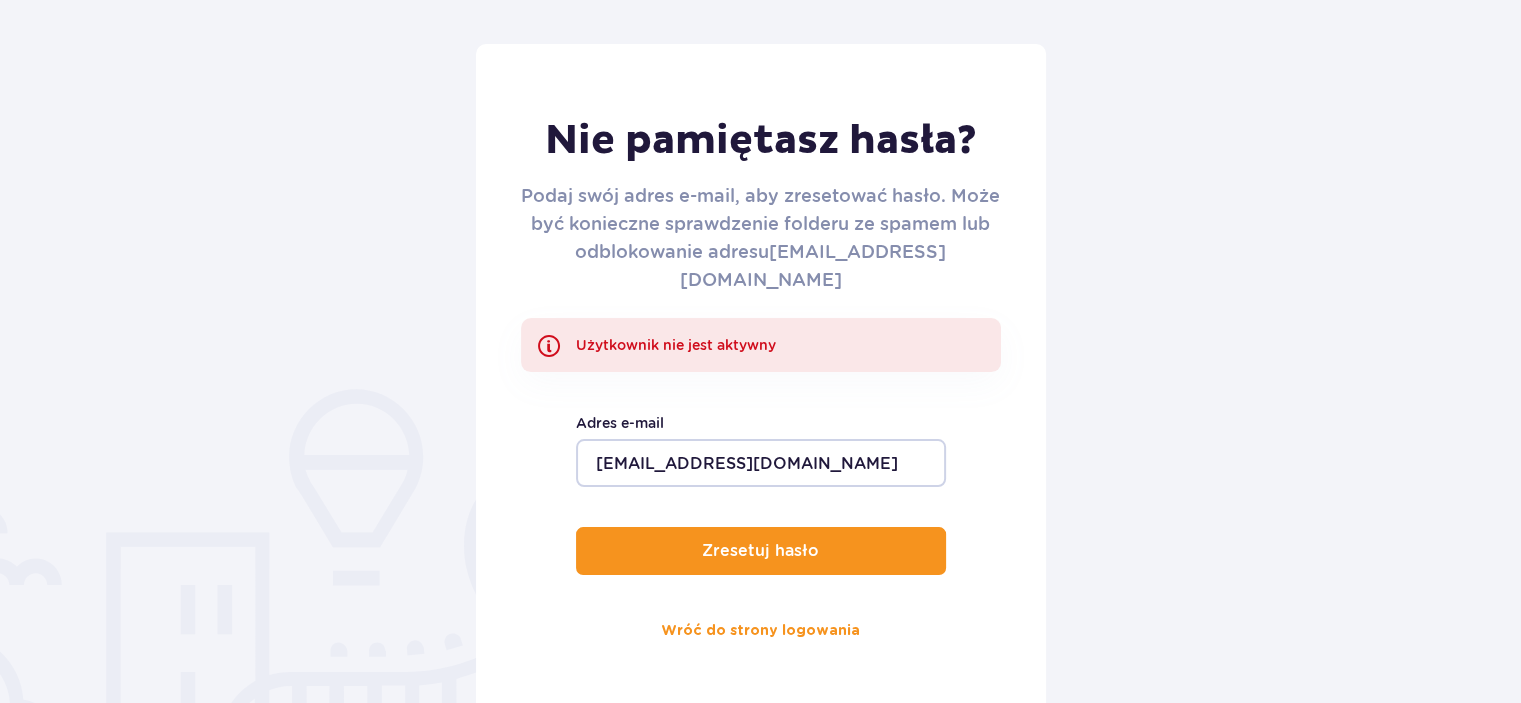scroll, scrollTop: 200, scrollLeft: 0, axis: vertical 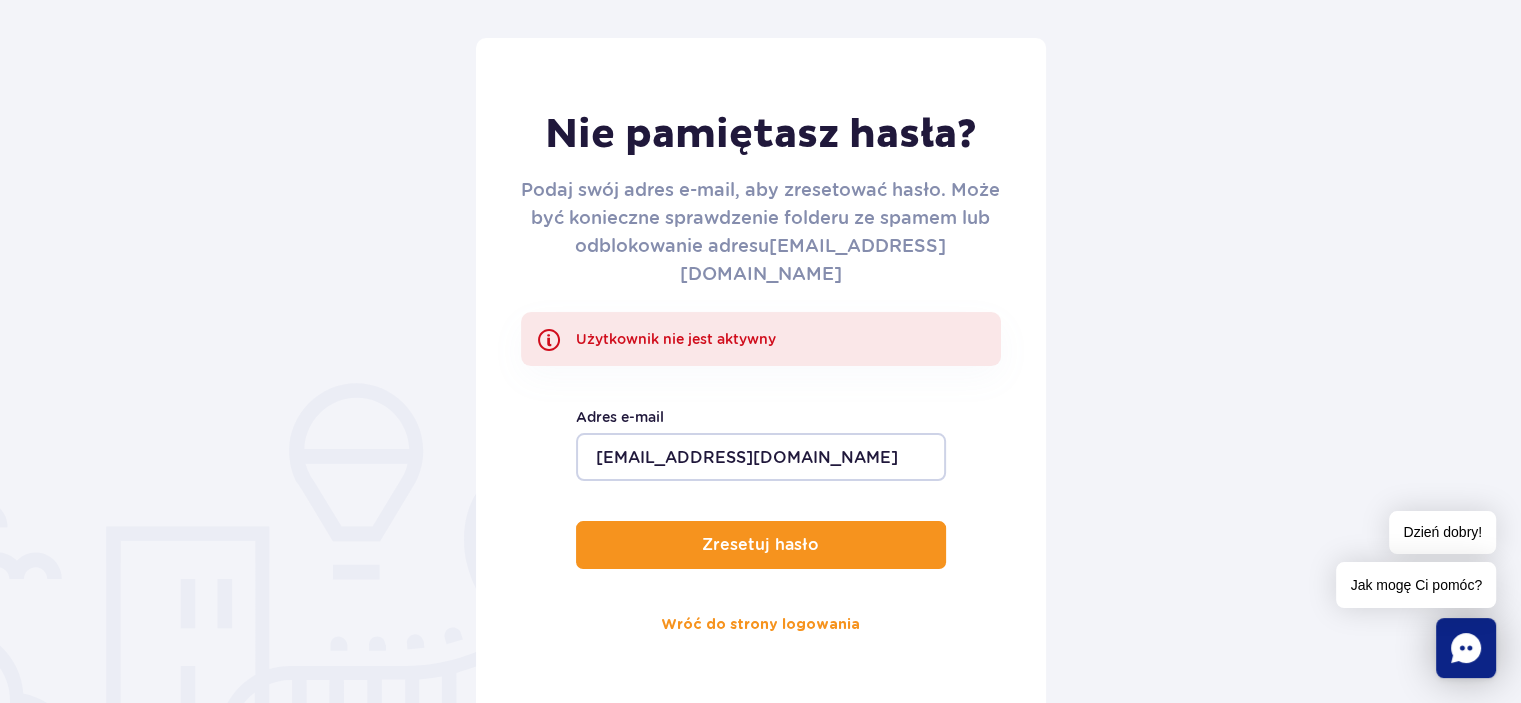 drag, startPoint x: 640, startPoint y: 303, endPoint x: 816, endPoint y: 307, distance: 176.04546 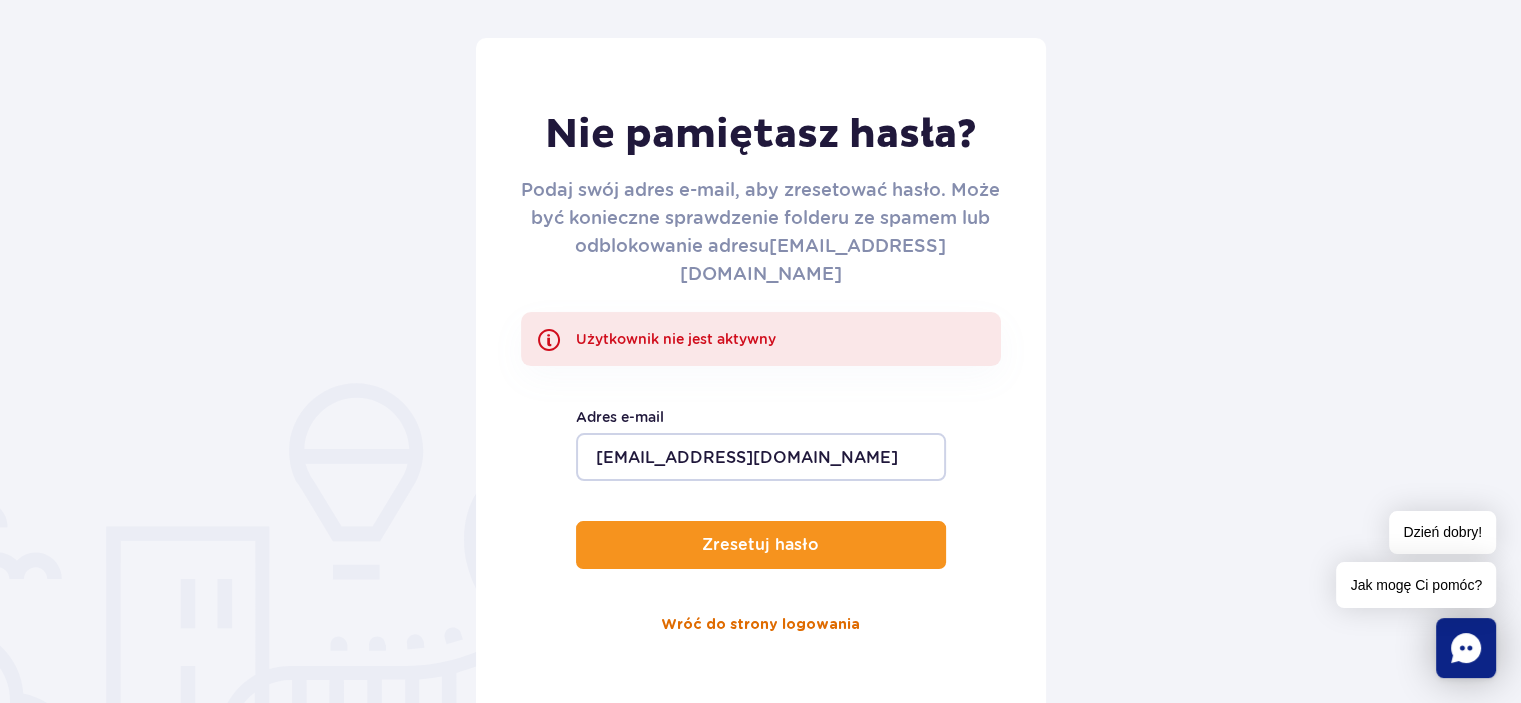 click on "Wróć do strony logowania" at bounding box center [760, 625] 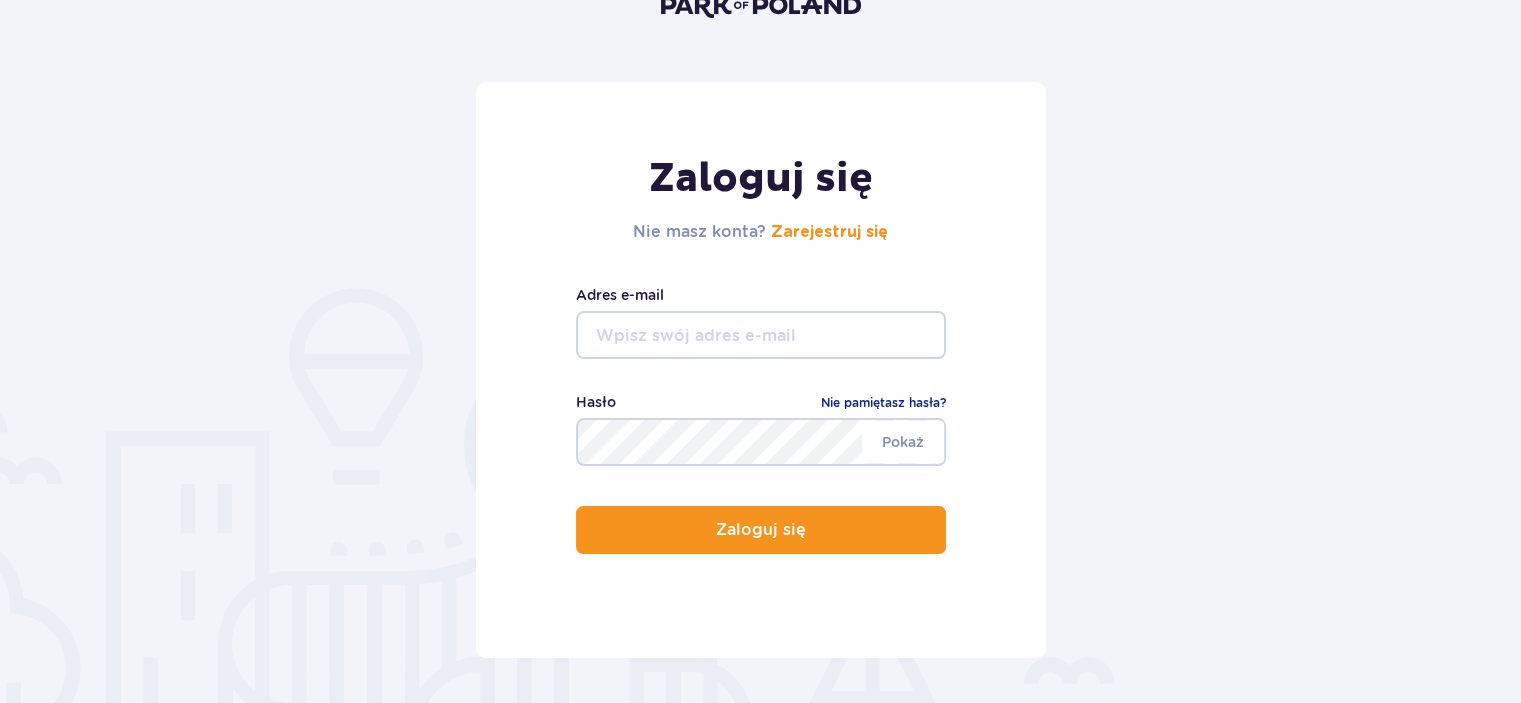 scroll, scrollTop: 200, scrollLeft: 0, axis: vertical 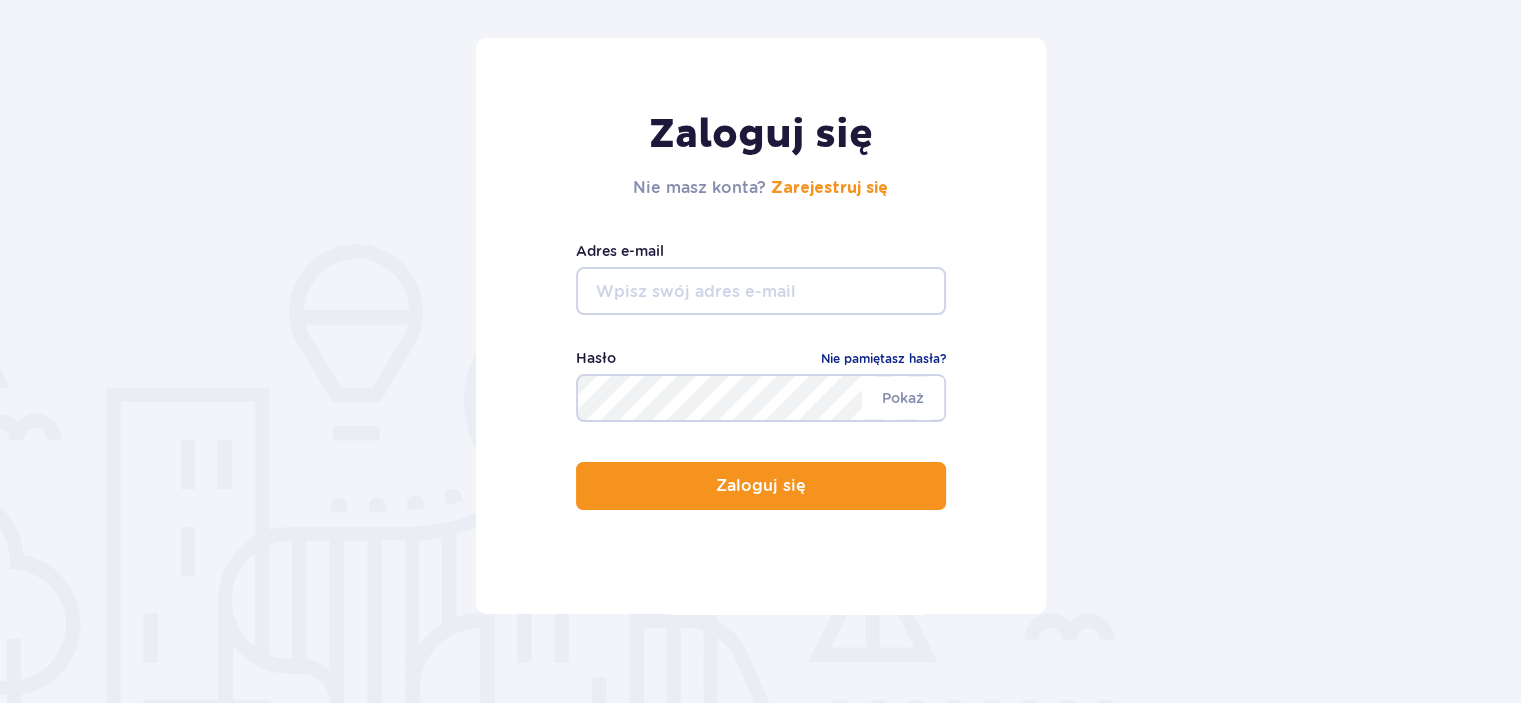 click at bounding box center [761, 291] 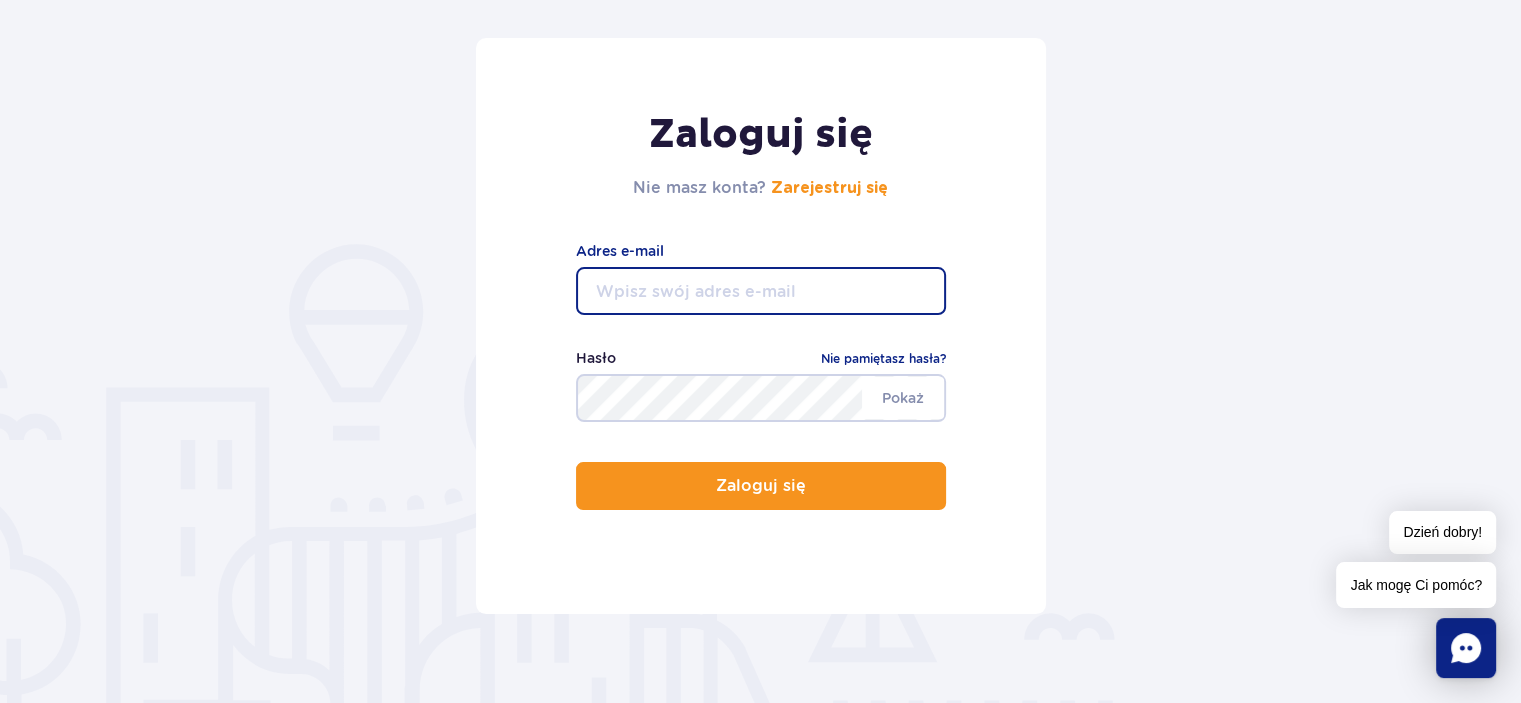 type on "[EMAIL_ADDRESS][DOMAIN_NAME]" 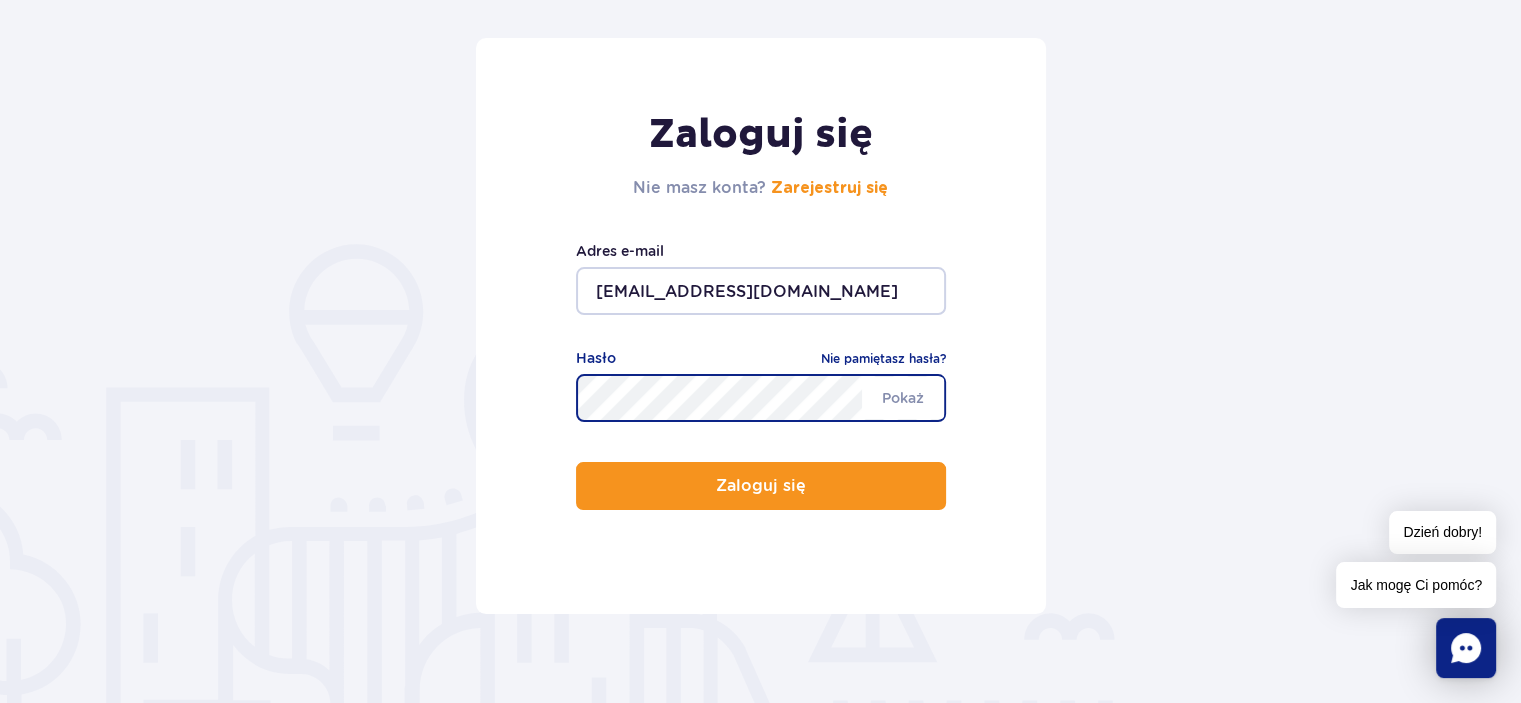 click on "Zaloguj się" at bounding box center (761, 486) 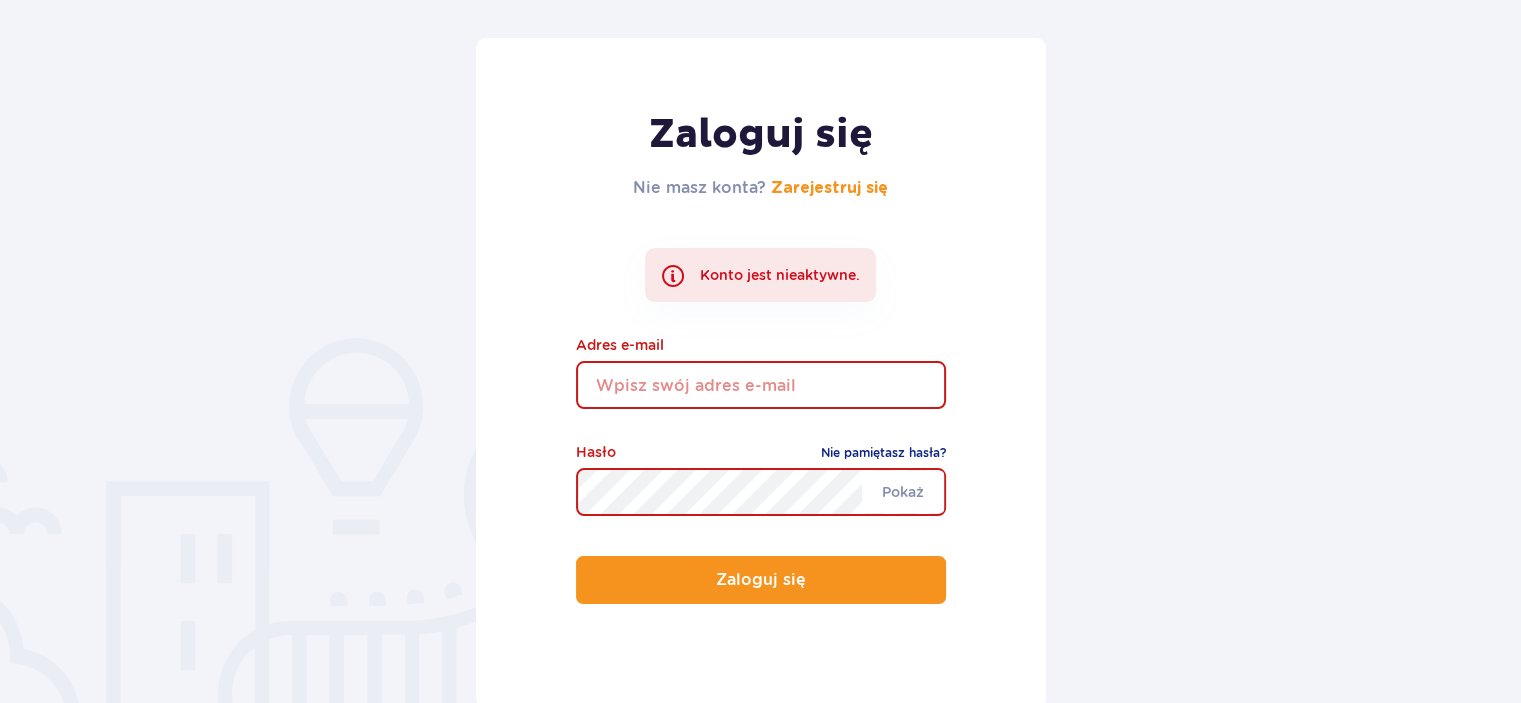 scroll, scrollTop: 200, scrollLeft: 0, axis: vertical 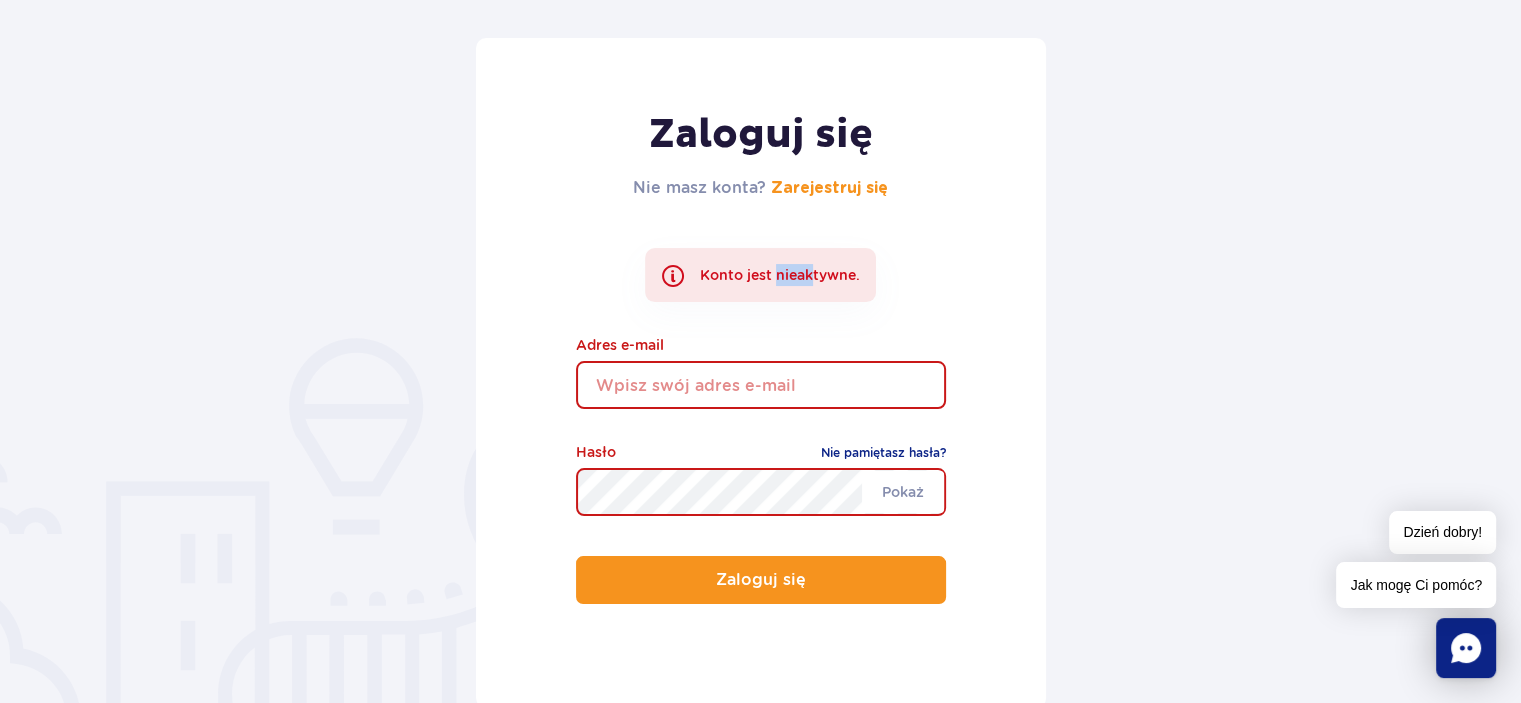 drag, startPoint x: 778, startPoint y: 276, endPoint x: 839, endPoint y: 264, distance: 62.169125 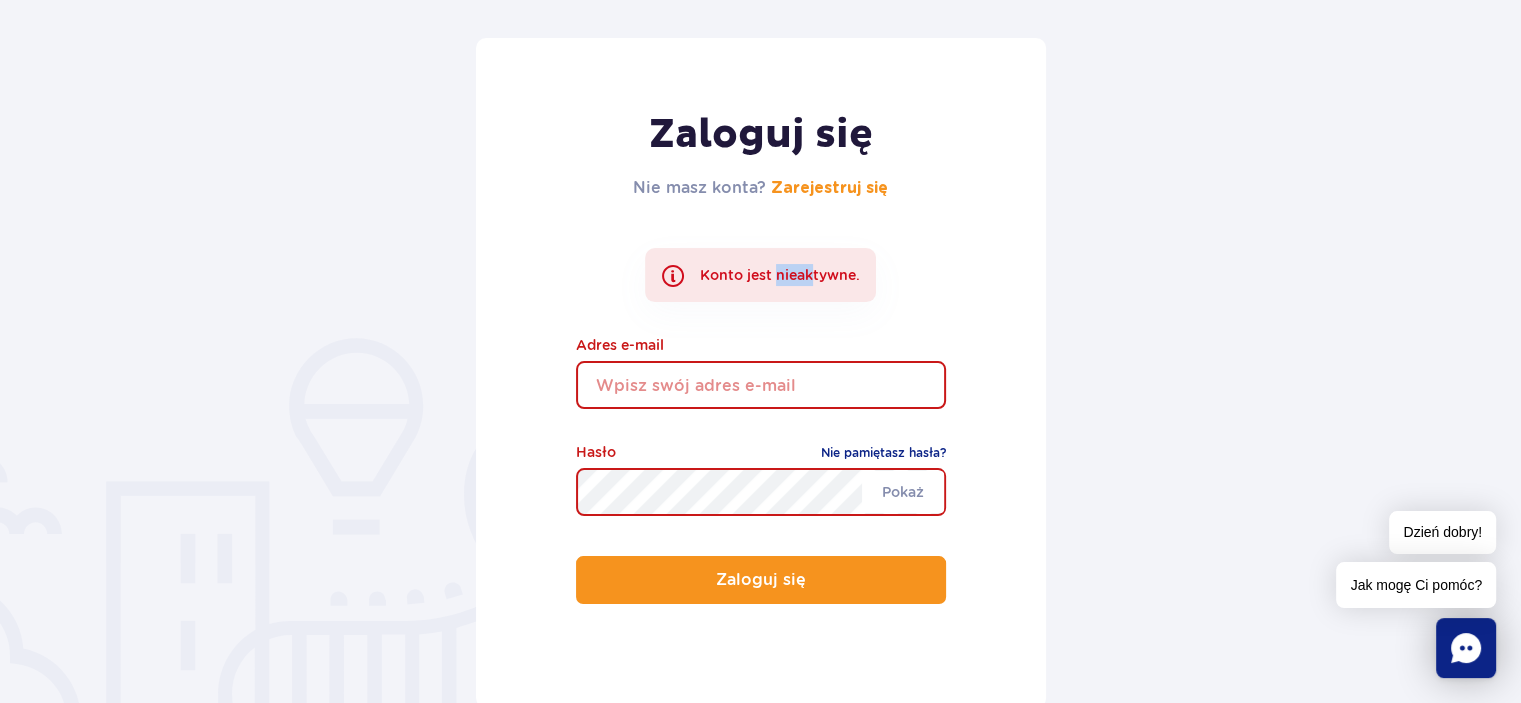 click on "Konto jest nieaktywne." at bounding box center (760, 275) 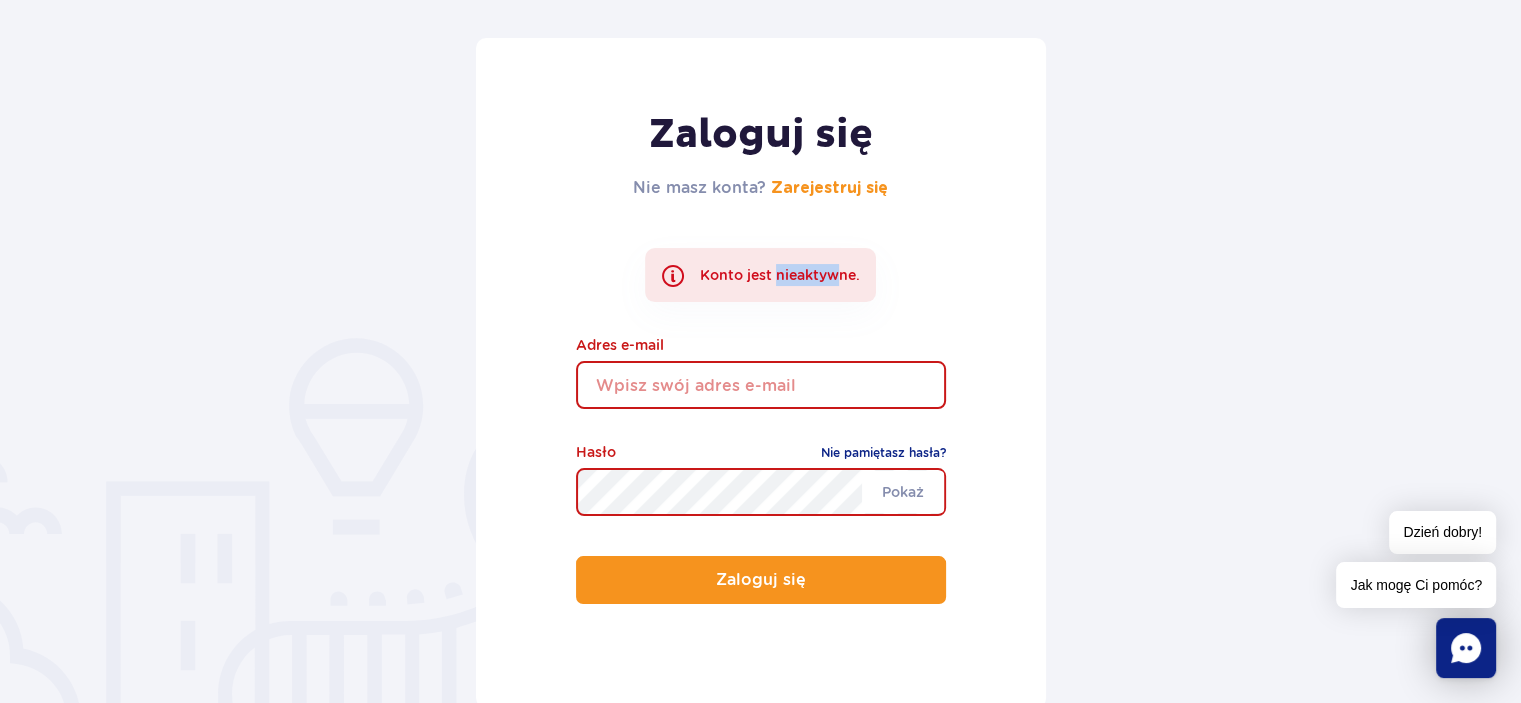 click on "Konto jest nieaktywne." at bounding box center [760, 275] 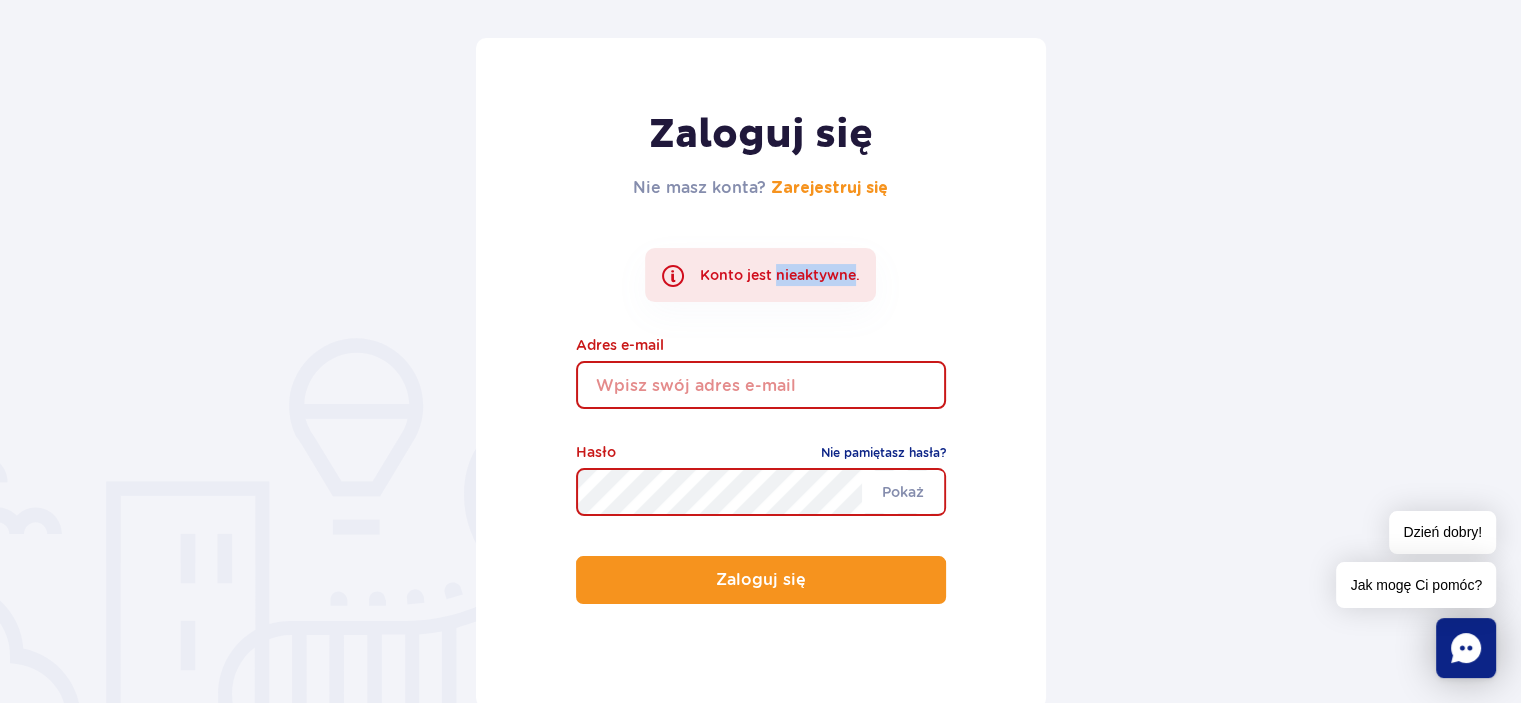 click on "Konto jest nieaktywne." at bounding box center [760, 275] 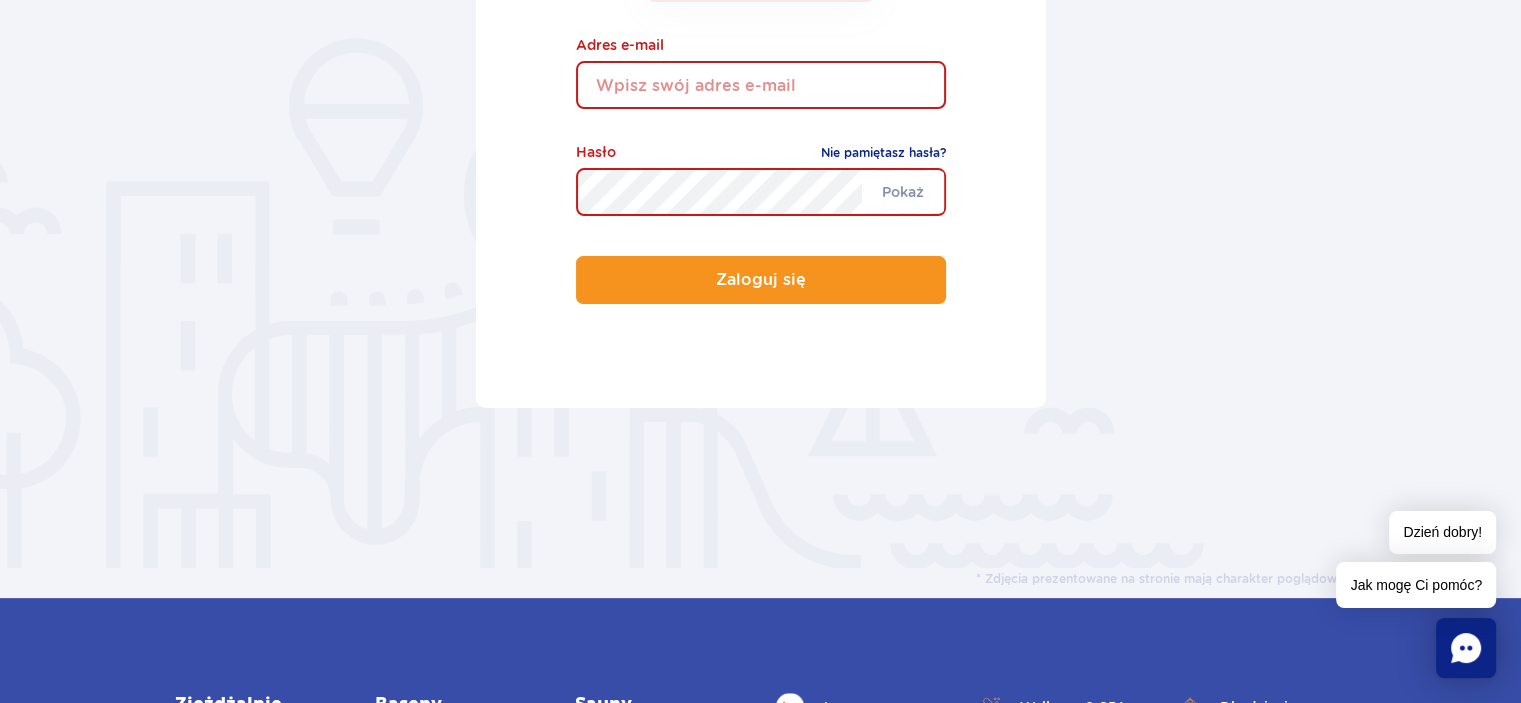 click on "Zaloguj się
Nie masz konta?
Zarejestruj się
Konto jest nieaktywne.
Adres e-mail
Pokaż
Hasło
Nie pamiętasz hasła?
Zaloguj się" at bounding box center [761, 73] 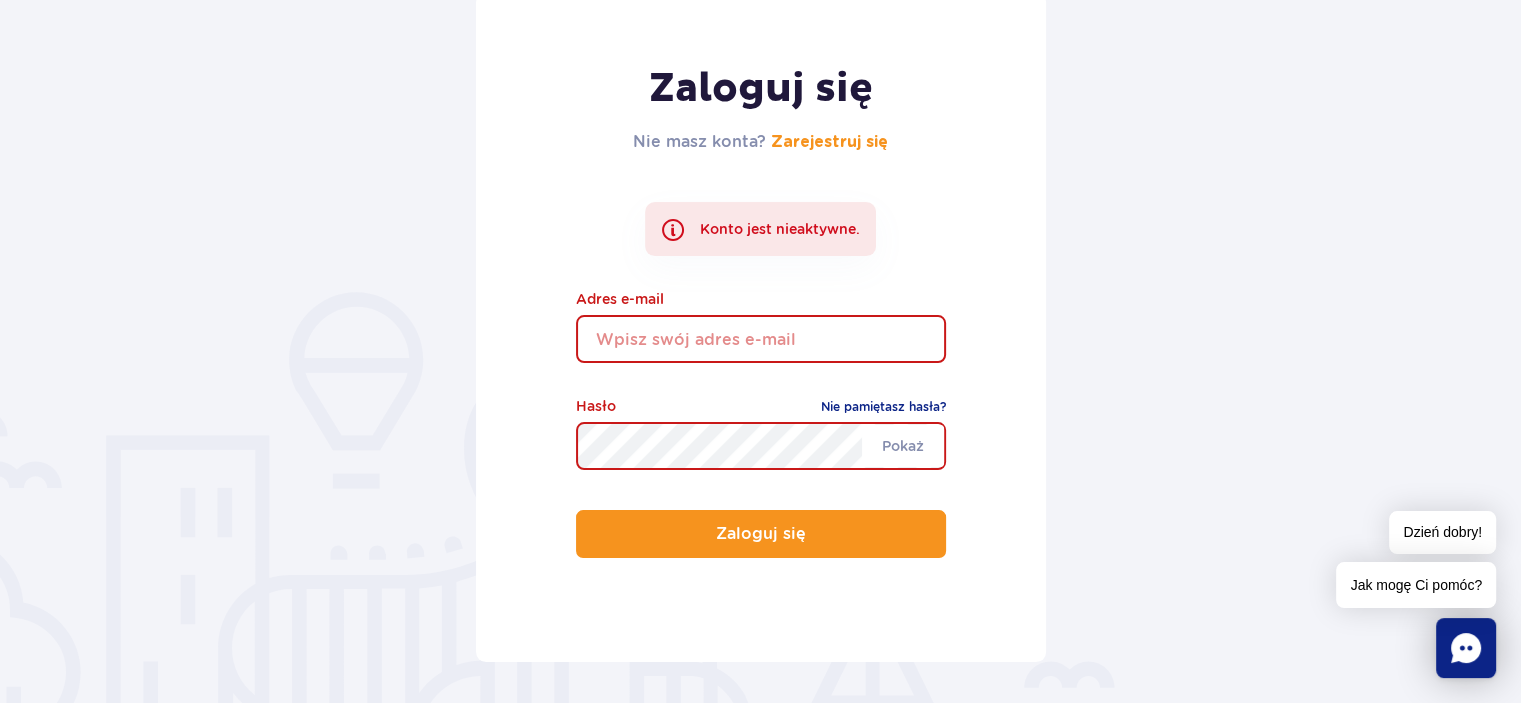 scroll, scrollTop: 0, scrollLeft: 0, axis: both 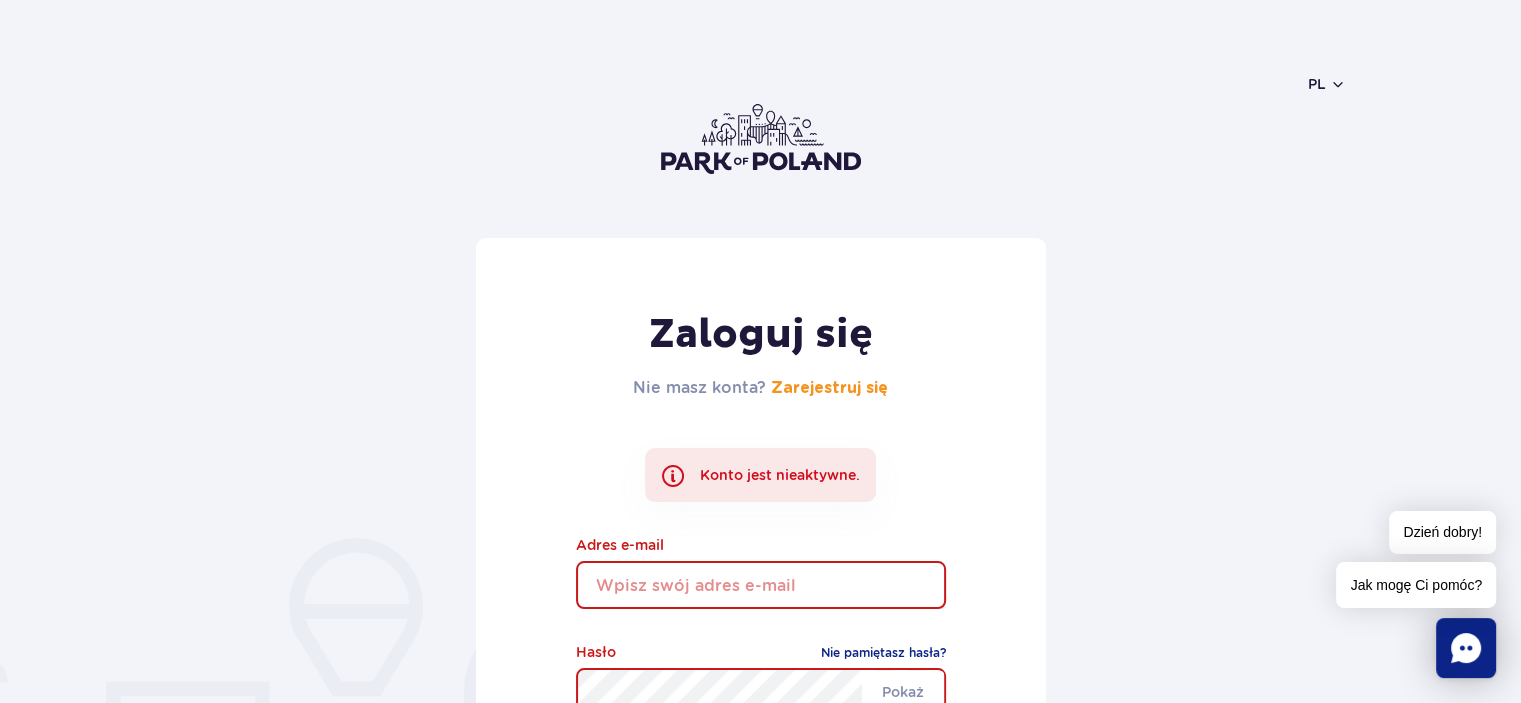 click on "PL PL UA EN PL" at bounding box center [760, 139] 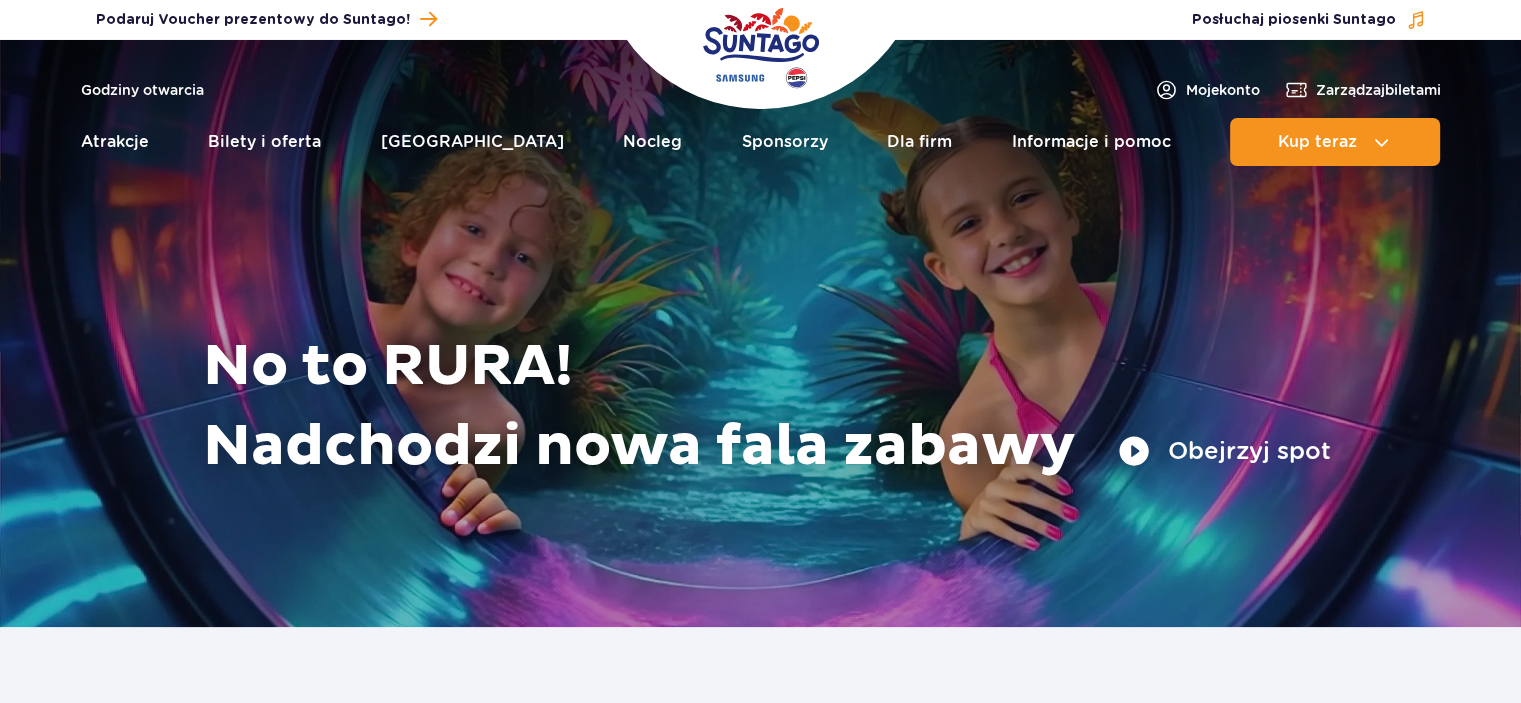 scroll, scrollTop: 473, scrollLeft: 0, axis: vertical 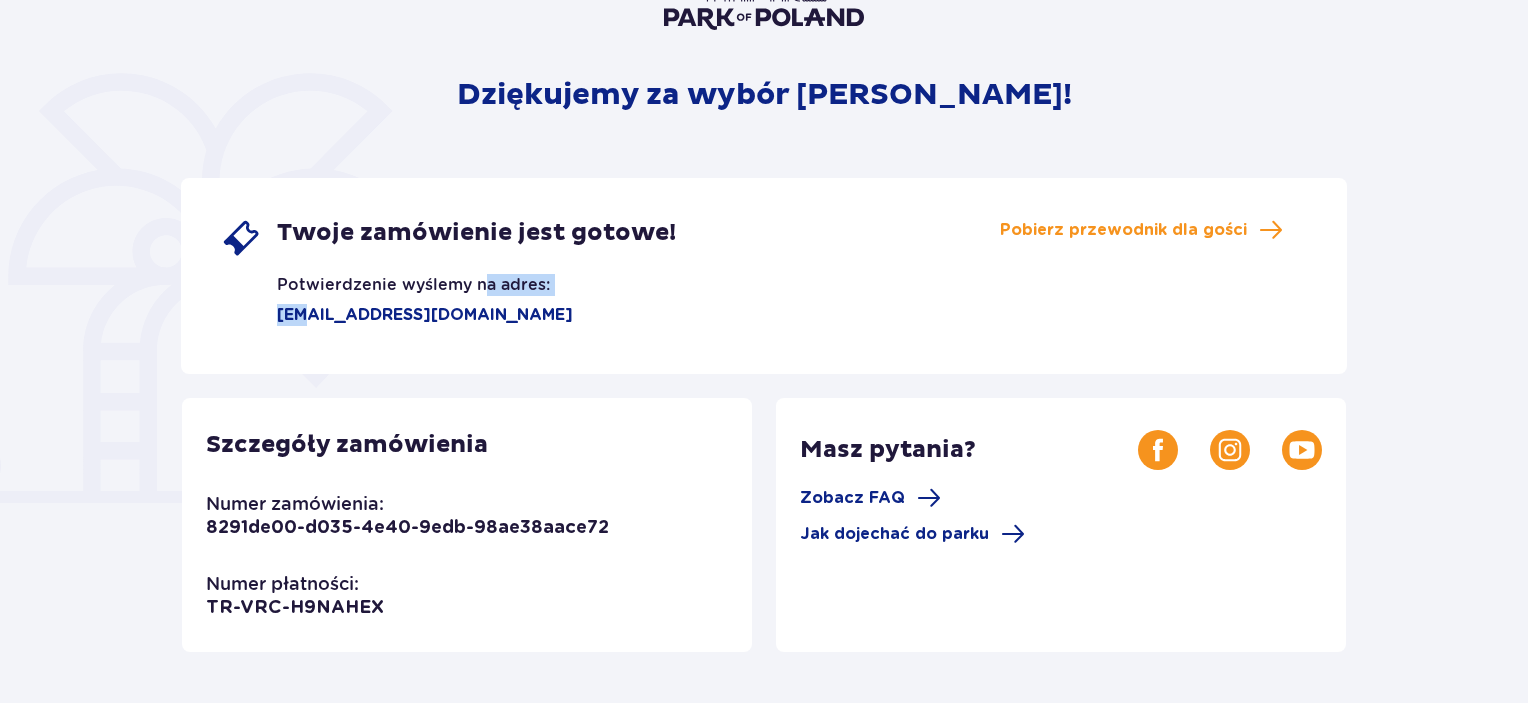 drag, startPoint x: 480, startPoint y: 325, endPoint x: 285, endPoint y: 319, distance: 195.09229 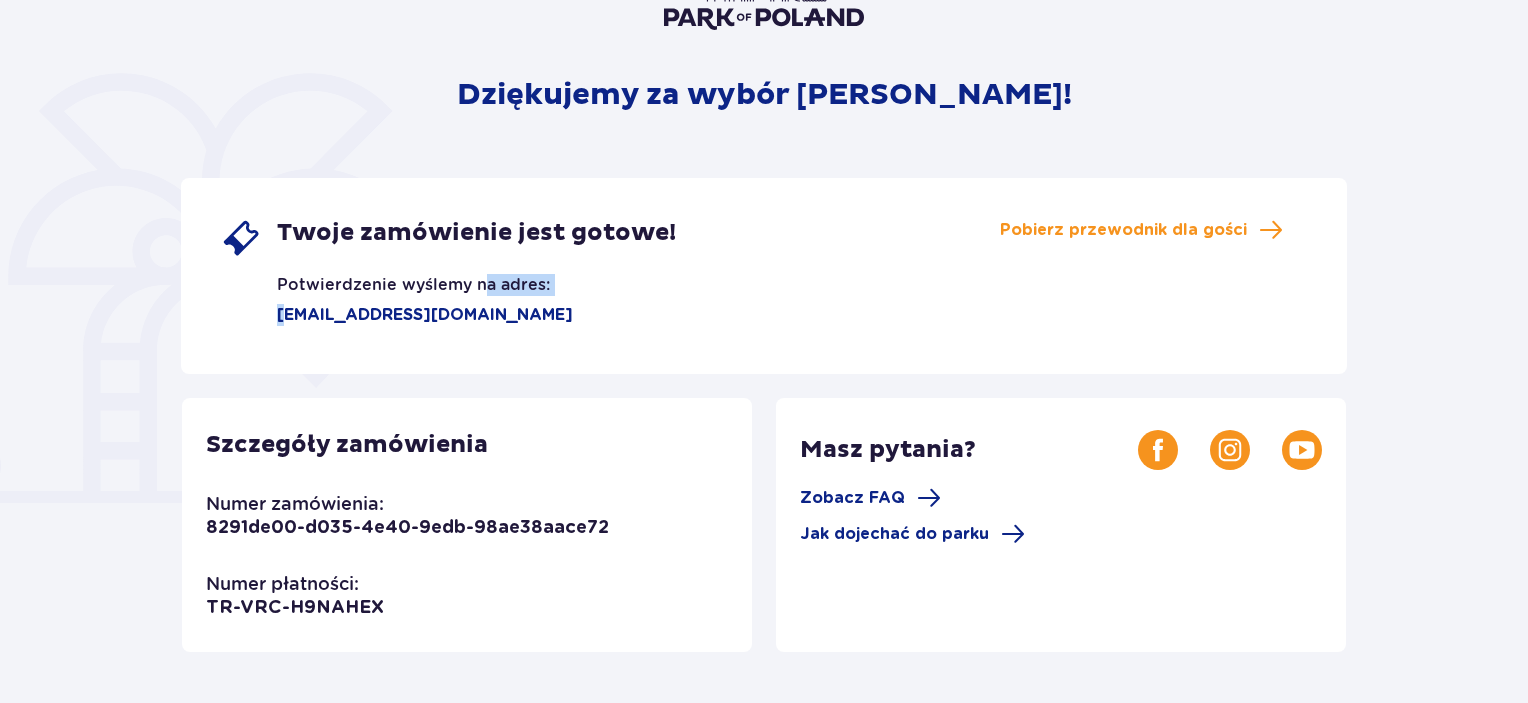 click on "[EMAIL_ADDRESS][DOMAIN_NAME]" at bounding box center (397, 315) 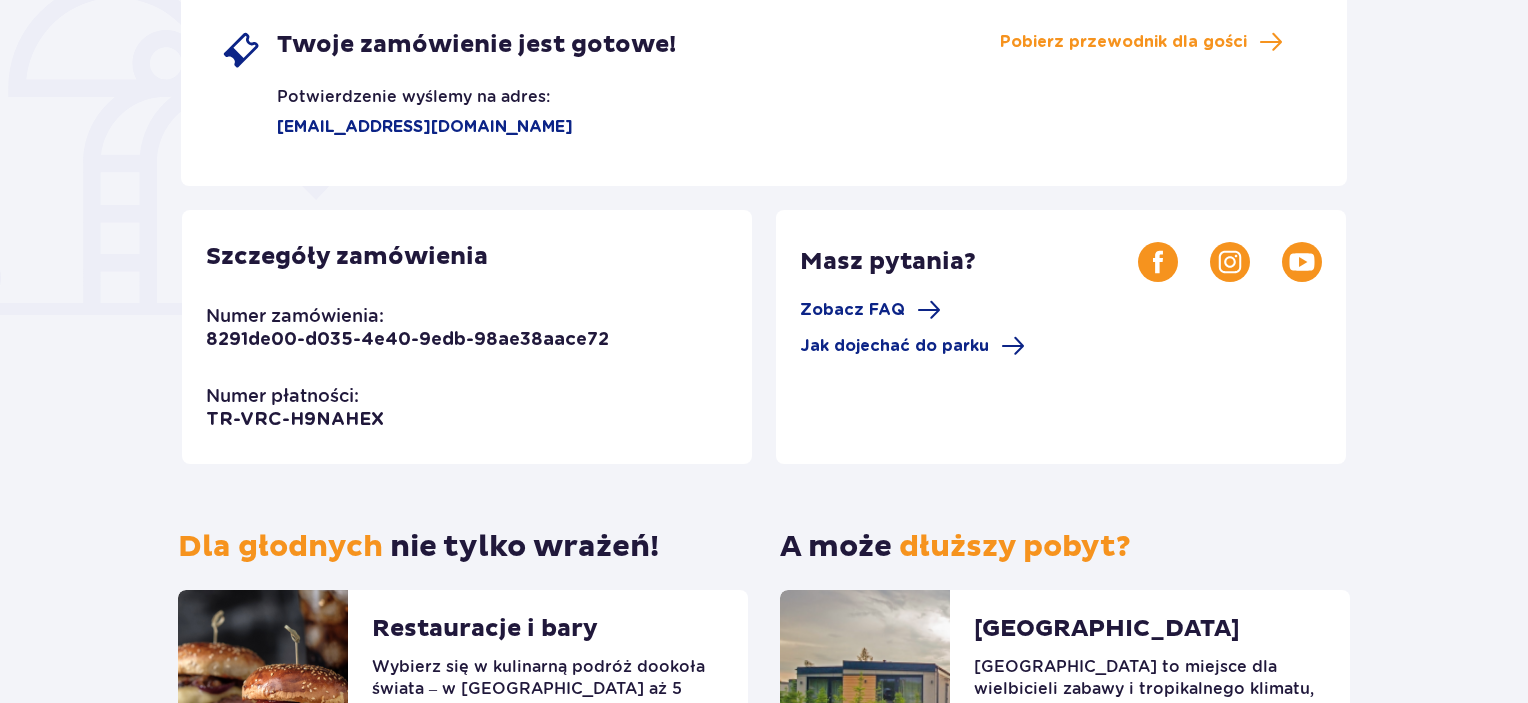 scroll, scrollTop: 400, scrollLeft: 0, axis: vertical 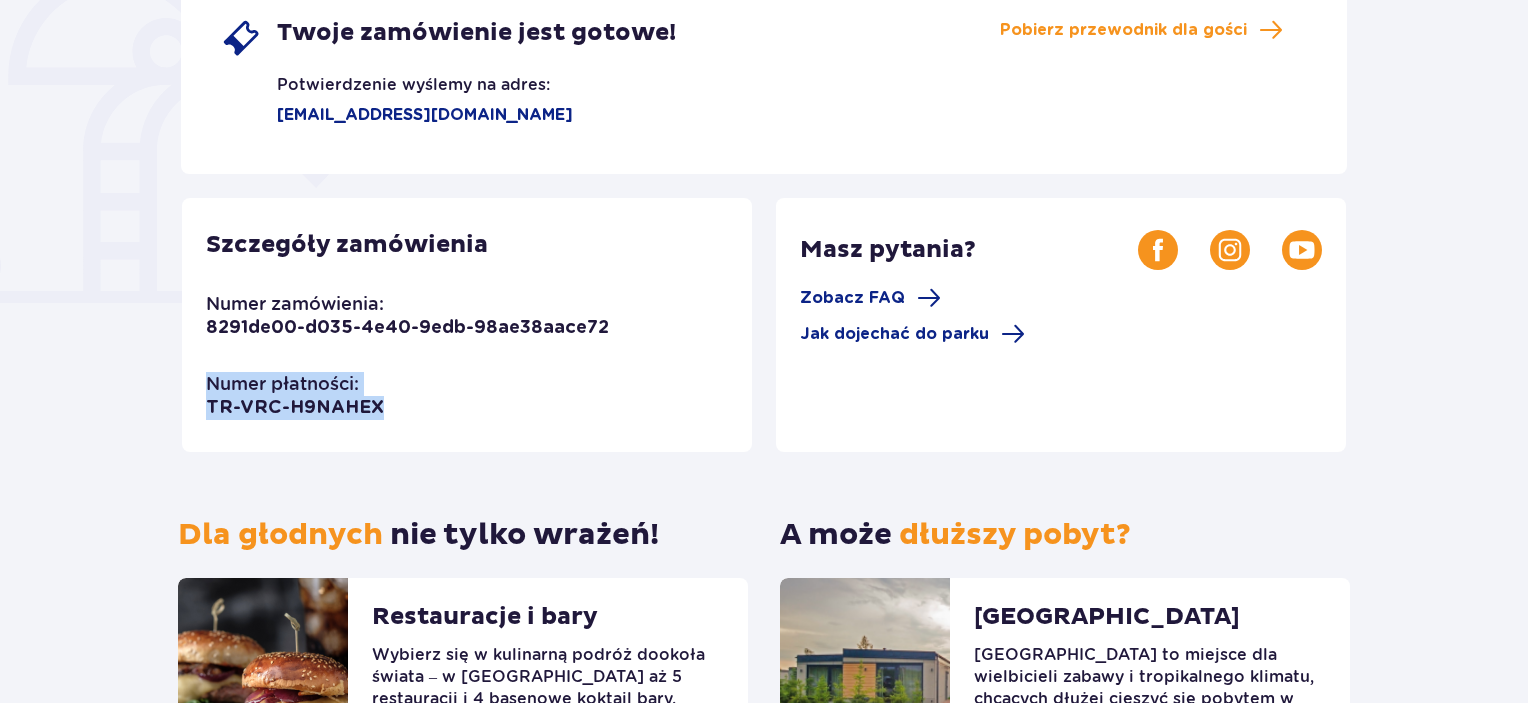 drag, startPoint x: 387, startPoint y: 400, endPoint x: 202, endPoint y: 383, distance: 185.77943 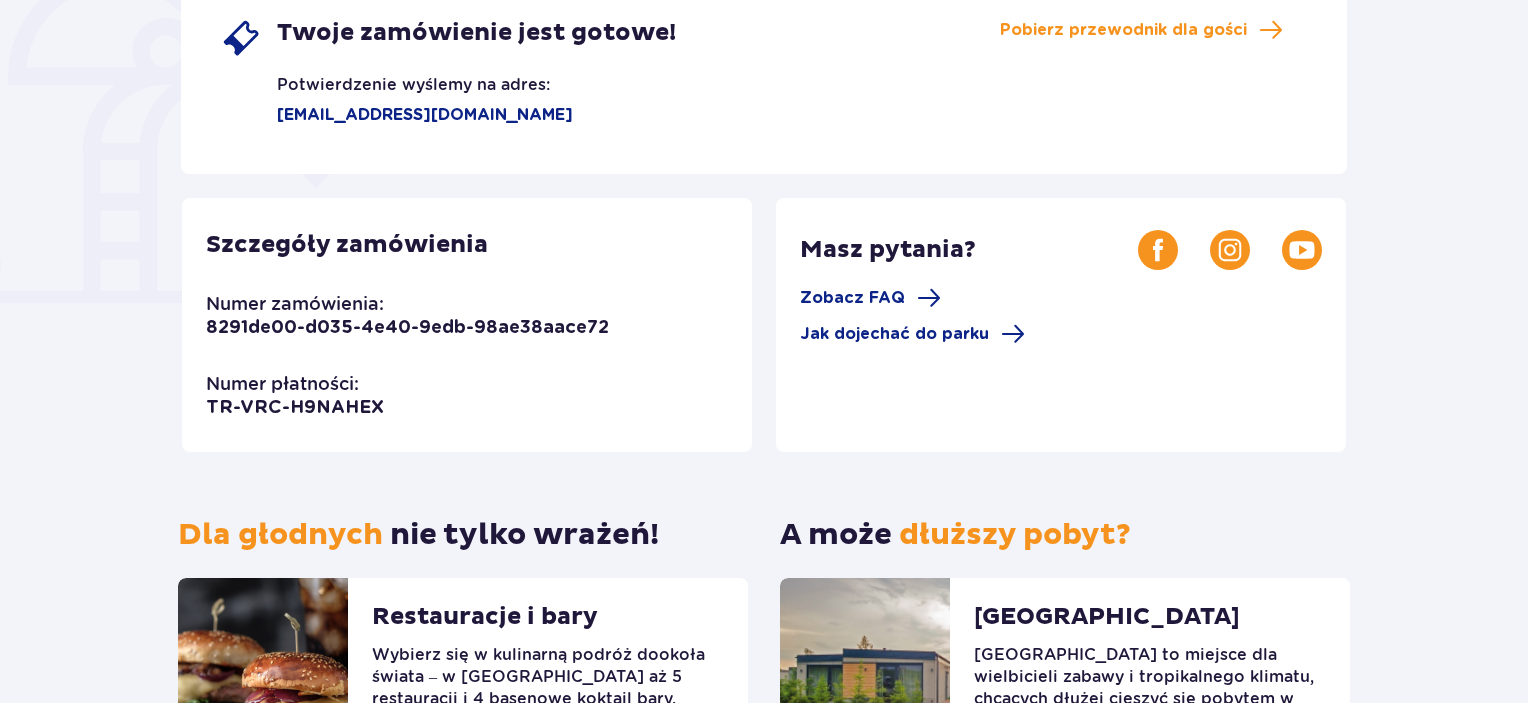 click on "Szczegóły zamówienia Numer zamówienia: 8291de00-d035-4e40-9edb-98ae38aace72 Numer płatności: TR-VRC-H9NAHEX" at bounding box center [467, 325] 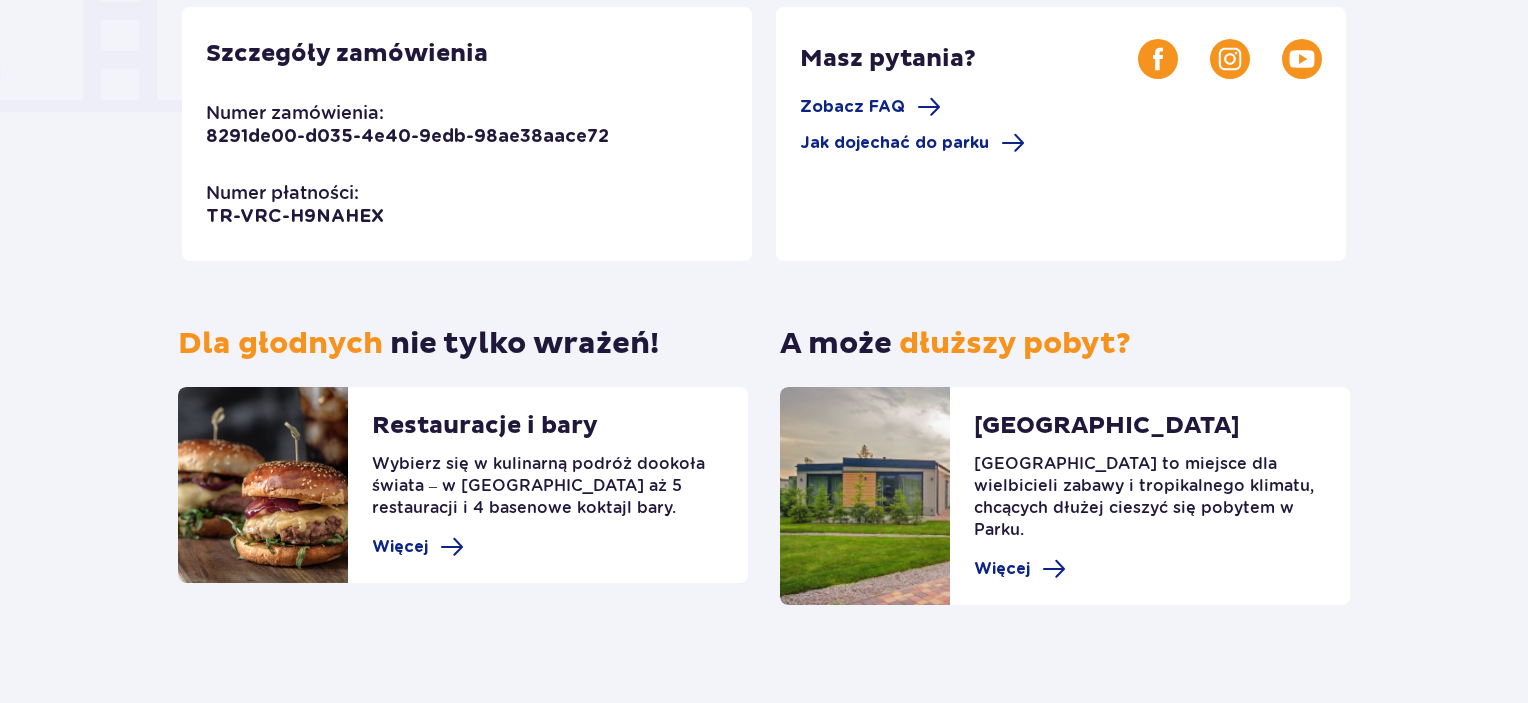scroll, scrollTop: 0, scrollLeft: 0, axis: both 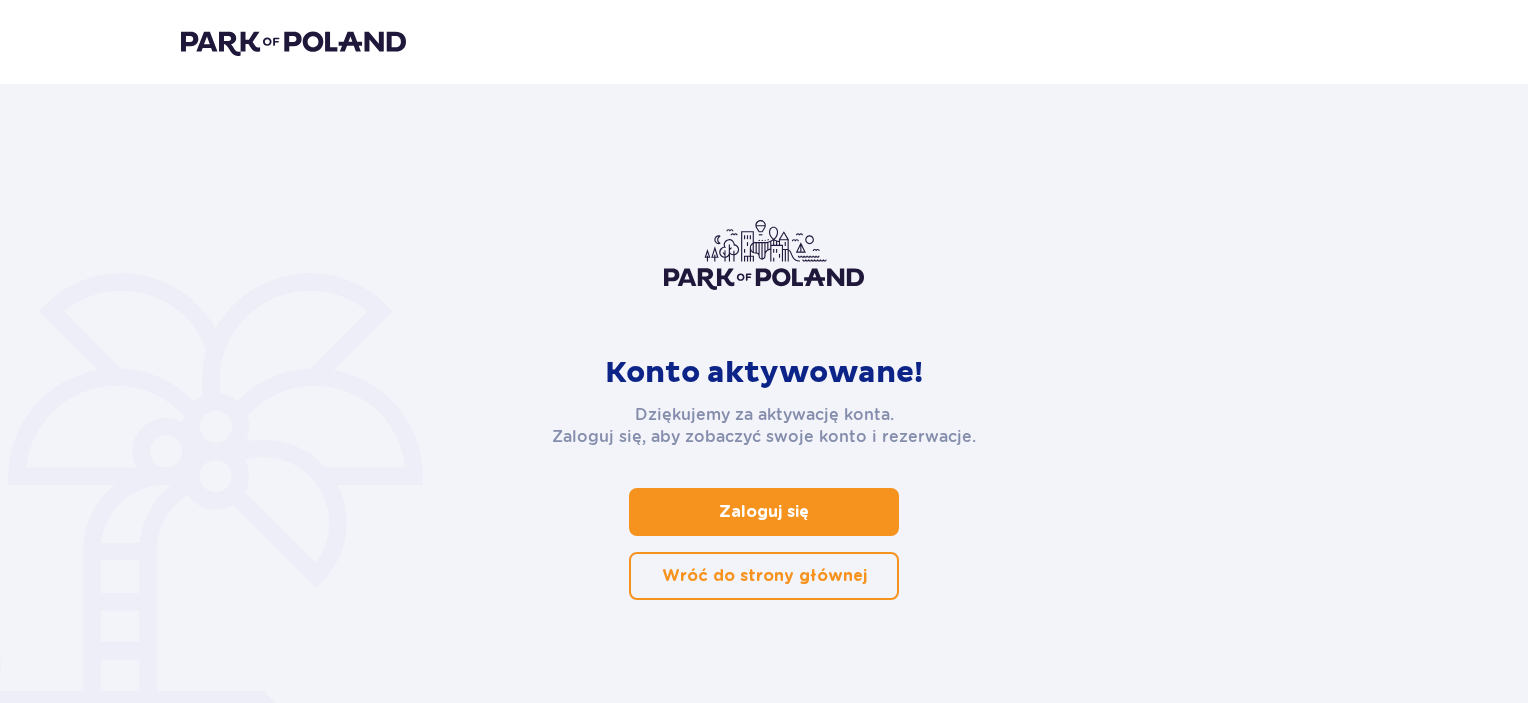 click on "Zaloguj się" at bounding box center (764, 512) 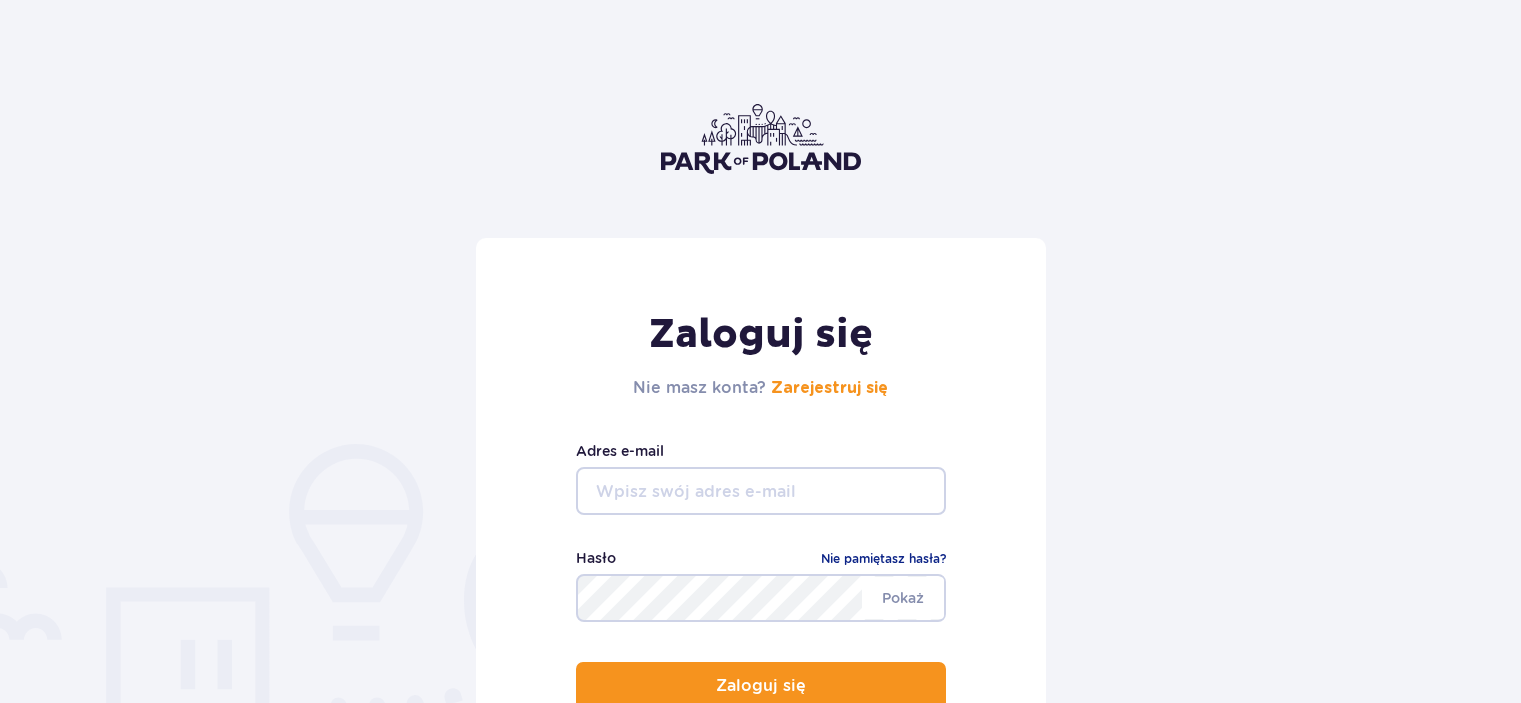 scroll, scrollTop: 0, scrollLeft: 0, axis: both 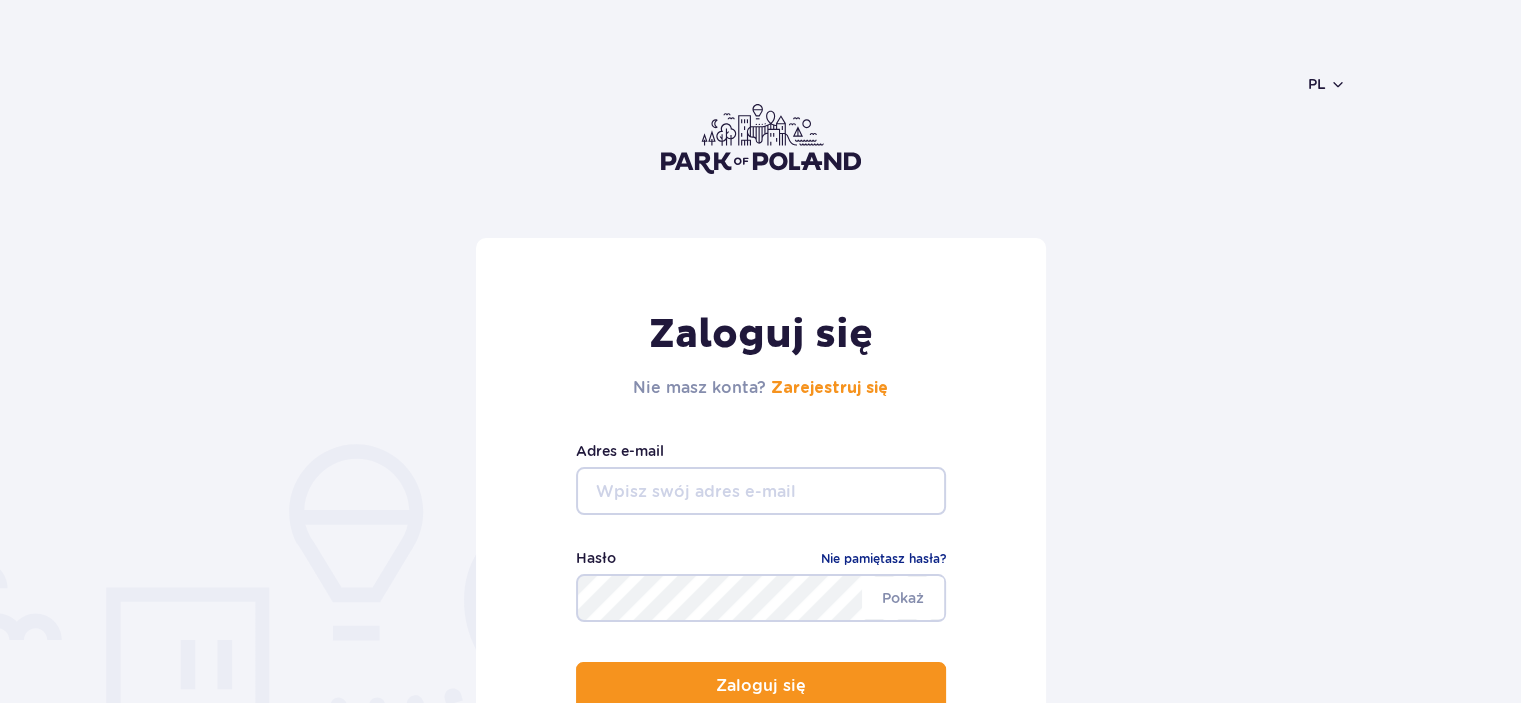 click at bounding box center (761, 491) 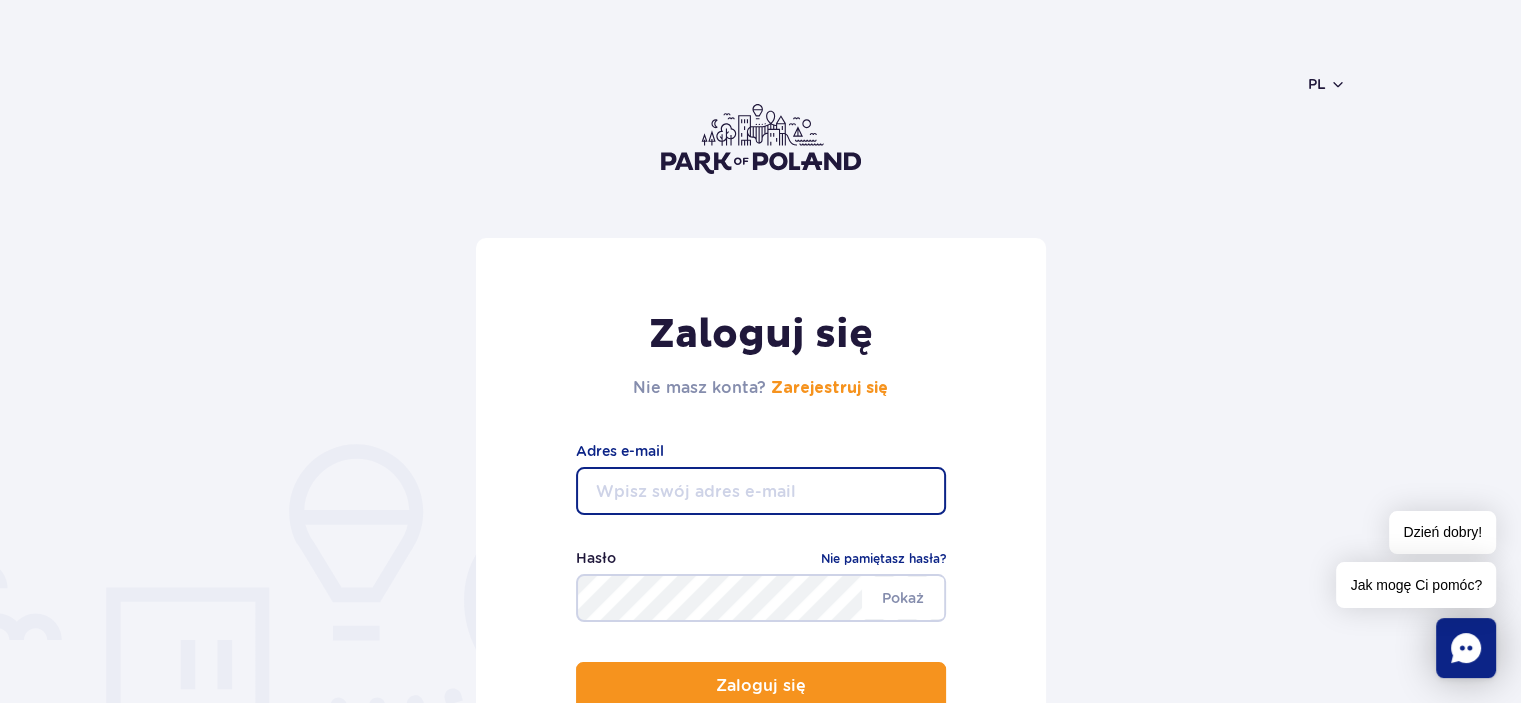 type on "mateuszwml12@vp.pl" 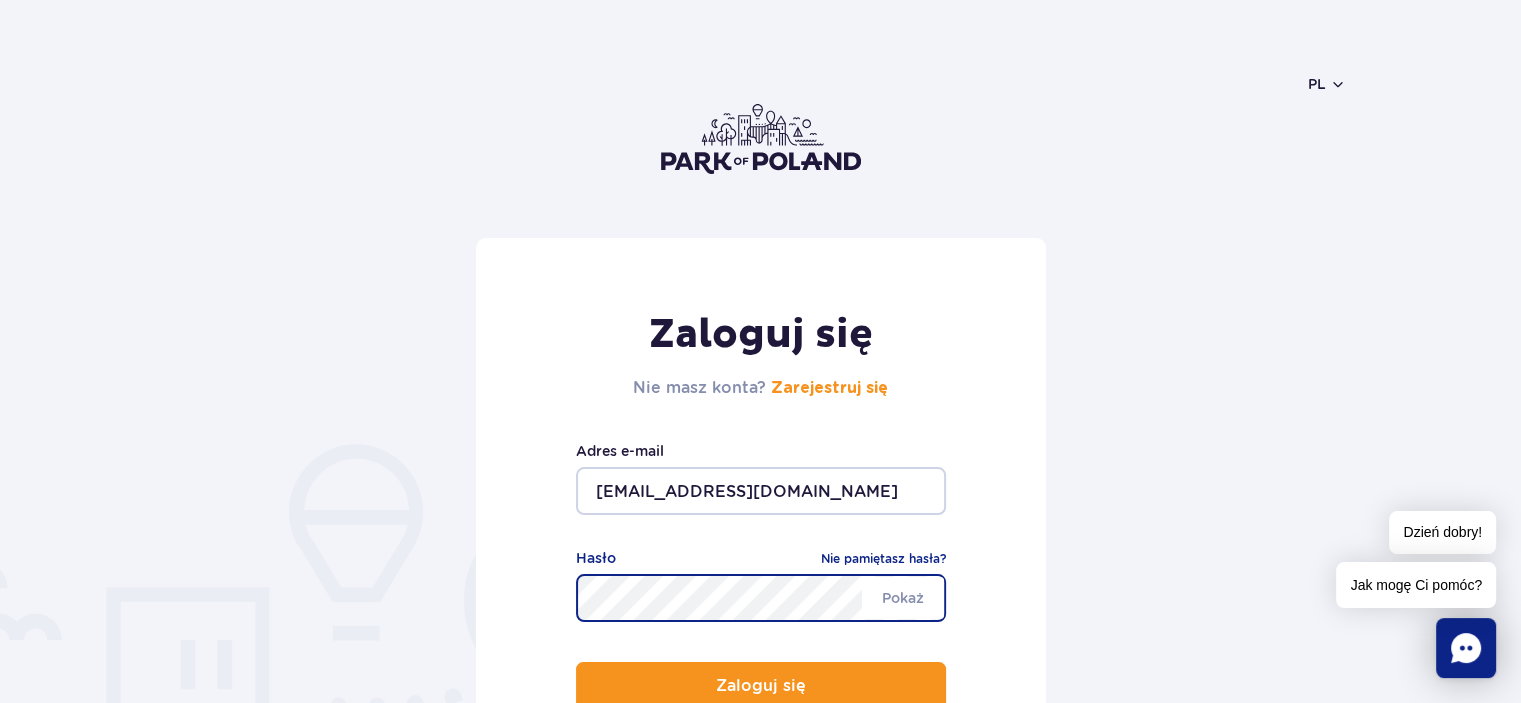 click on "Zaloguj się" at bounding box center (761, 686) 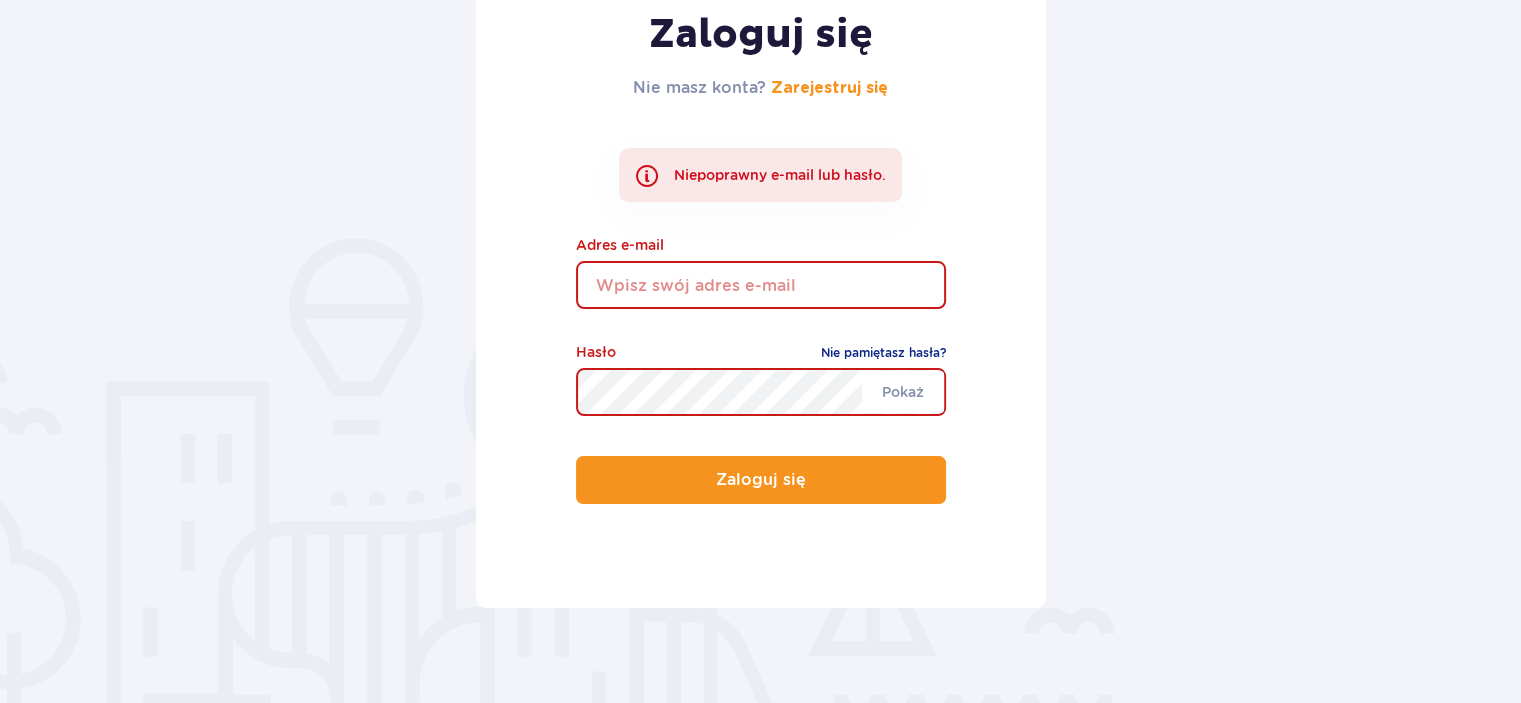 scroll, scrollTop: 300, scrollLeft: 0, axis: vertical 